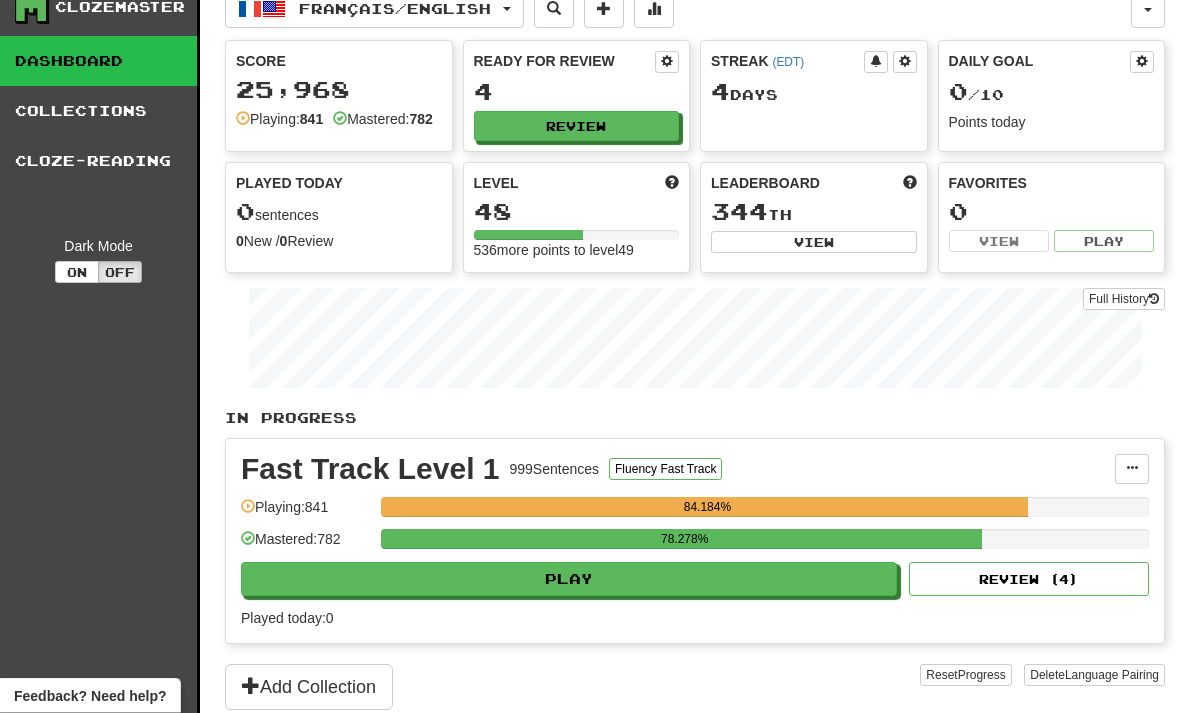 scroll, scrollTop: 0, scrollLeft: 0, axis: both 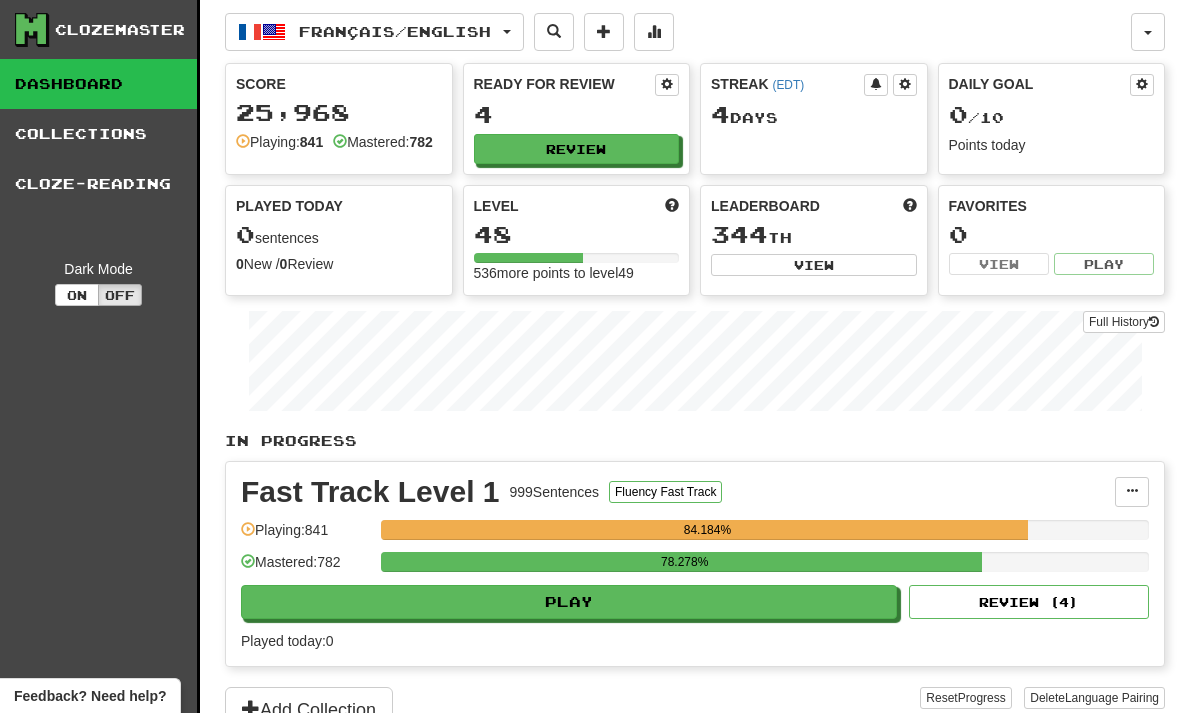 click on "Français  /  English" 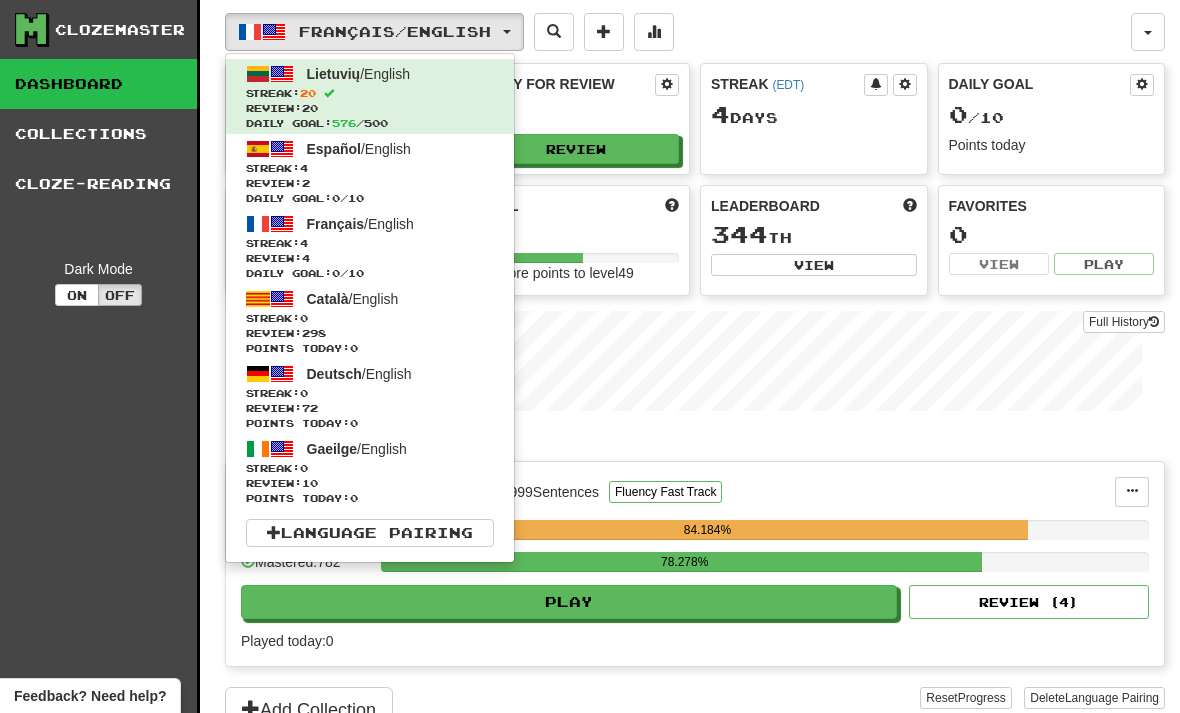 click on "Streak:  20" 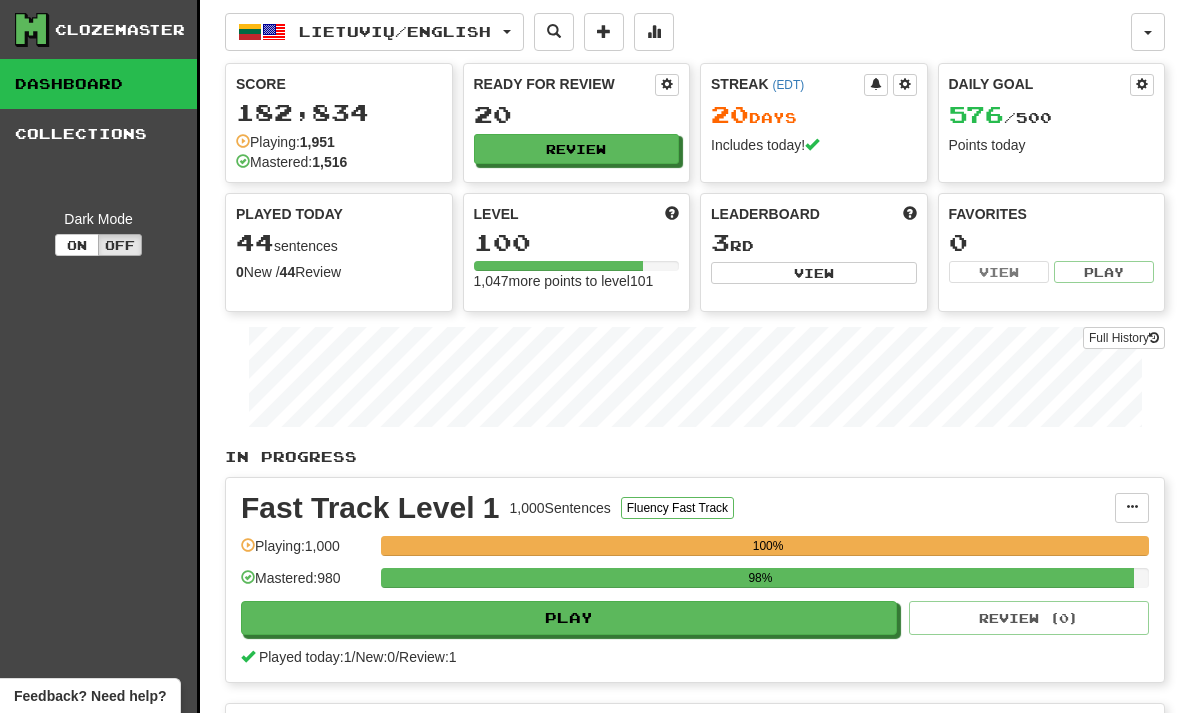 scroll, scrollTop: 0, scrollLeft: 0, axis: both 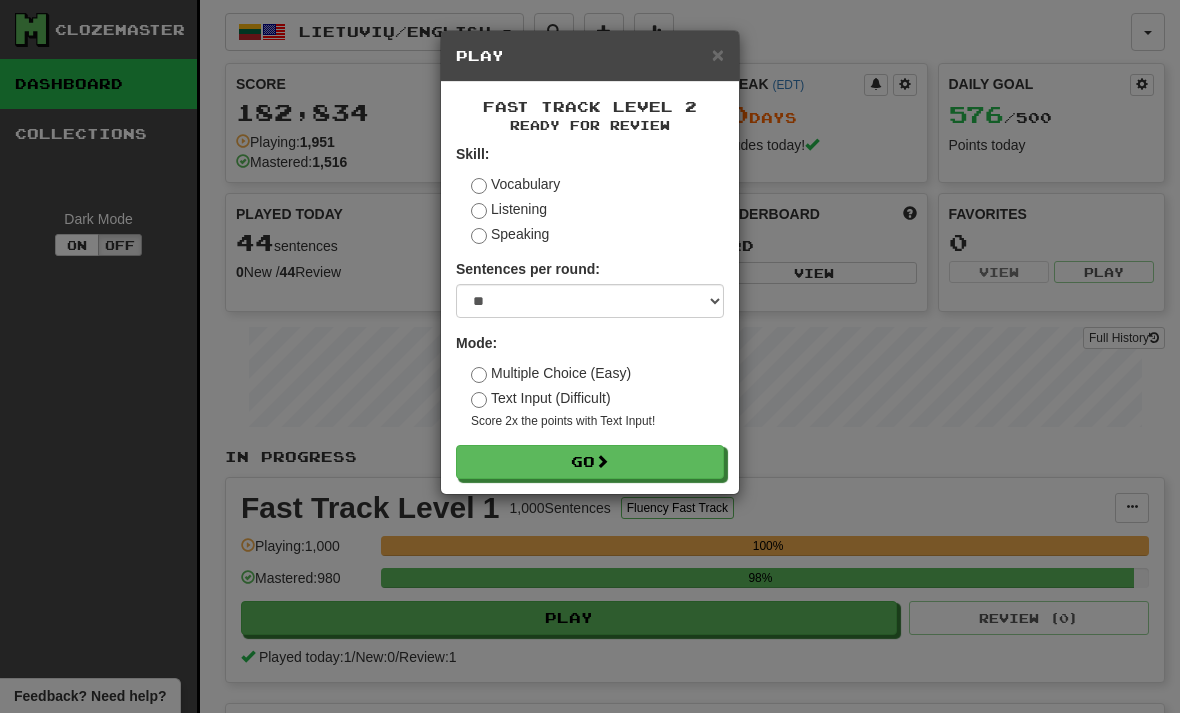 click on "Go" at bounding box center [590, 462] 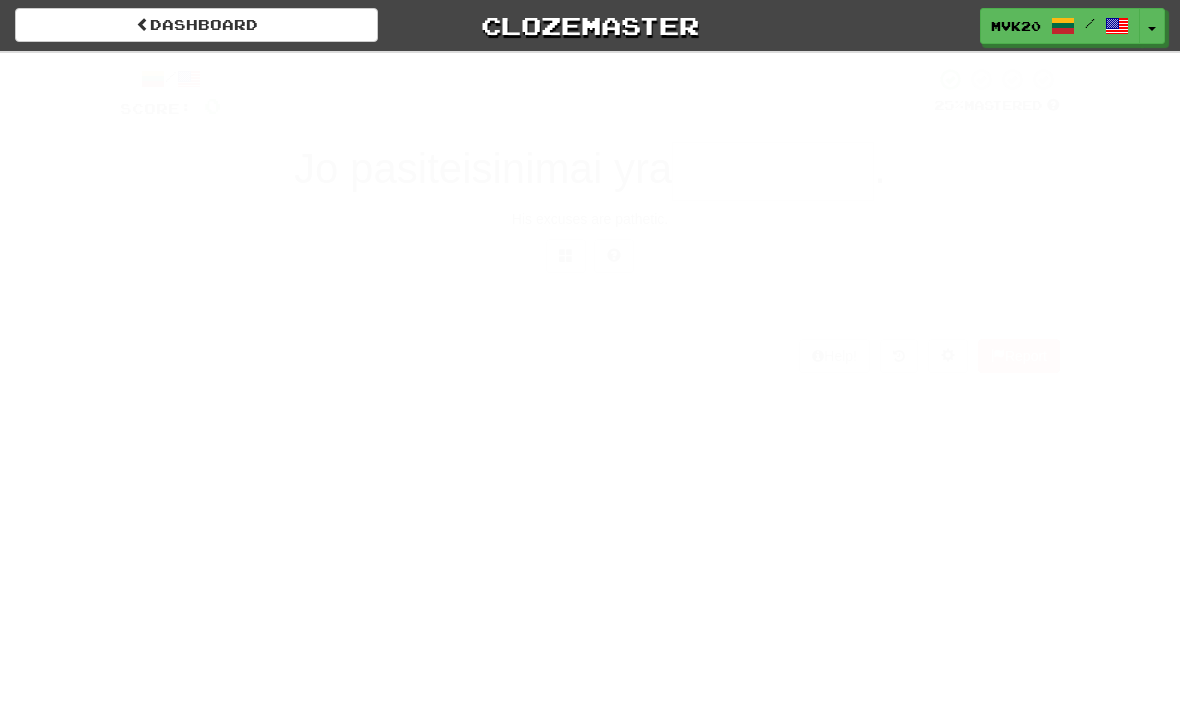 scroll, scrollTop: 0, scrollLeft: 0, axis: both 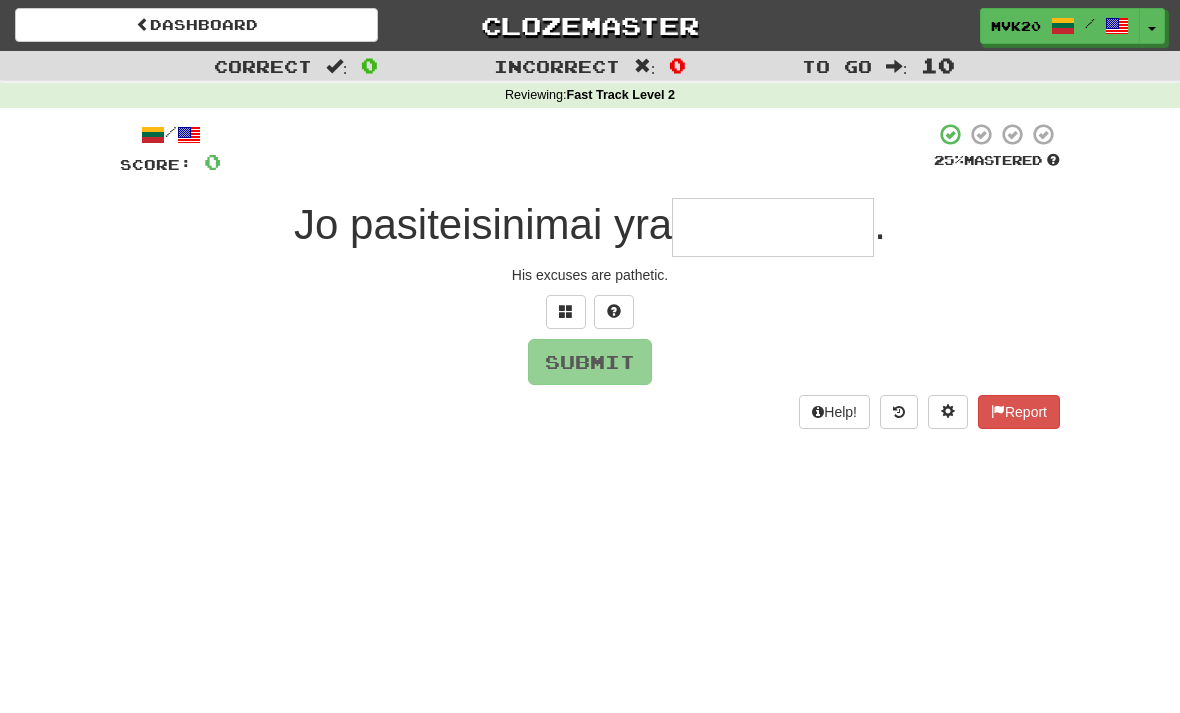 click at bounding box center (773, 227) 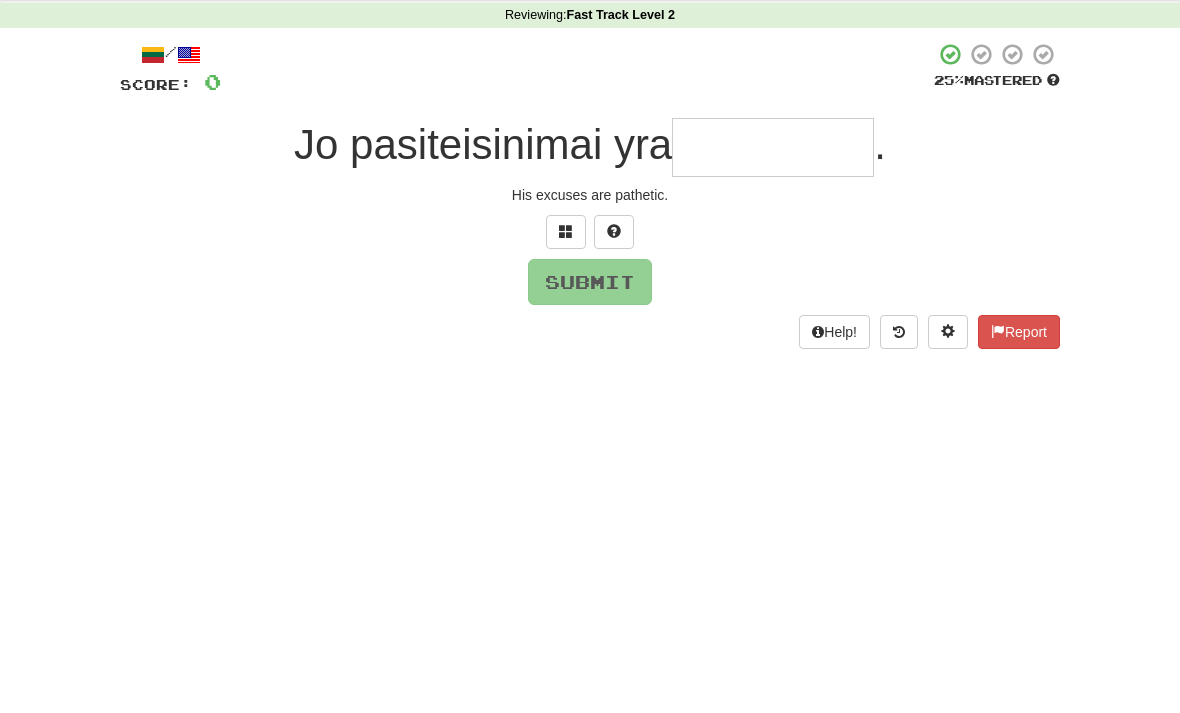 type on "*" 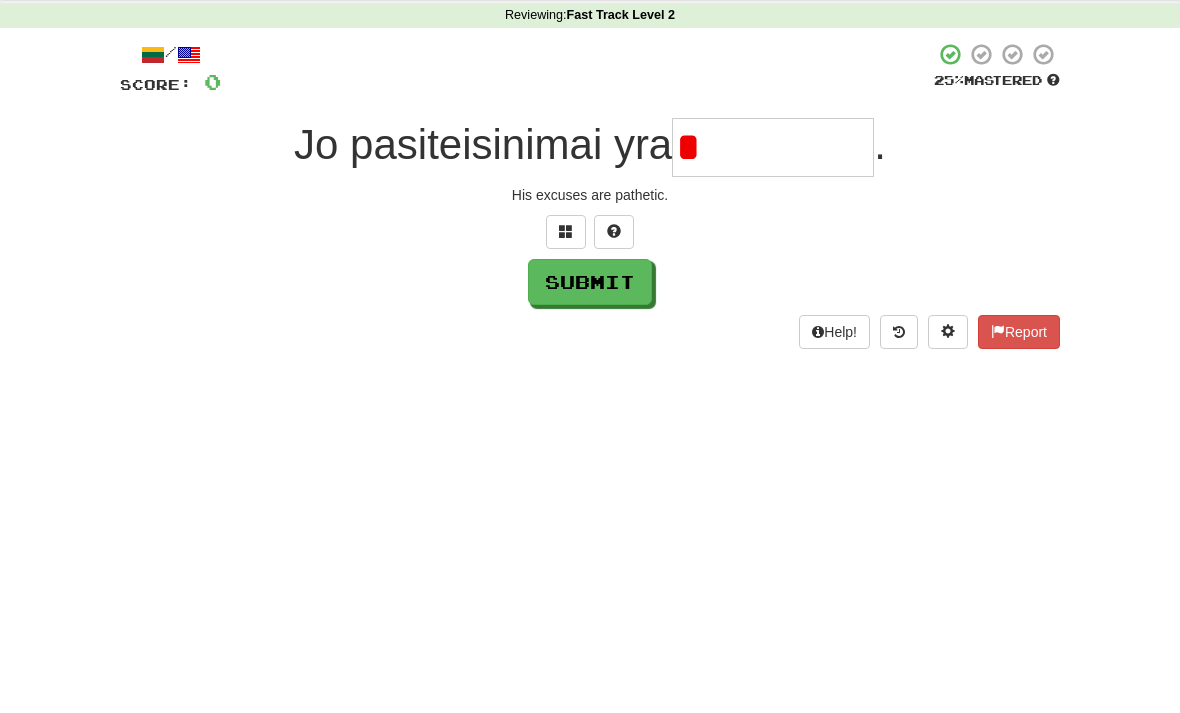 scroll, scrollTop: 80, scrollLeft: 0, axis: vertical 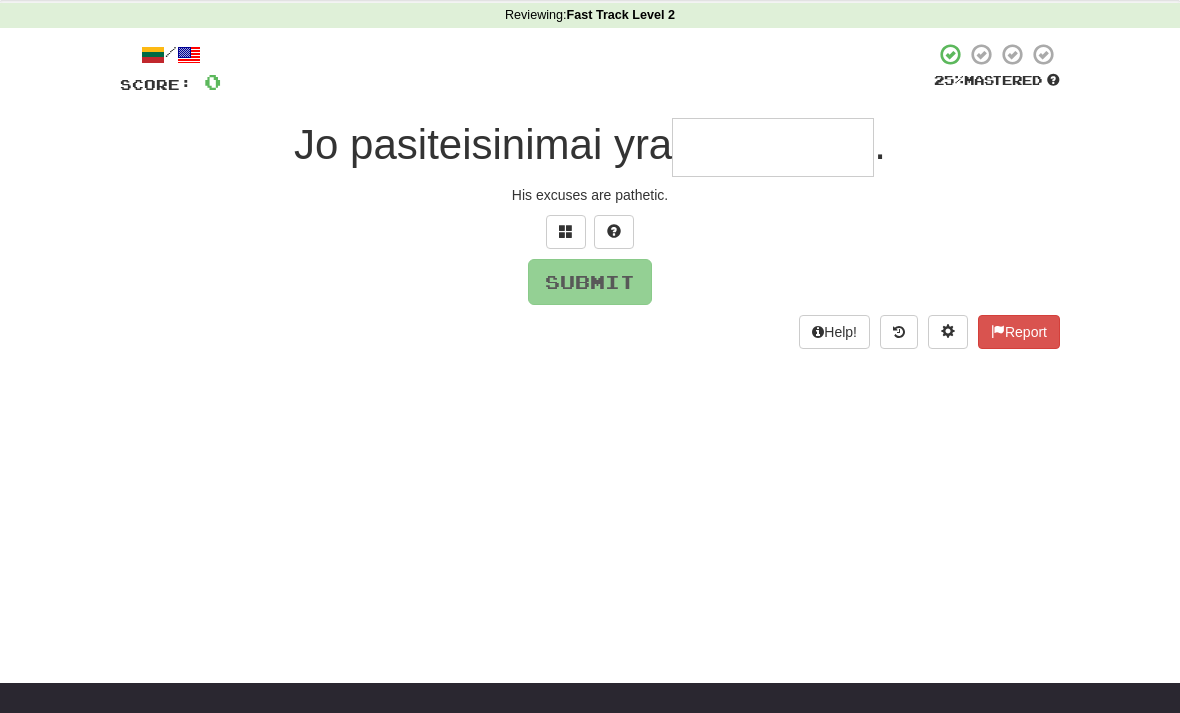 type on "*" 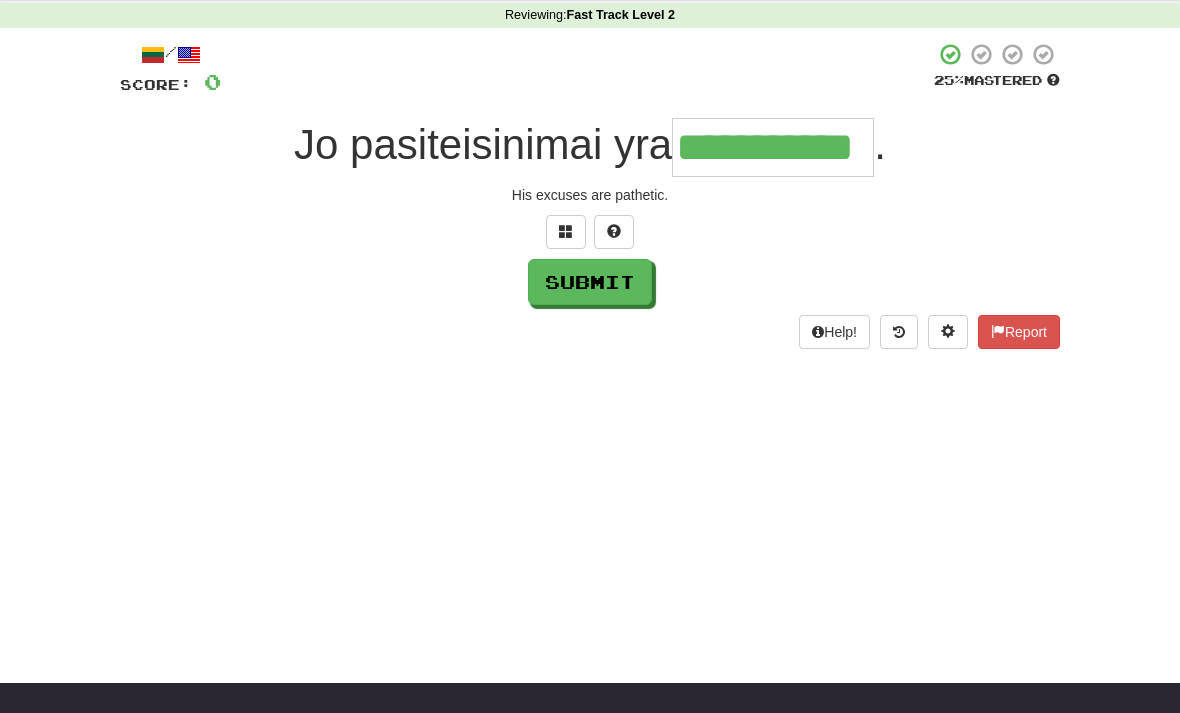 type on "**********" 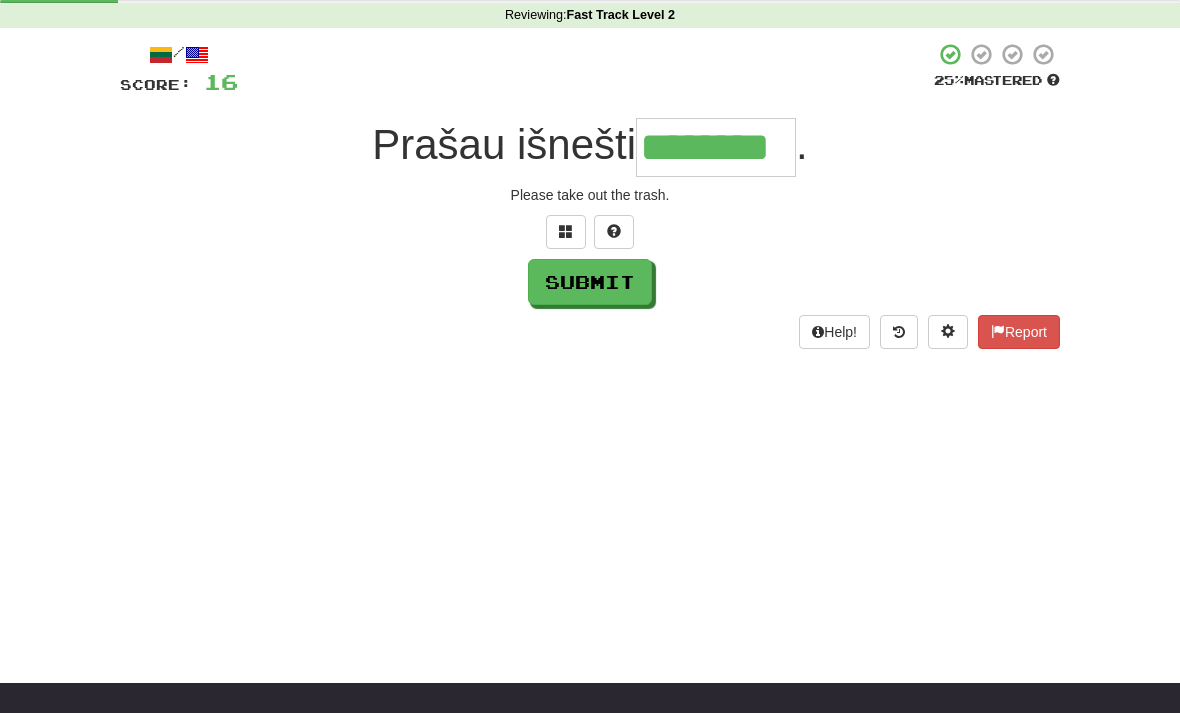 type on "********" 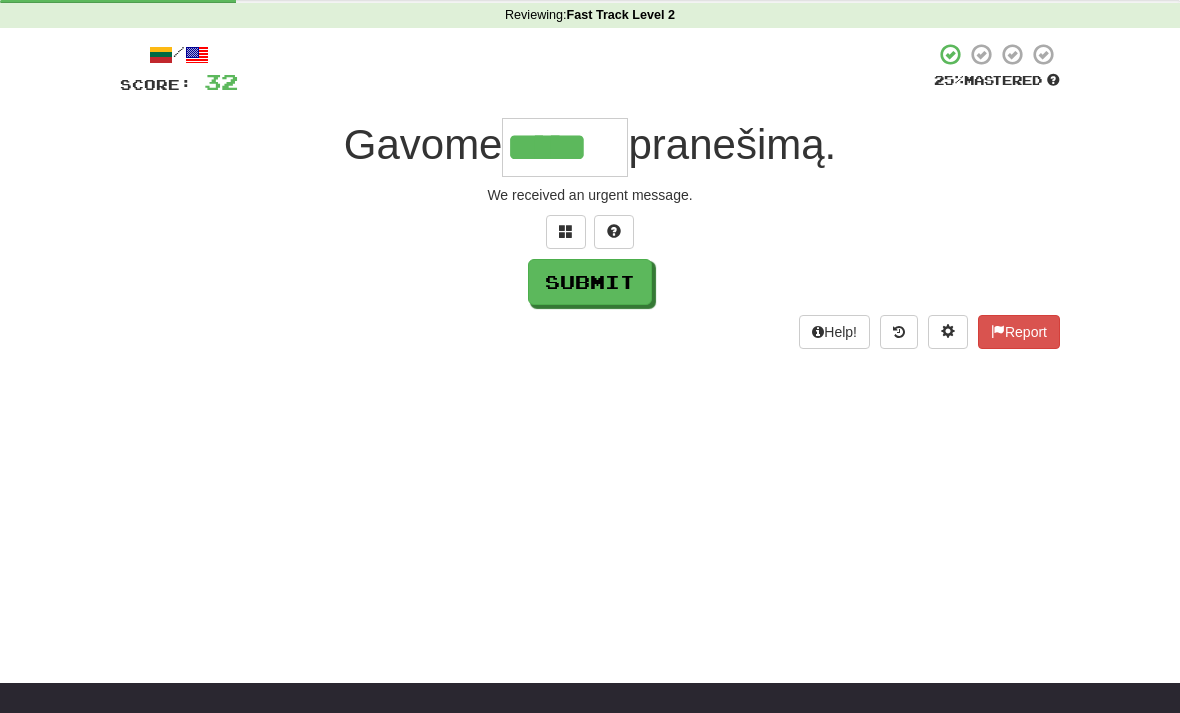 type on "*****" 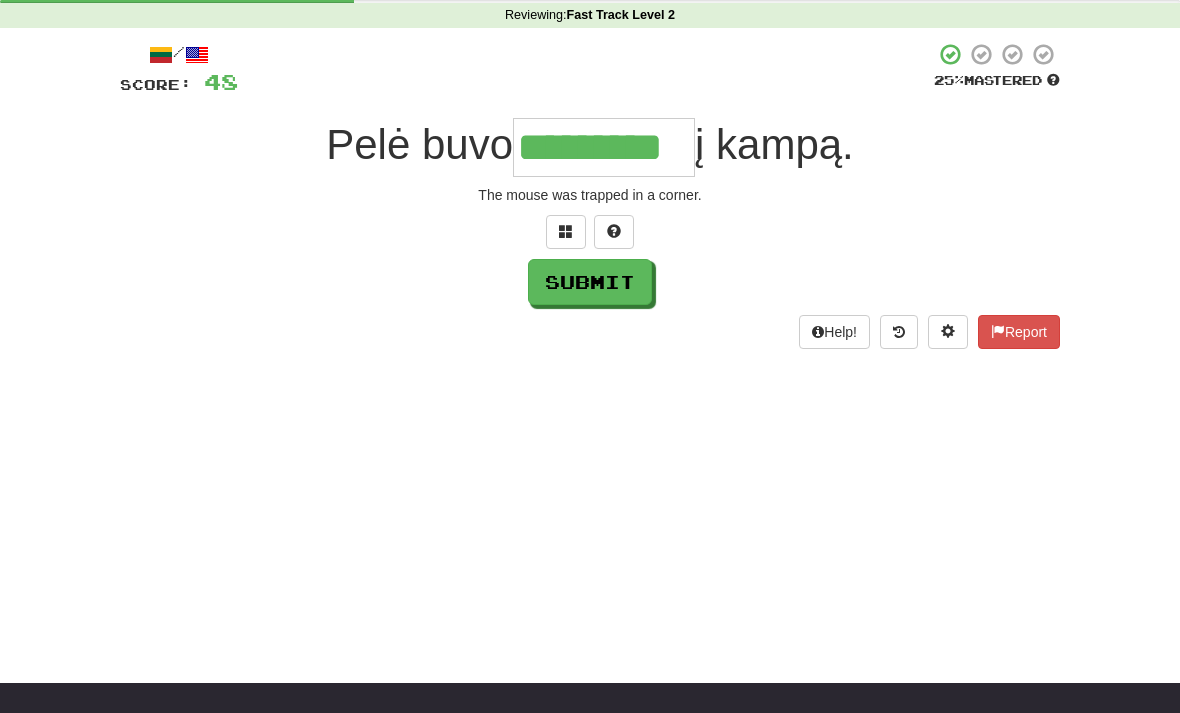 type on "*********" 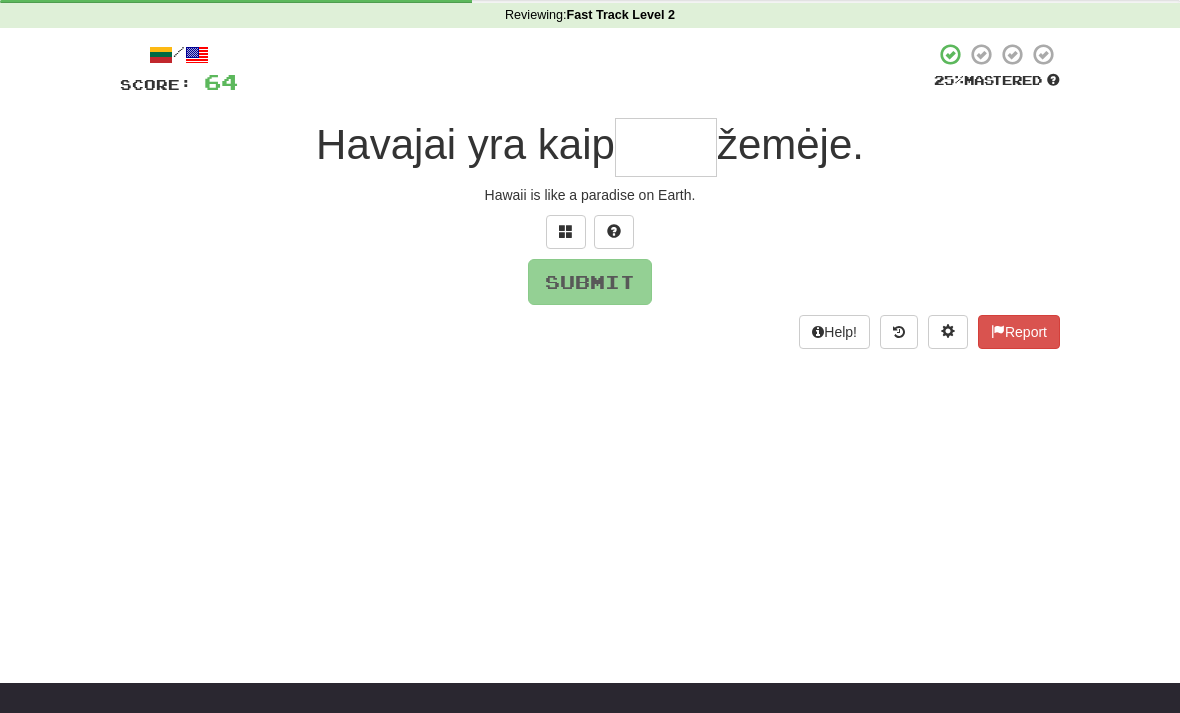 type on "*" 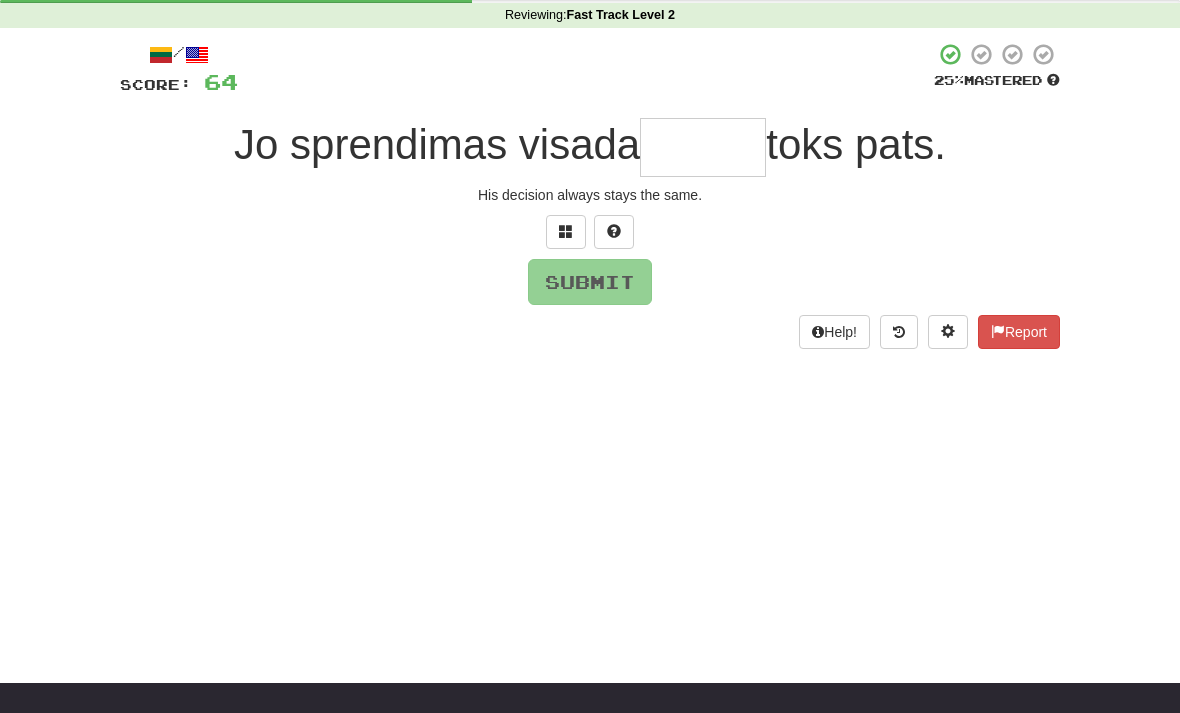 type on "*" 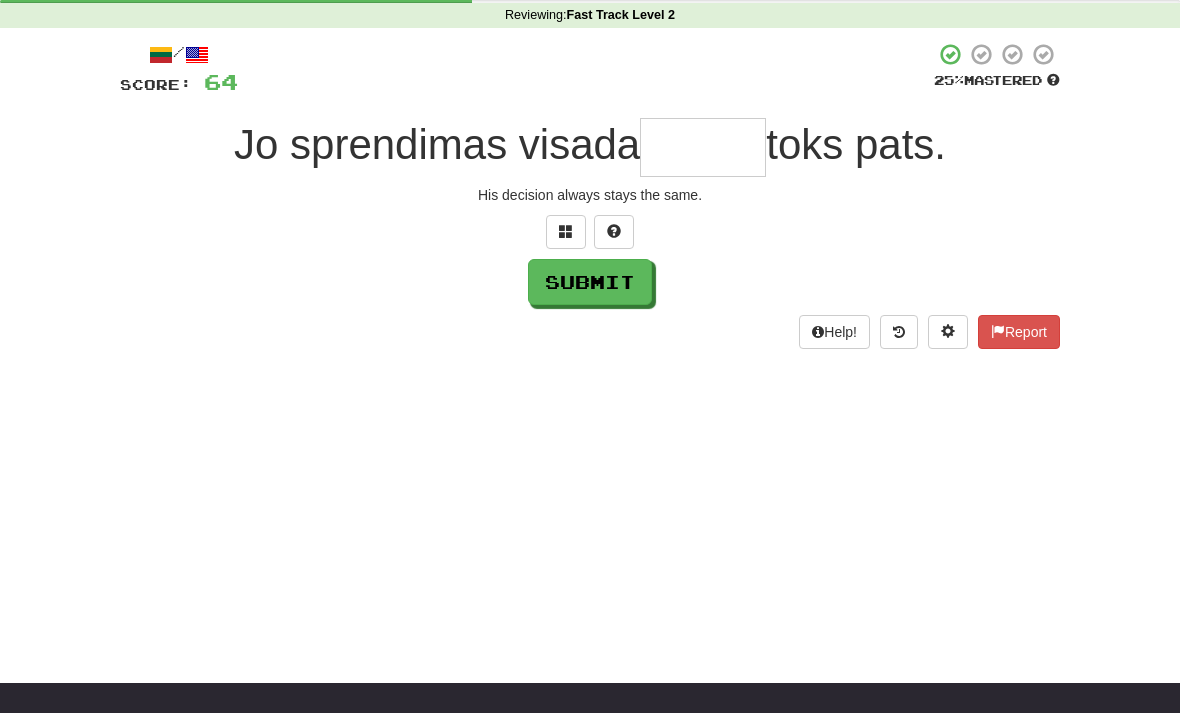 type on "*" 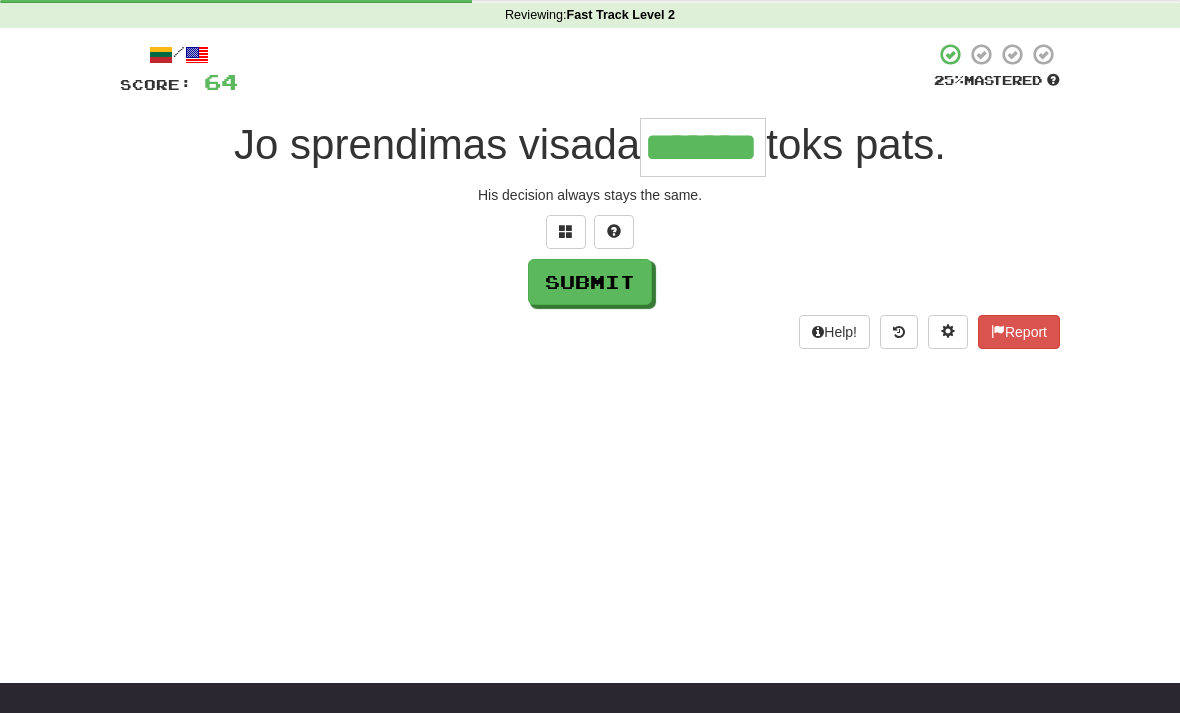 type on "*******" 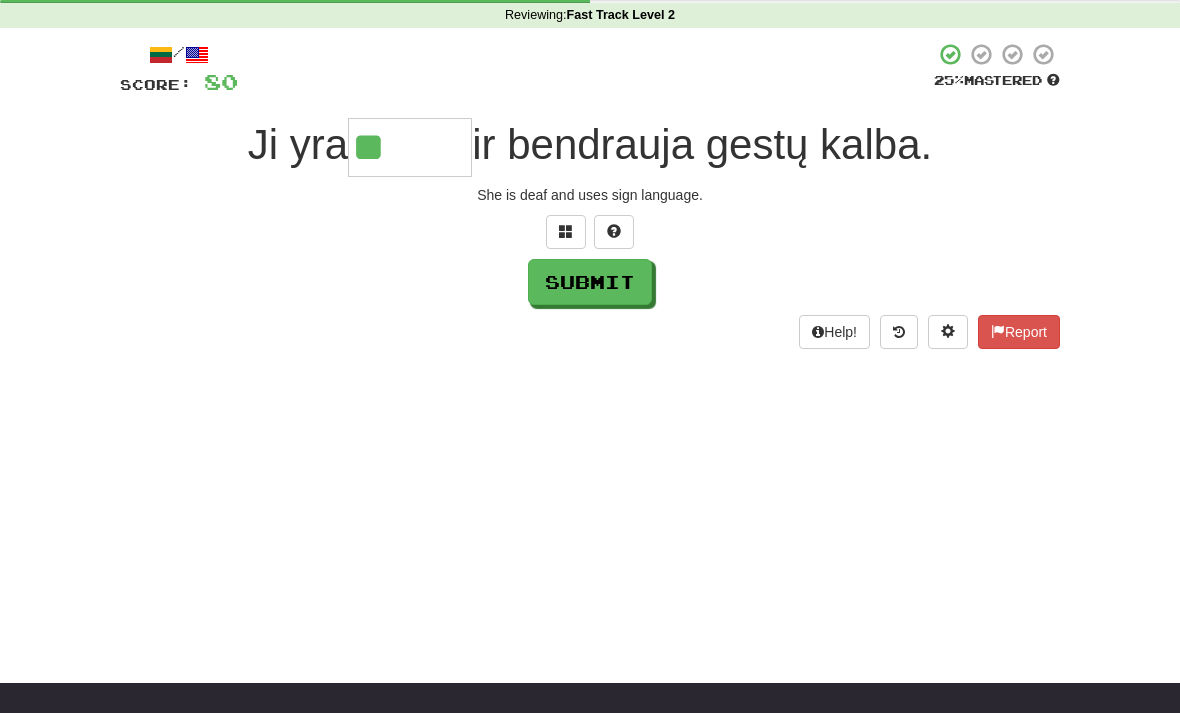 type on "******" 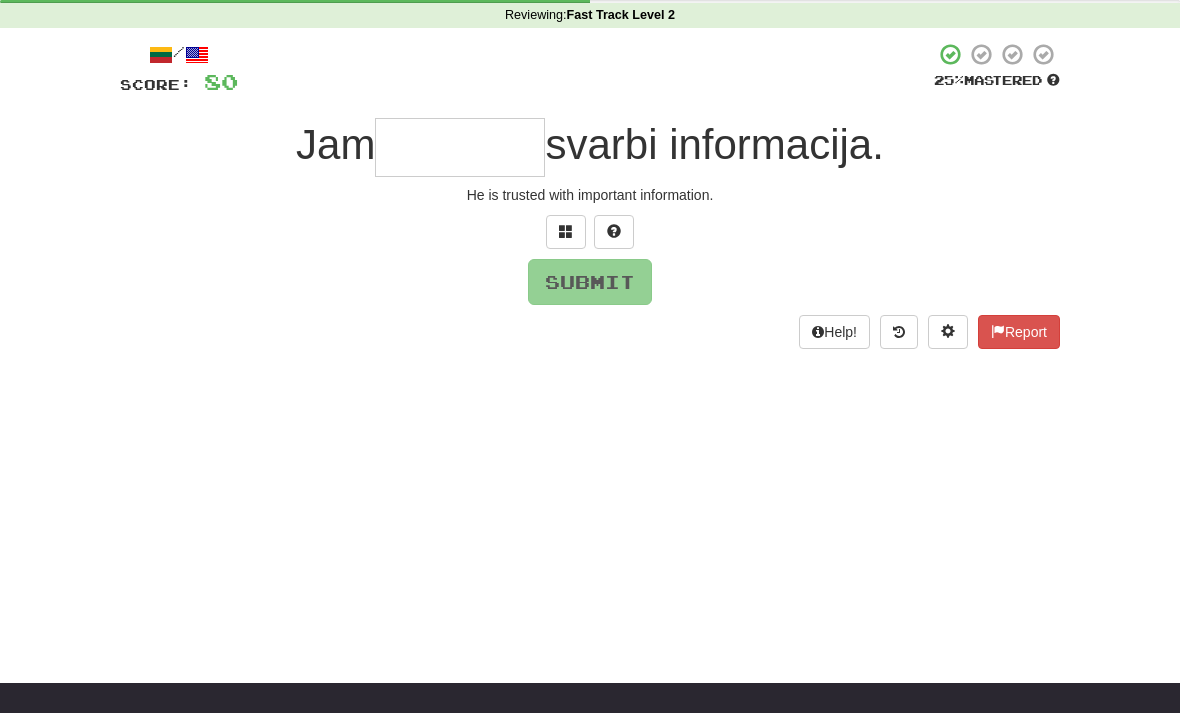 type on "*" 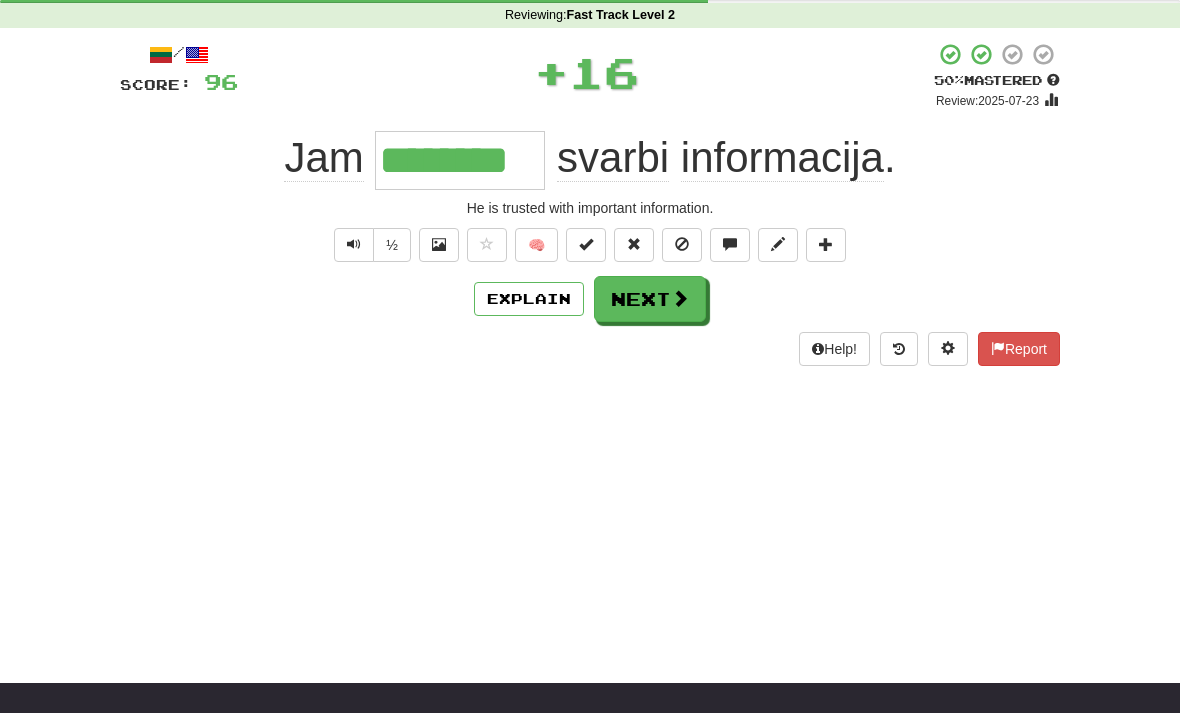type on "********" 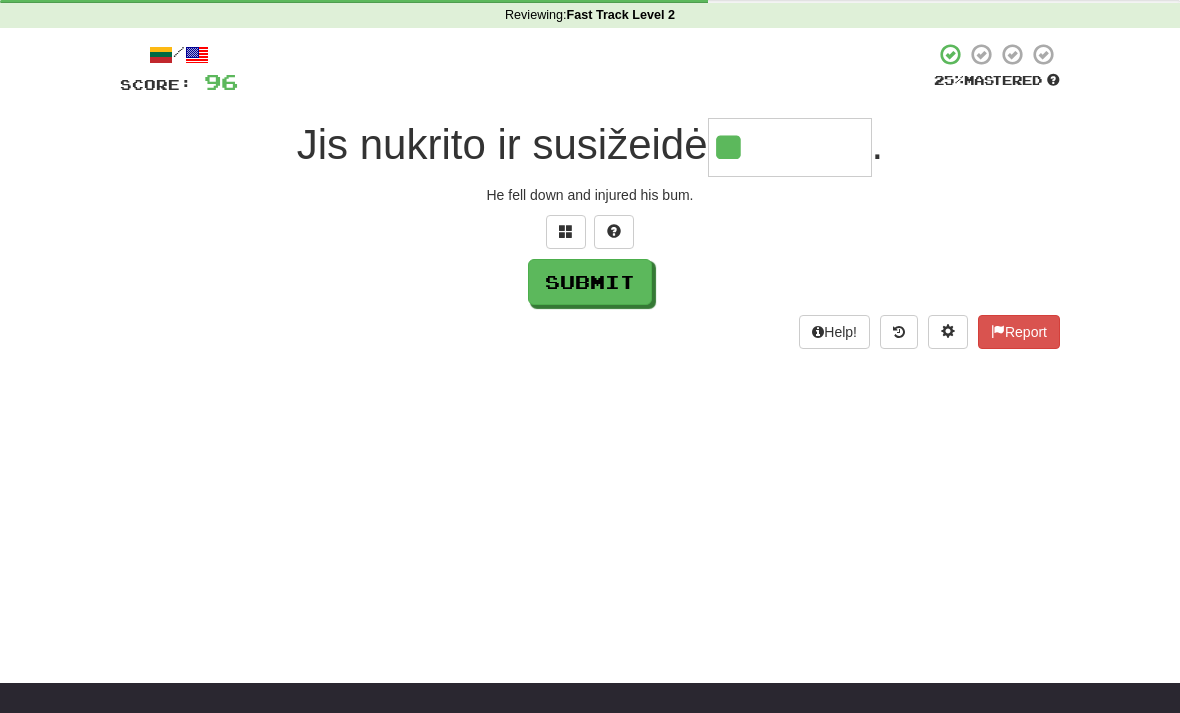 type on "********" 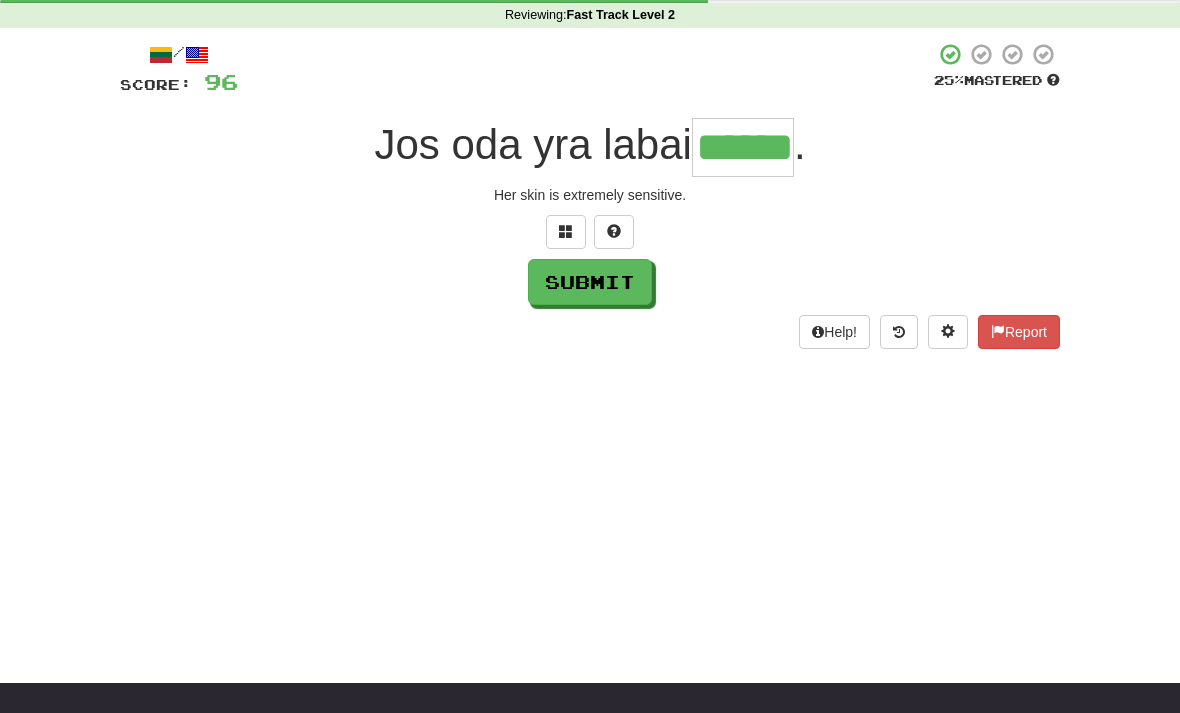 type on "******" 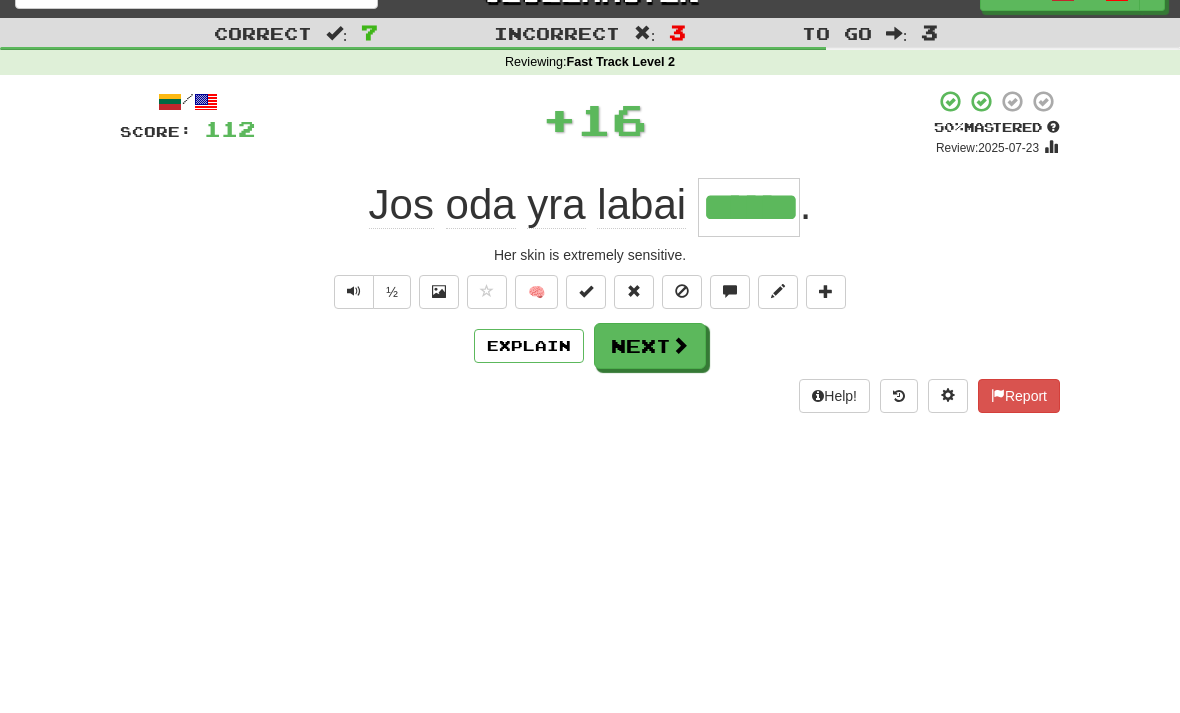 scroll, scrollTop: 0, scrollLeft: 0, axis: both 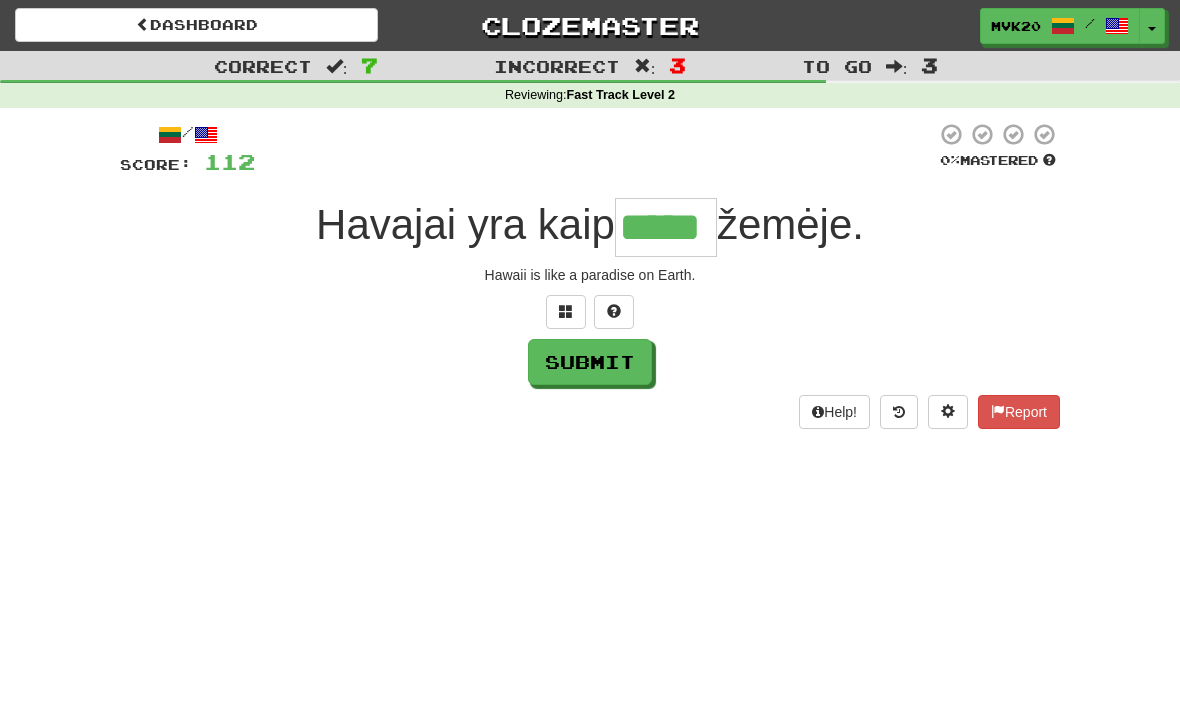 type on "*****" 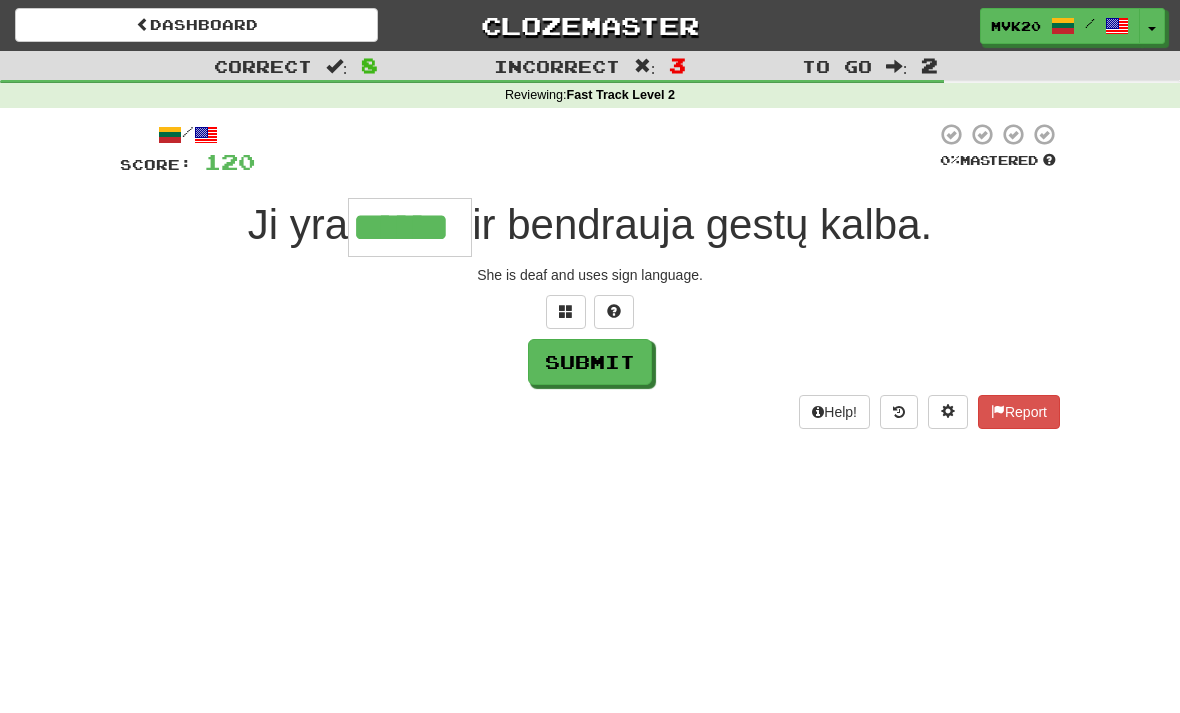 type on "******" 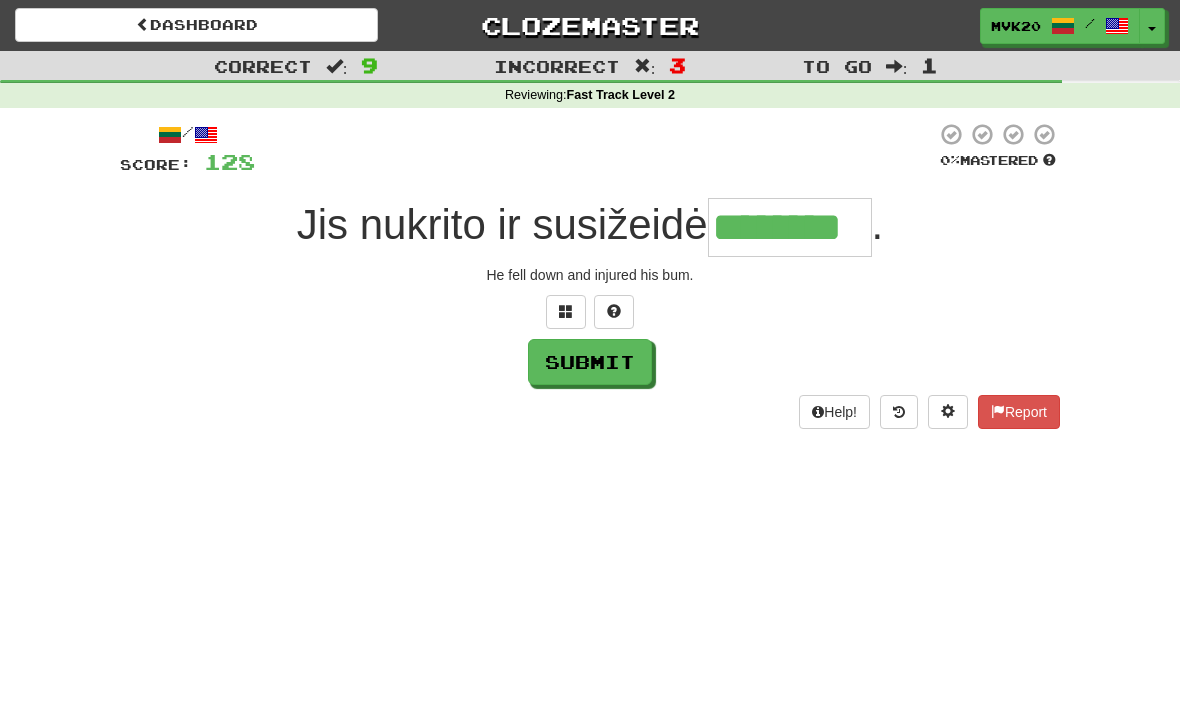 type on "********" 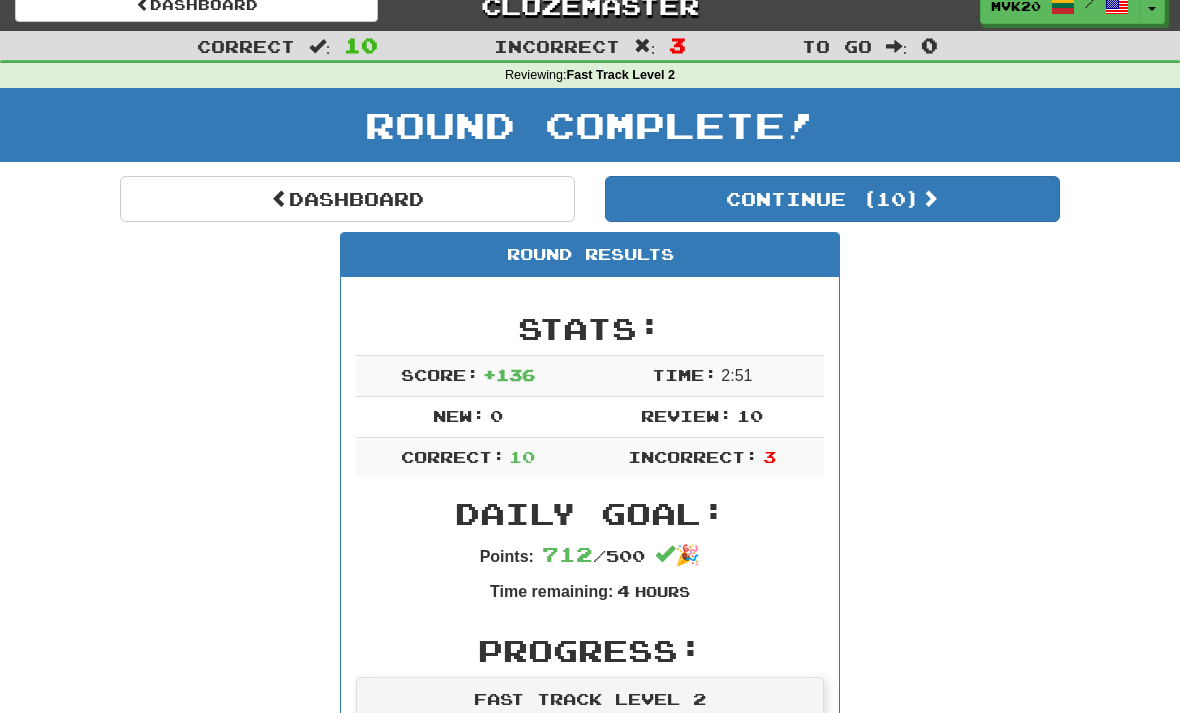 scroll, scrollTop: 0, scrollLeft: 0, axis: both 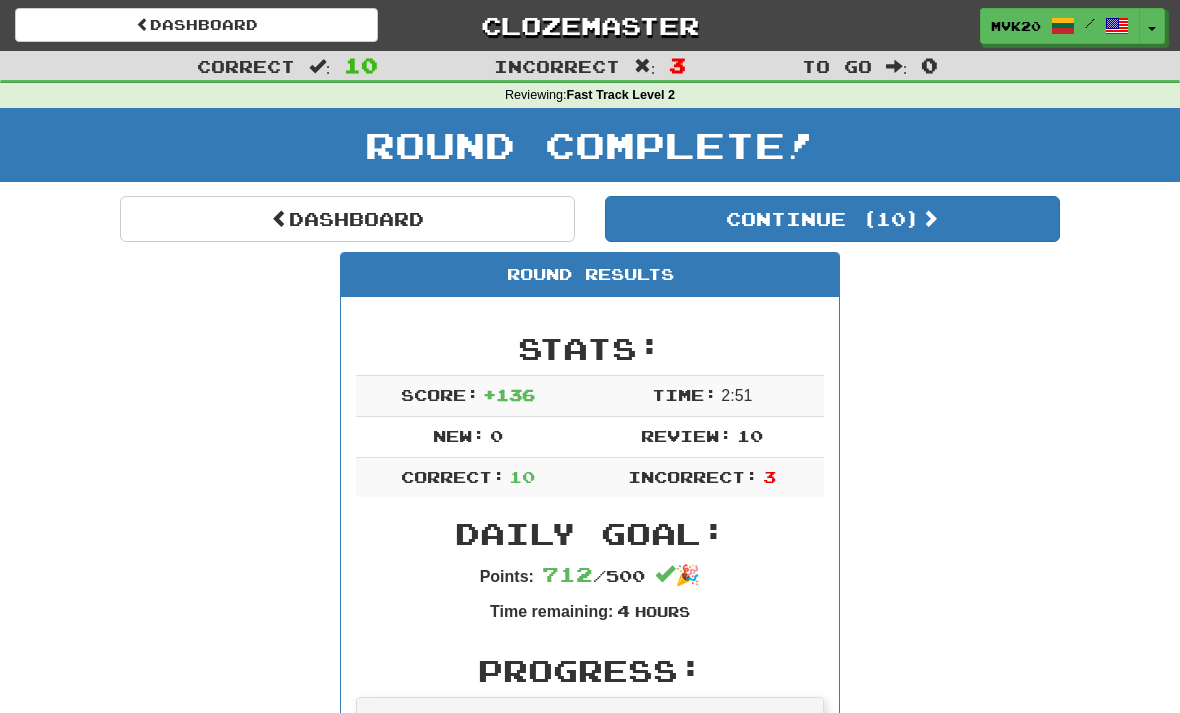 click on "Continue ( 10 )" at bounding box center [832, 219] 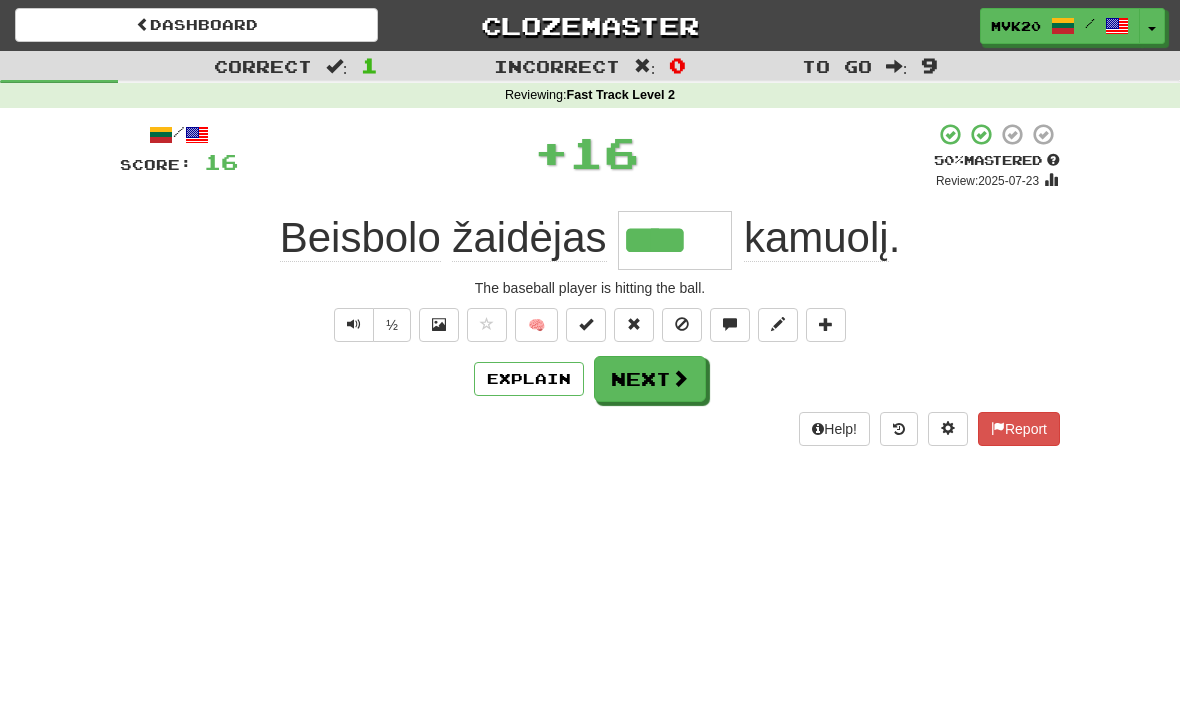 type on "****" 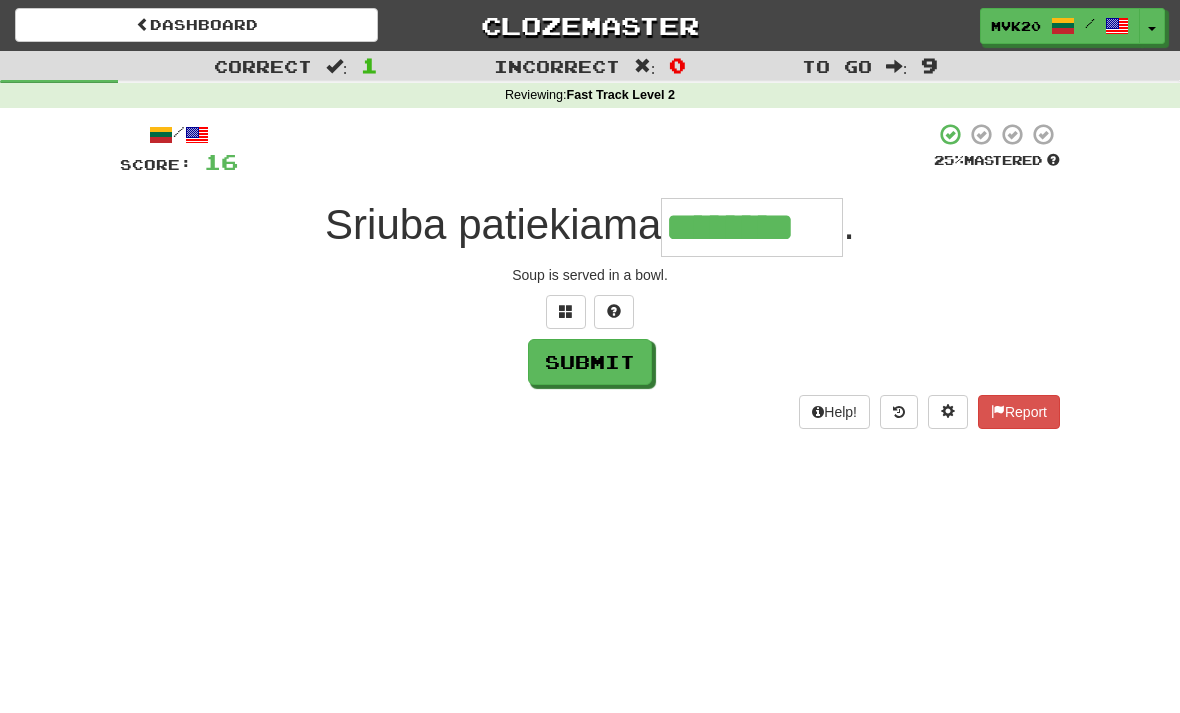 type on "********" 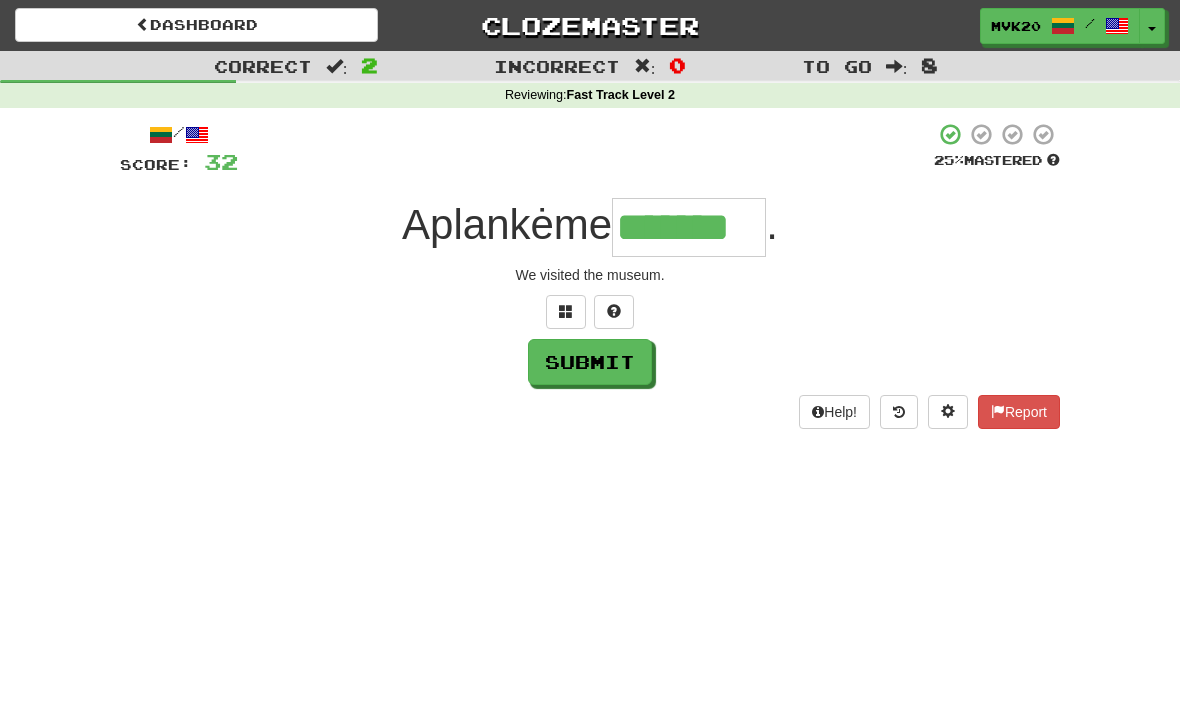 type on "*******" 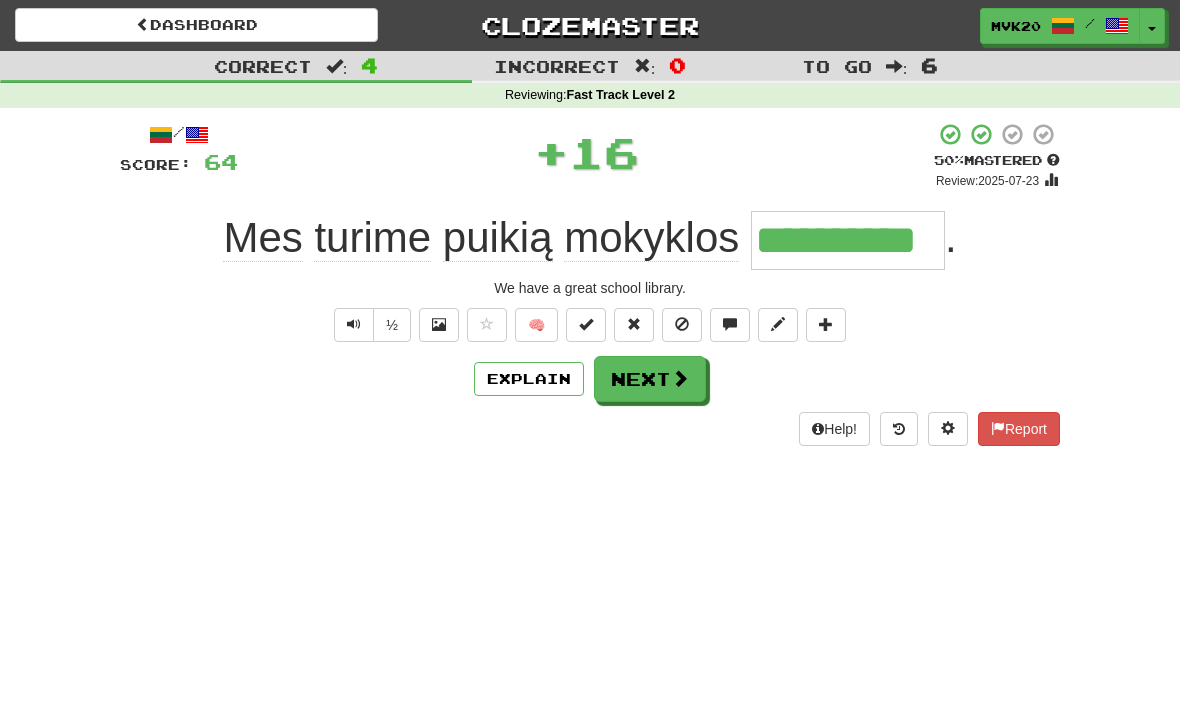 type on "**********" 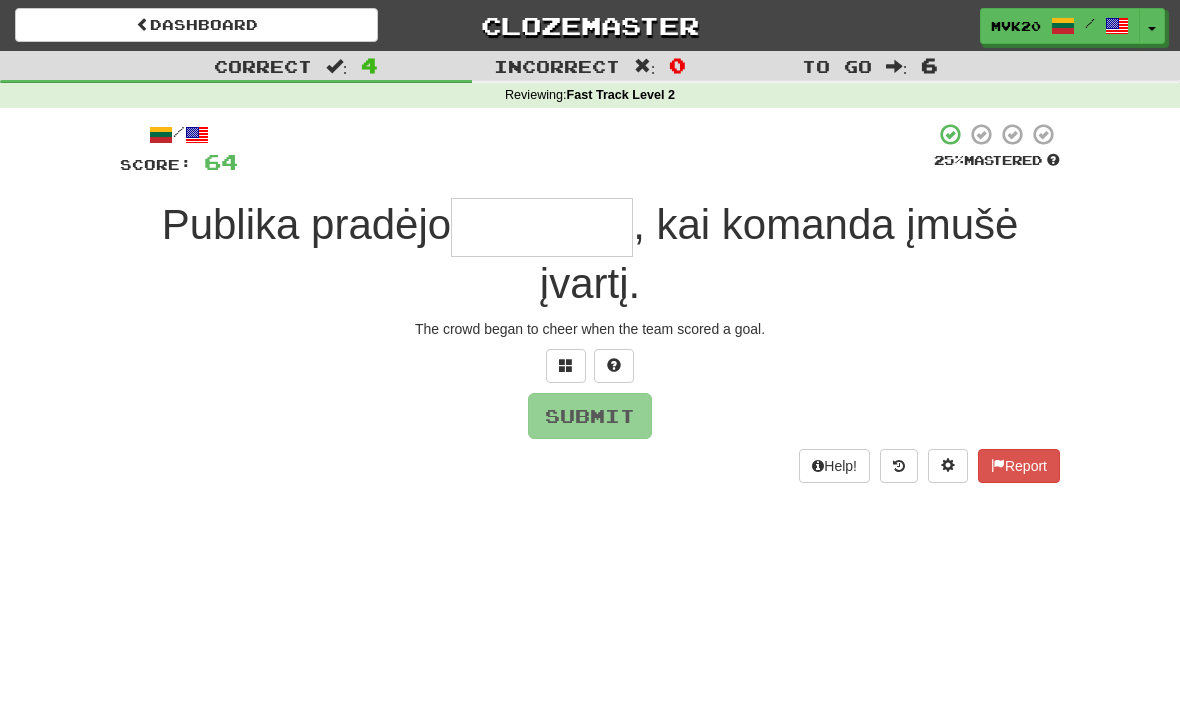 type on "*********" 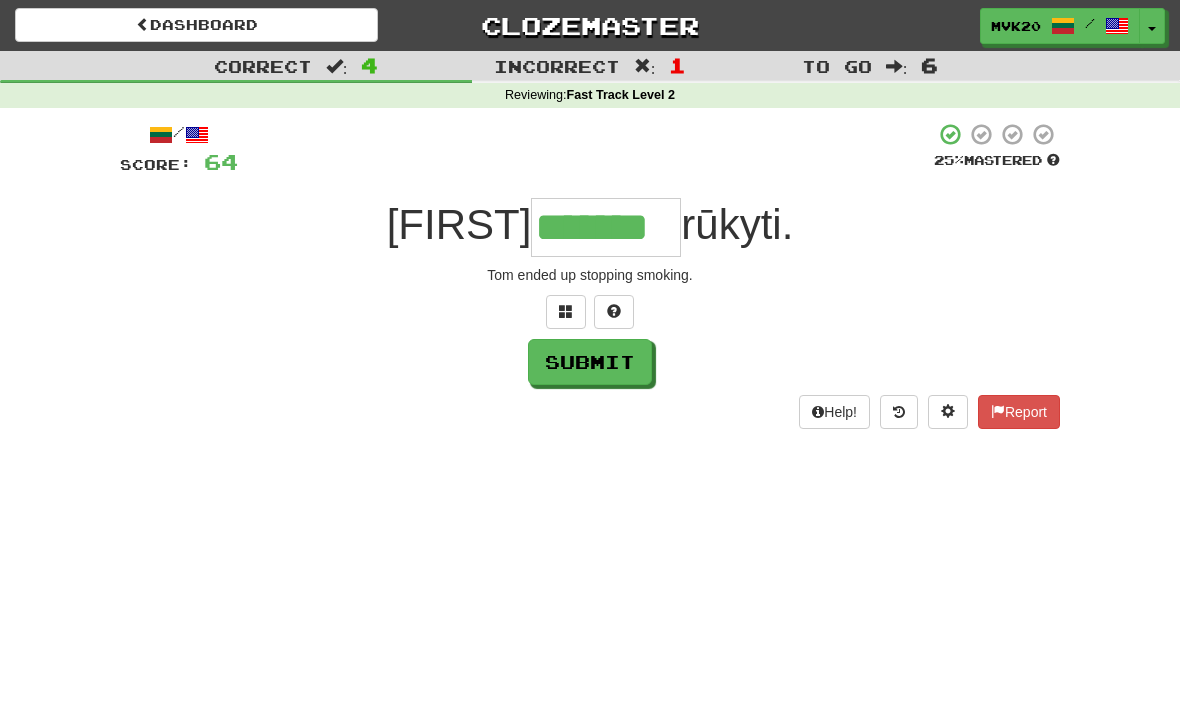 type on "*******" 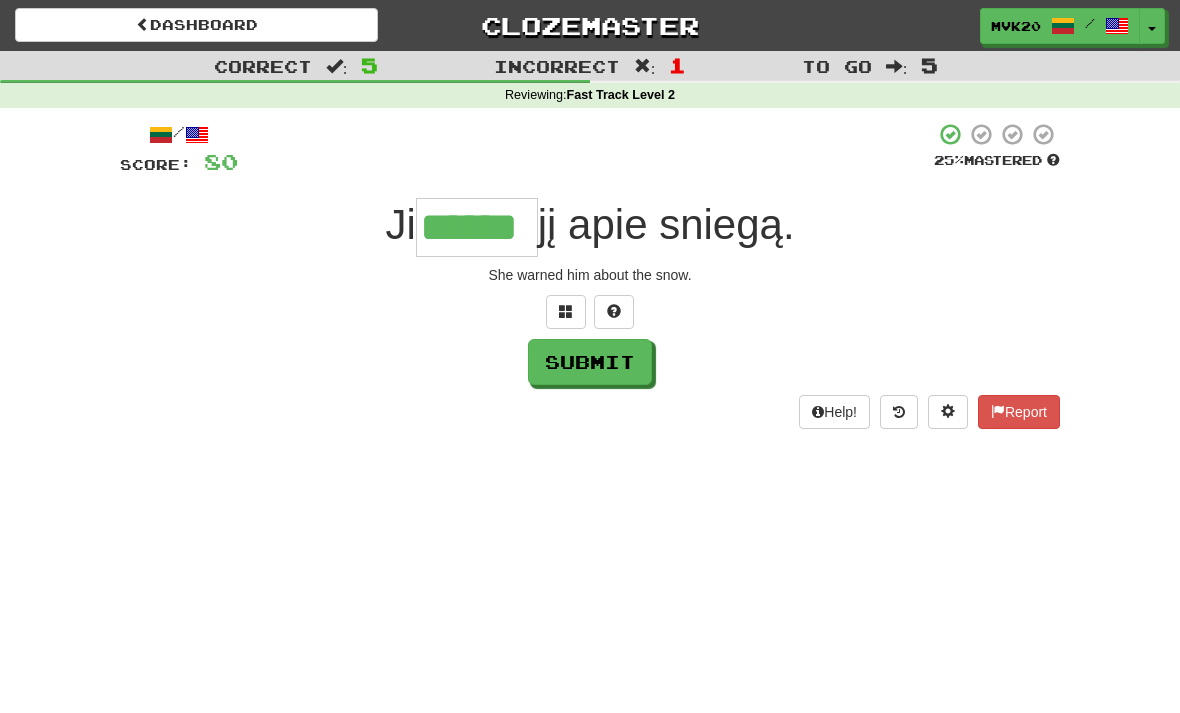 type on "******" 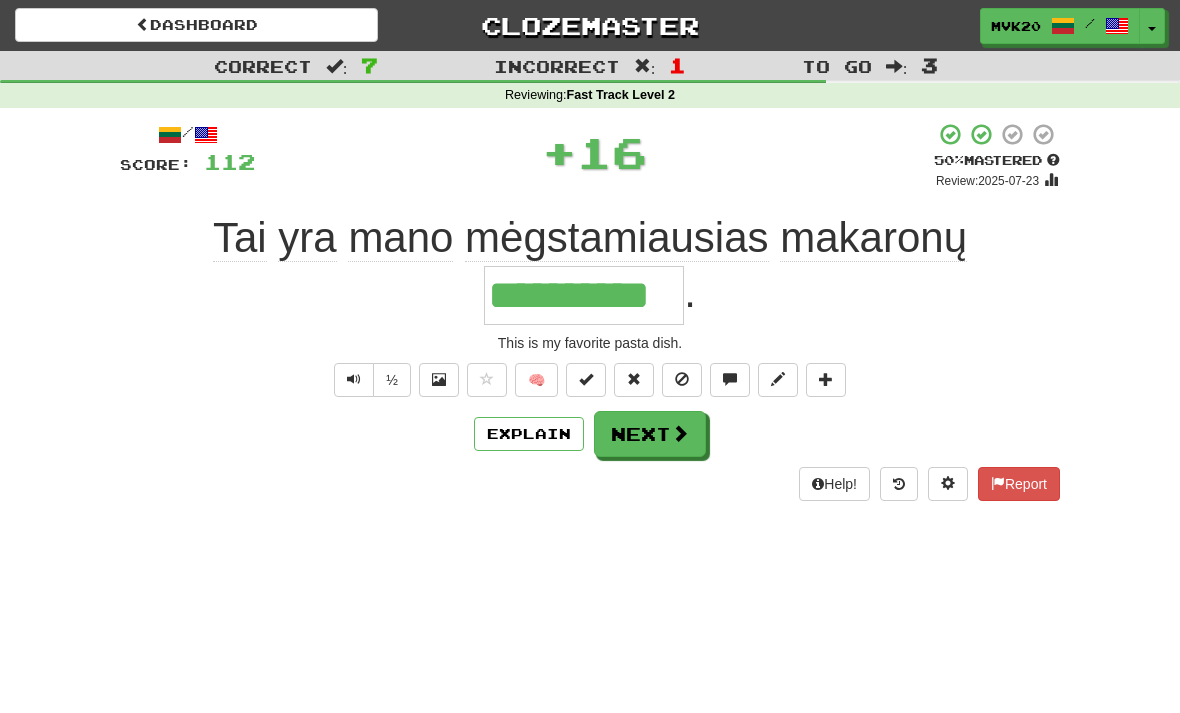 type on "**********" 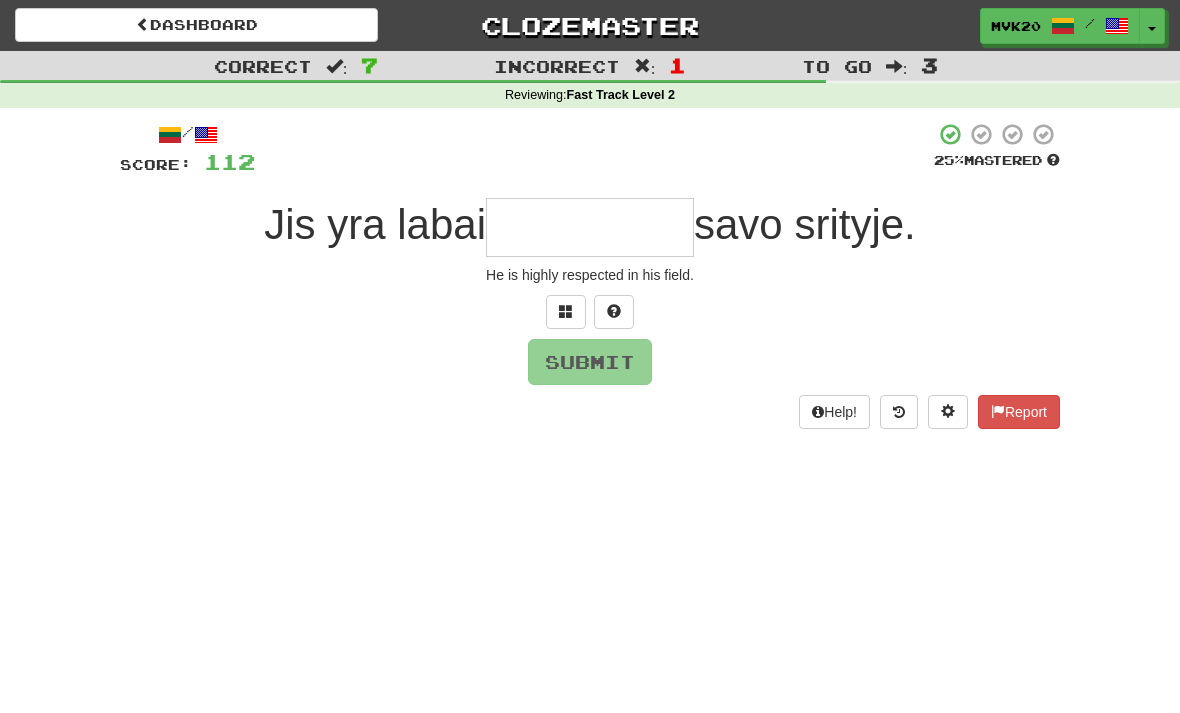 type on "*" 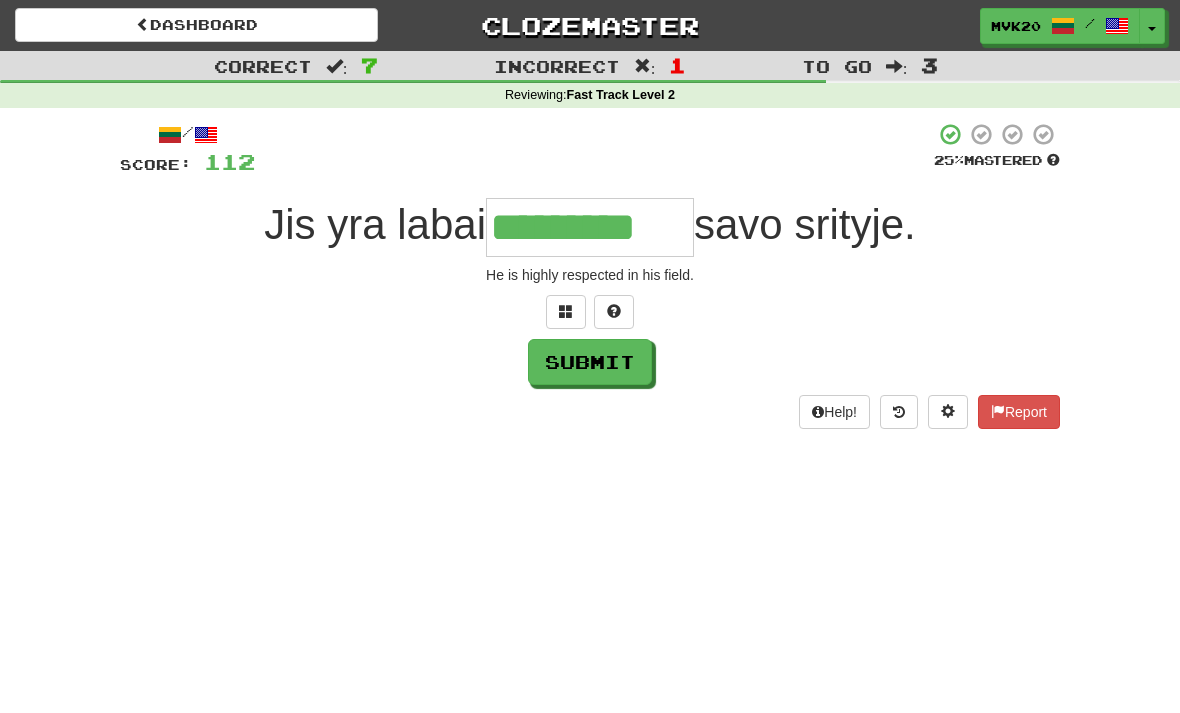 type on "*********" 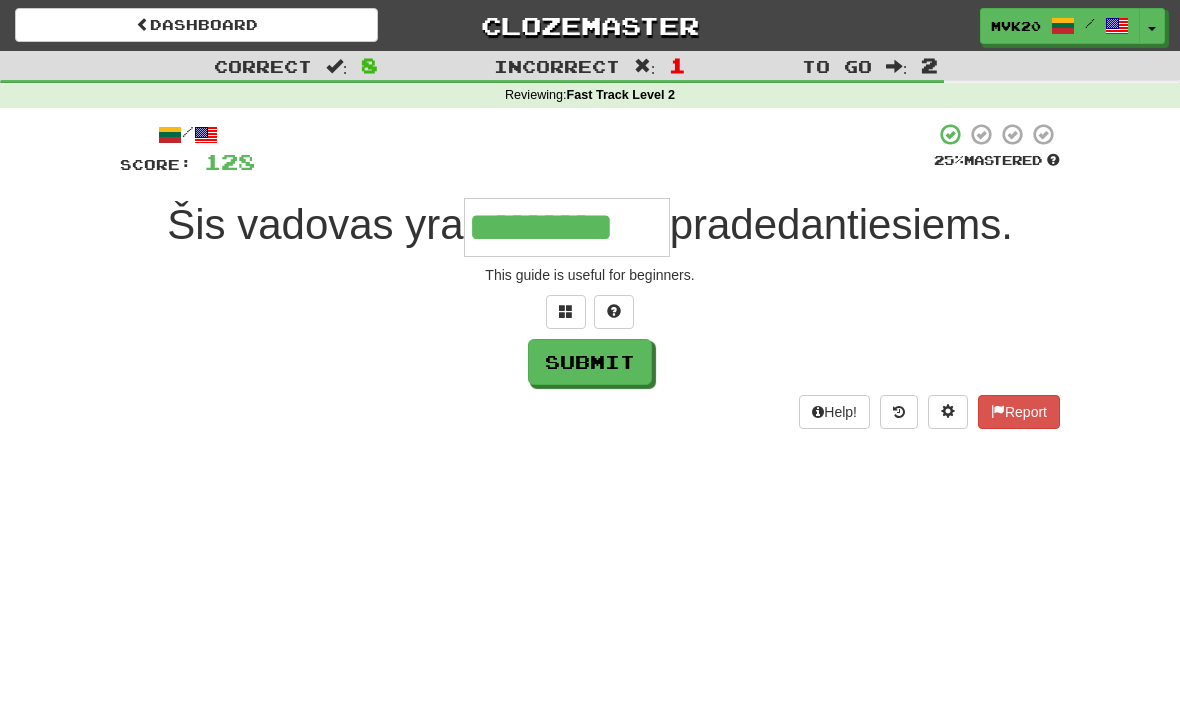 type on "*********" 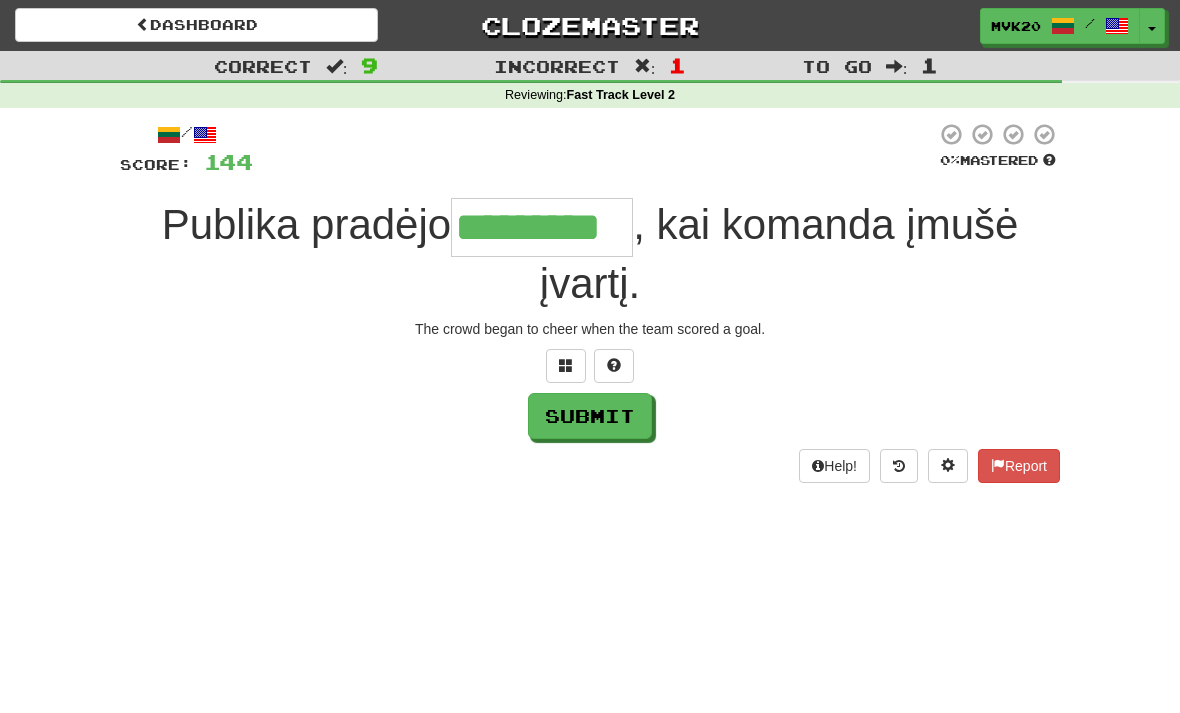 type on "*********" 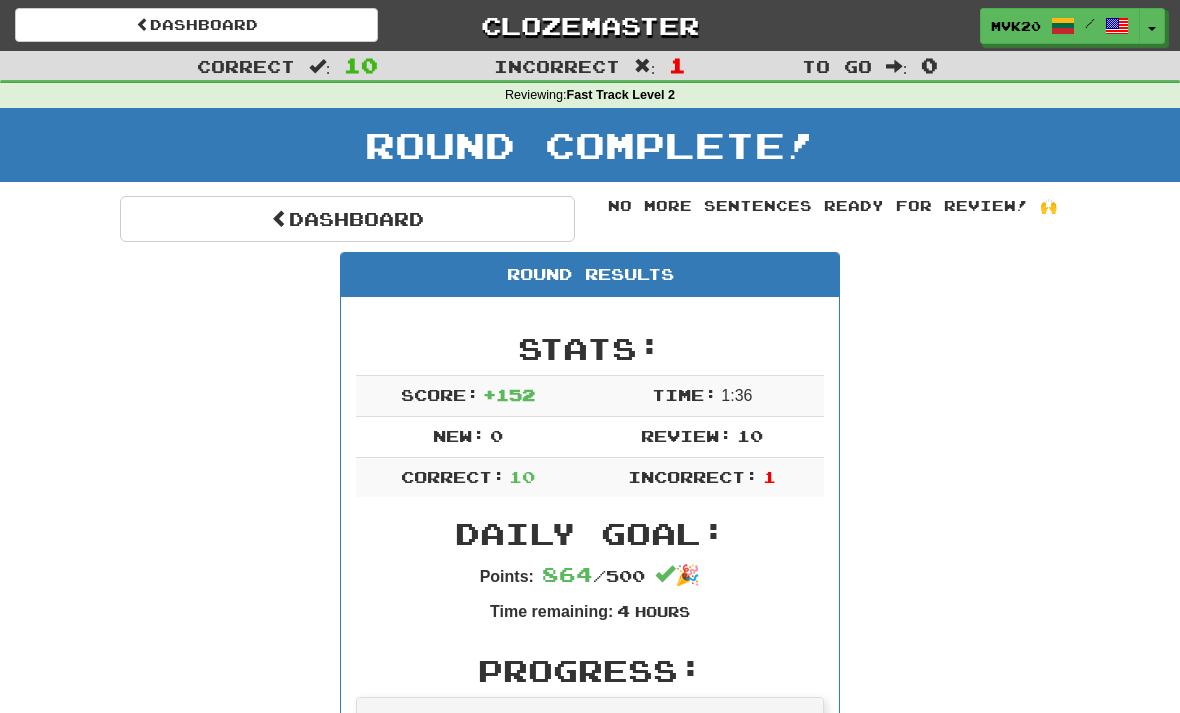 click on "Dashboard" at bounding box center [347, 219] 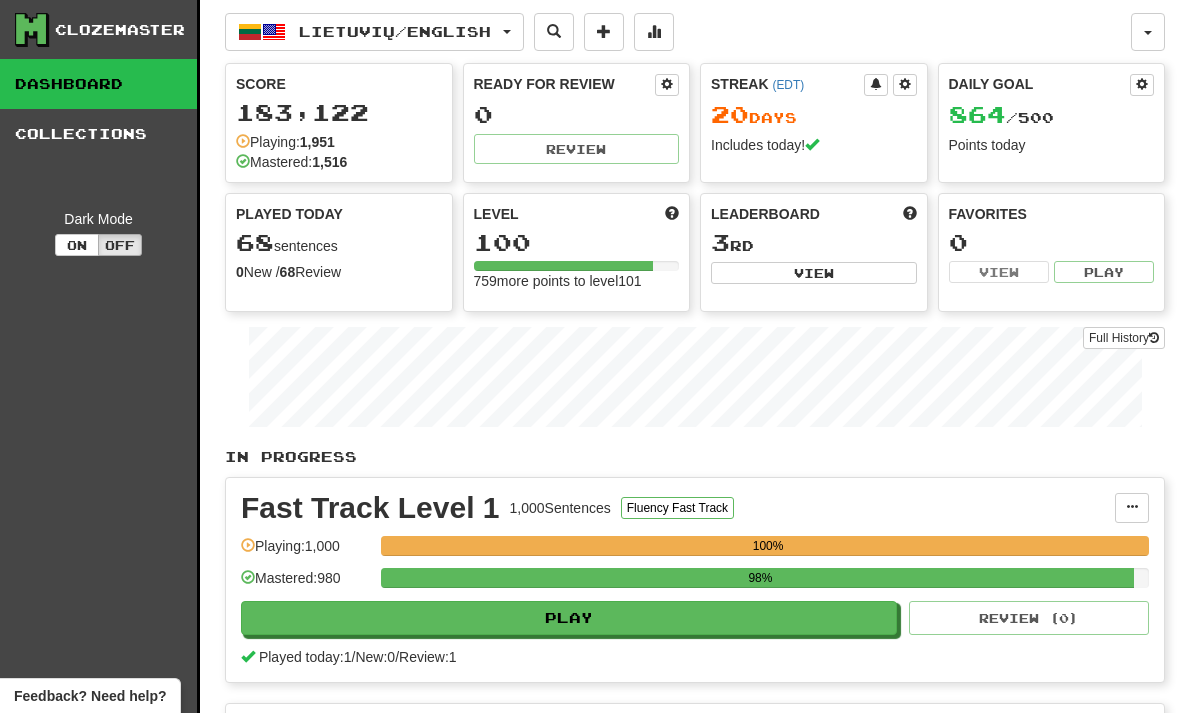 scroll, scrollTop: 0, scrollLeft: 0, axis: both 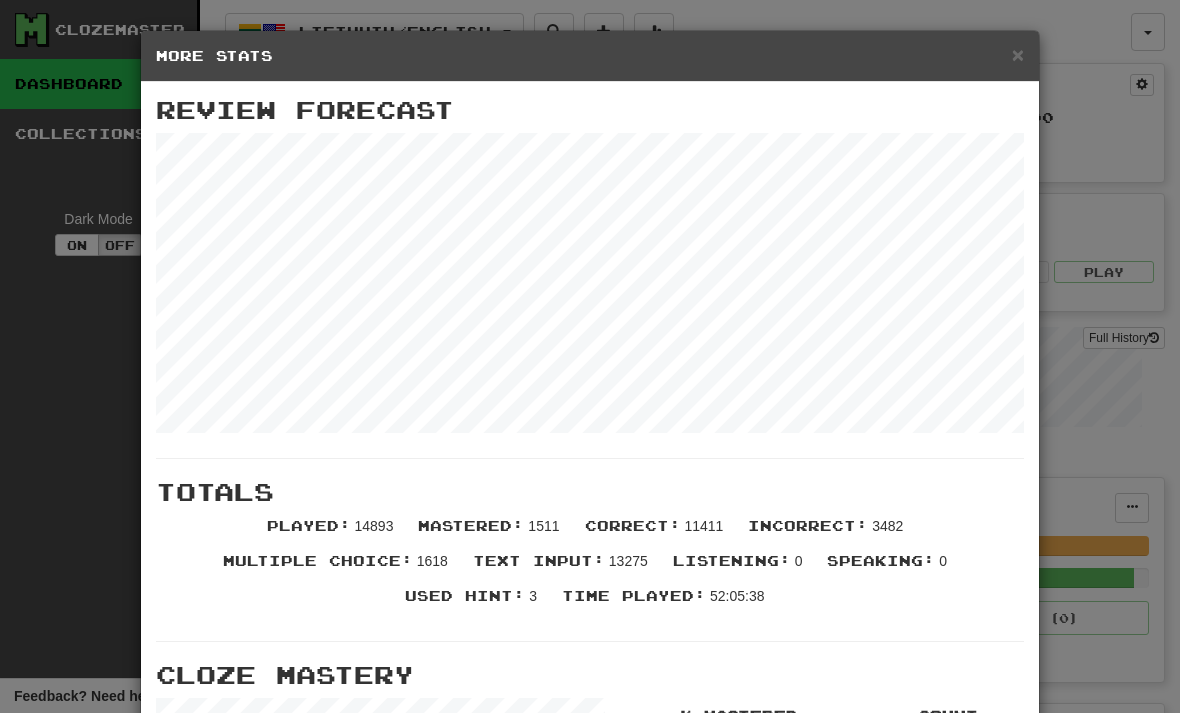 click on "×" at bounding box center (1018, 54) 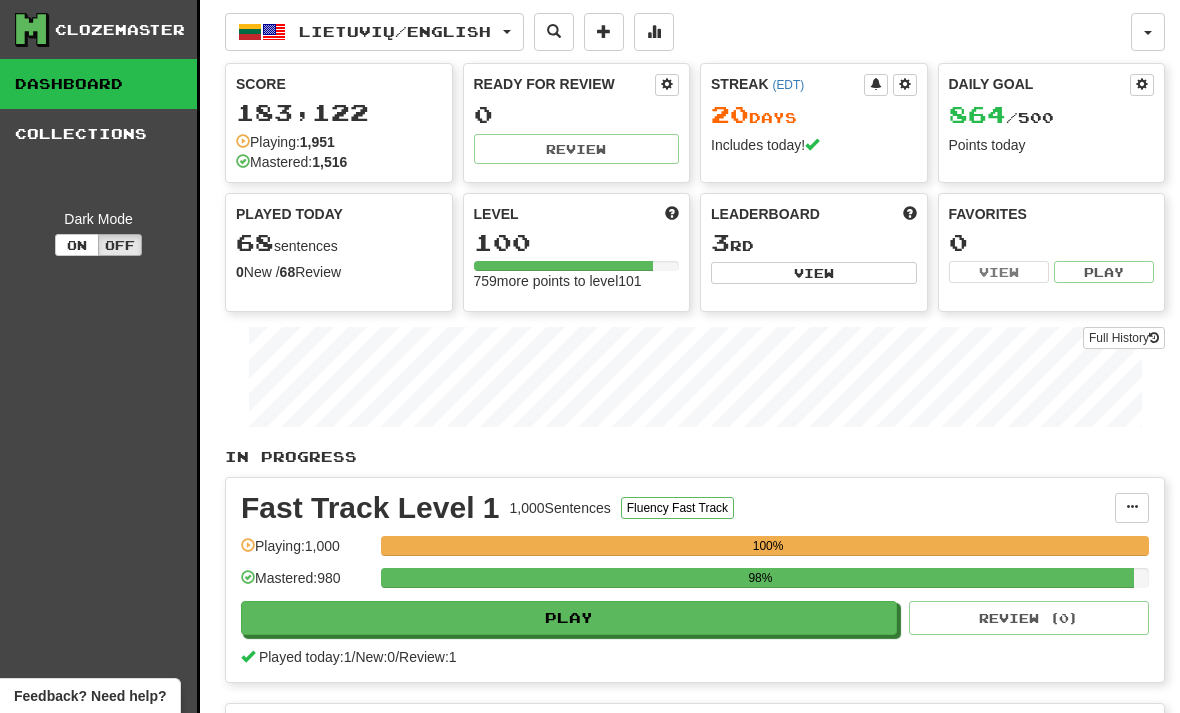 click on "Full History" 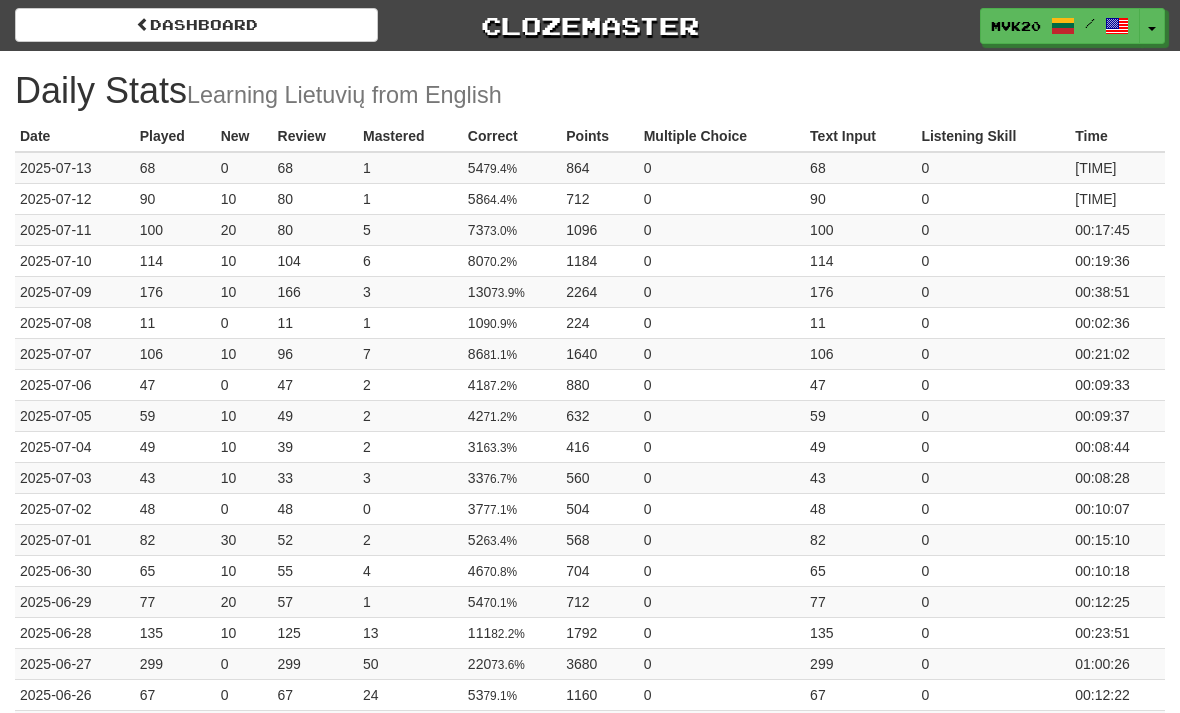 scroll, scrollTop: 0, scrollLeft: 0, axis: both 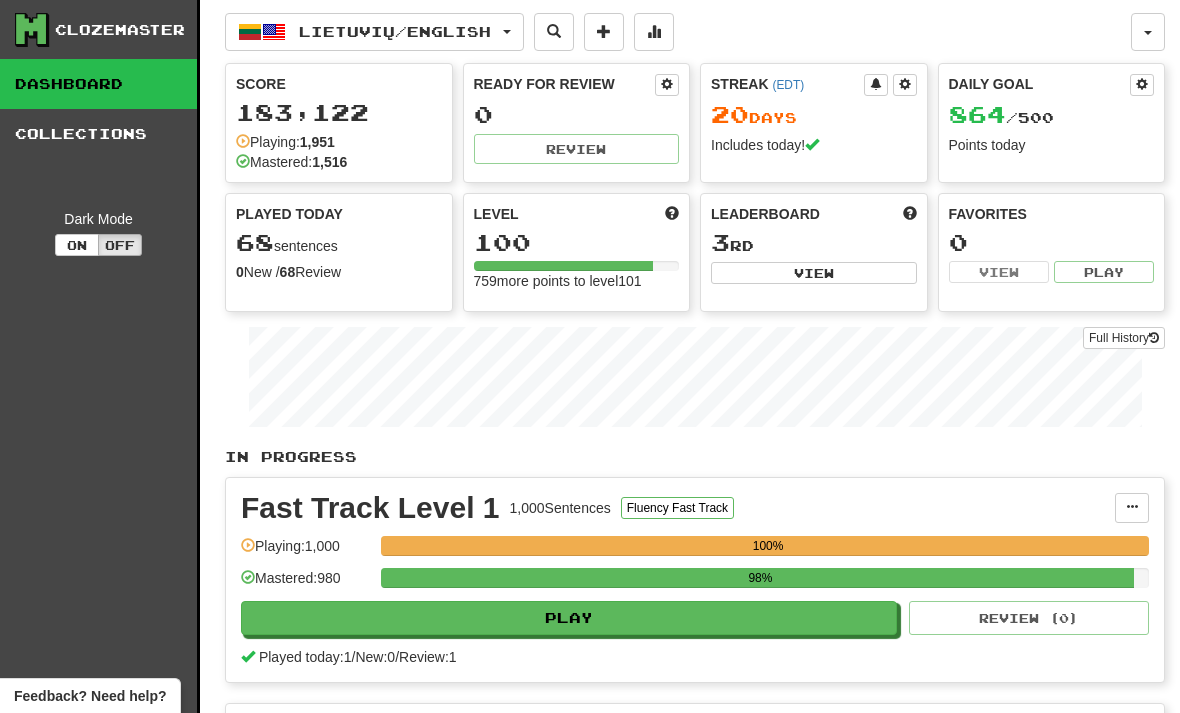 click 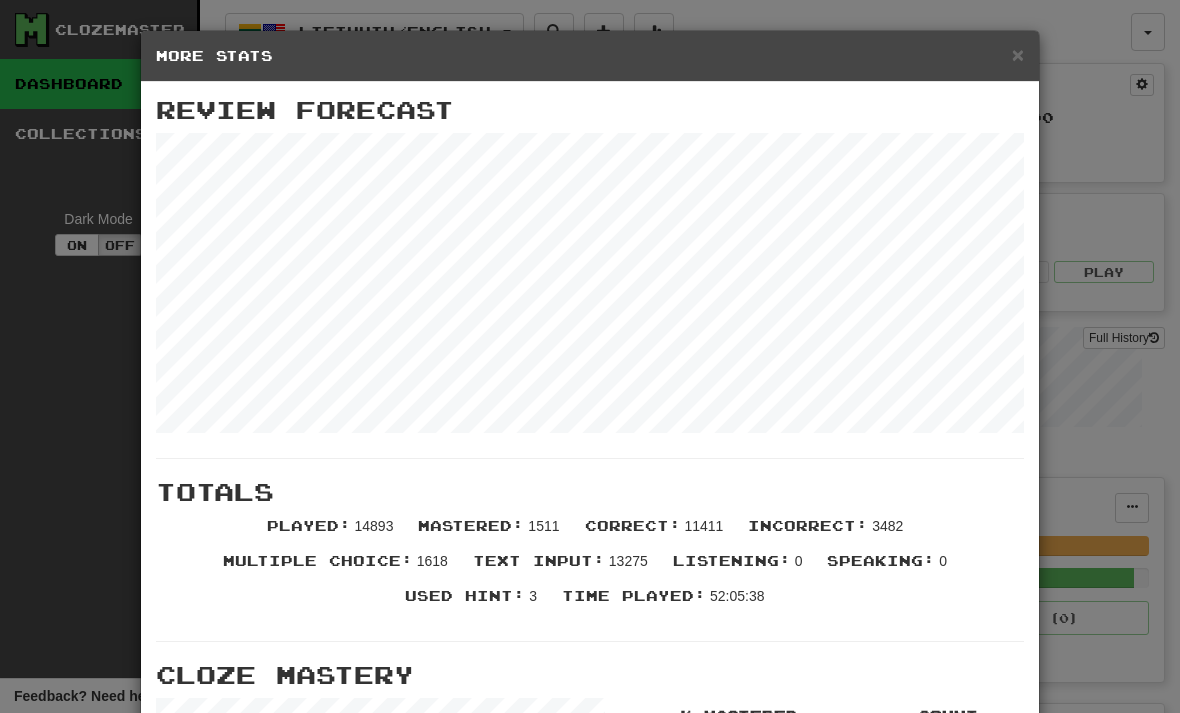 scroll, scrollTop: 0, scrollLeft: 0, axis: both 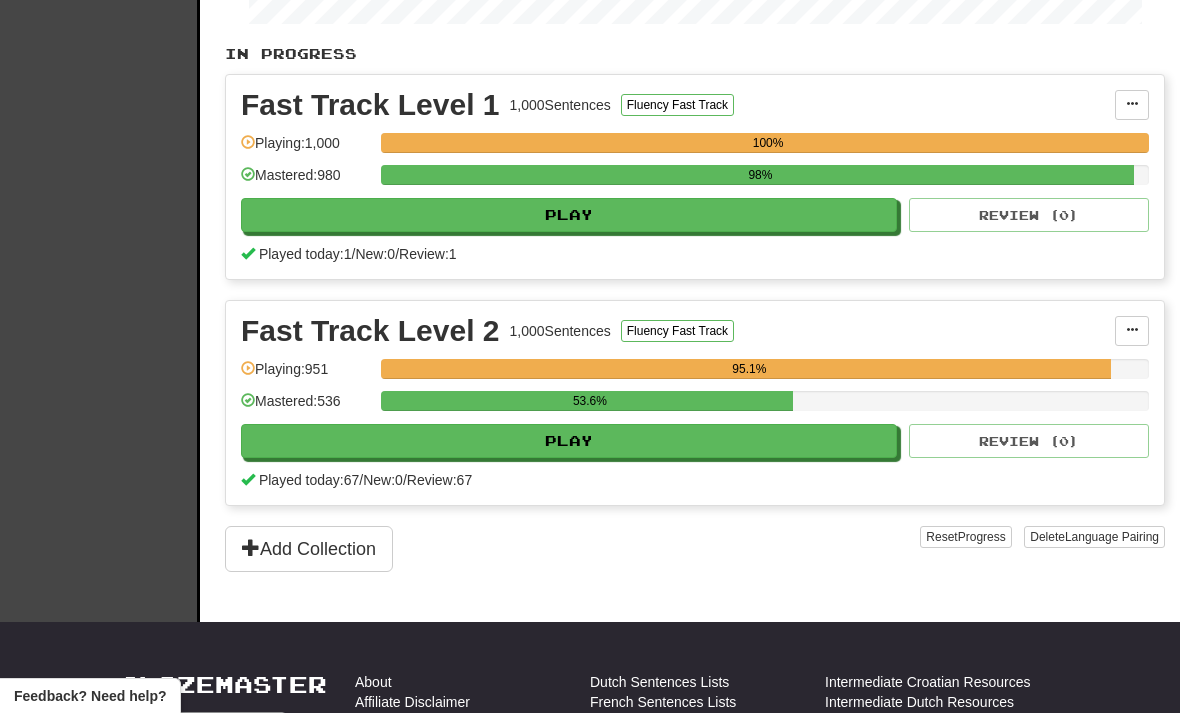 click on "Play" 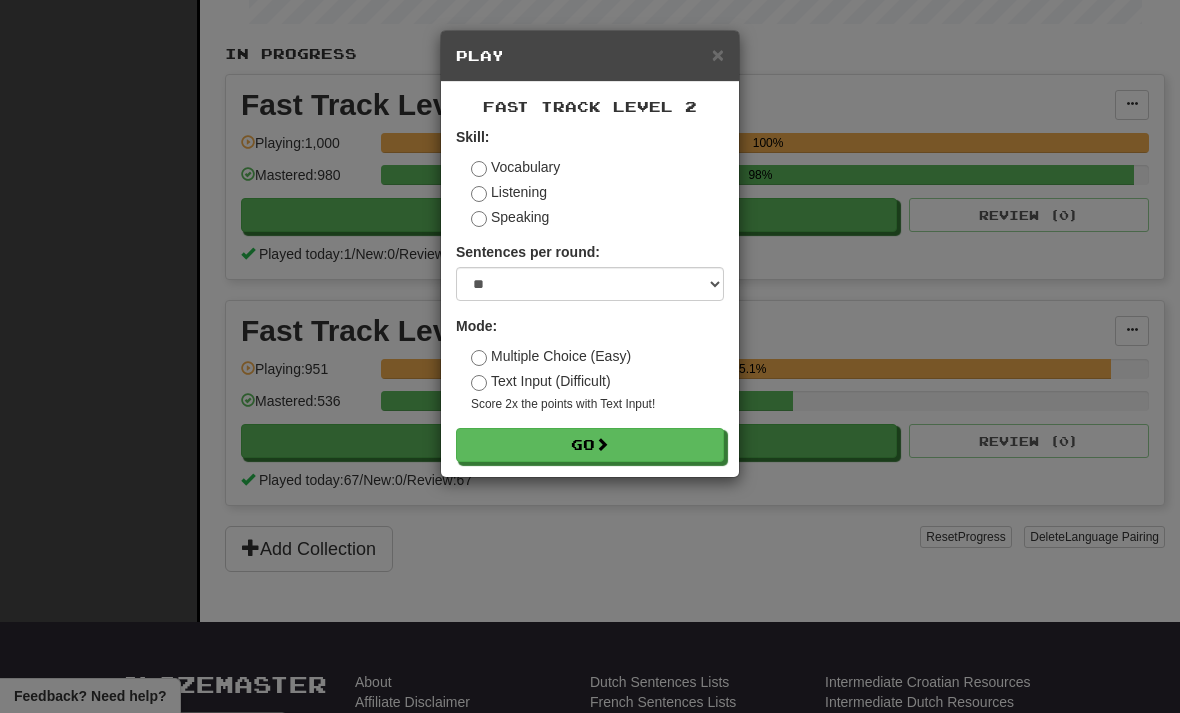 click on "Go" at bounding box center (590, 445) 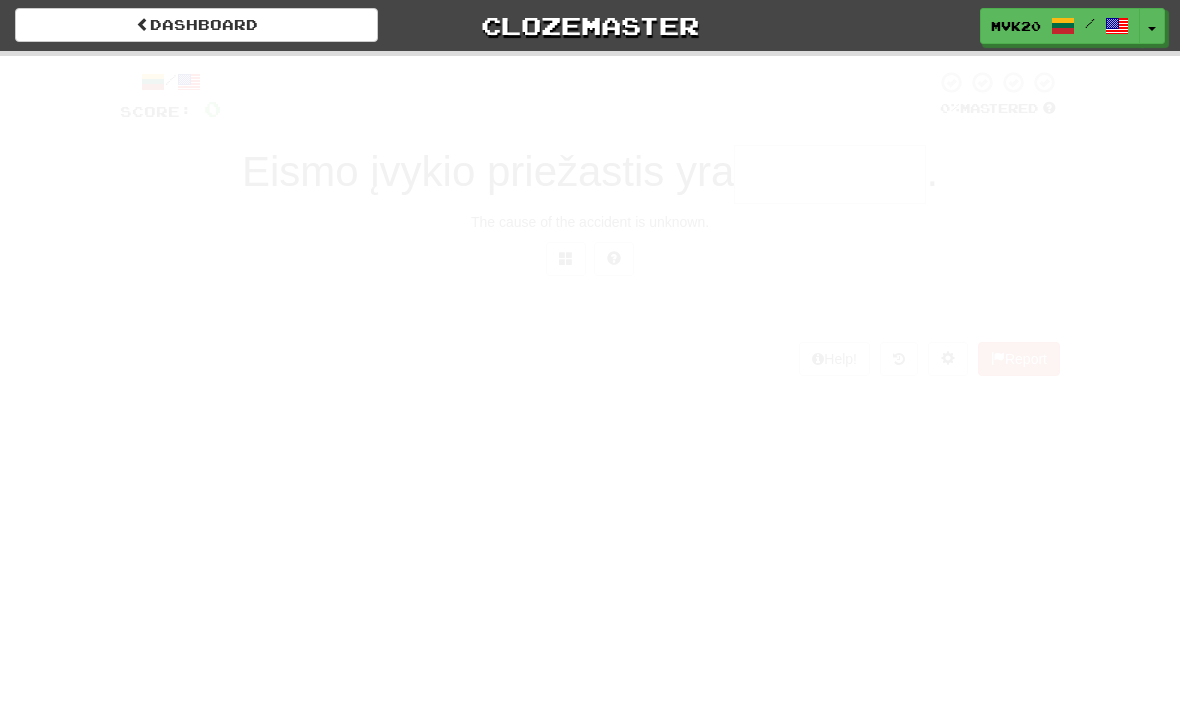 scroll, scrollTop: 0, scrollLeft: 0, axis: both 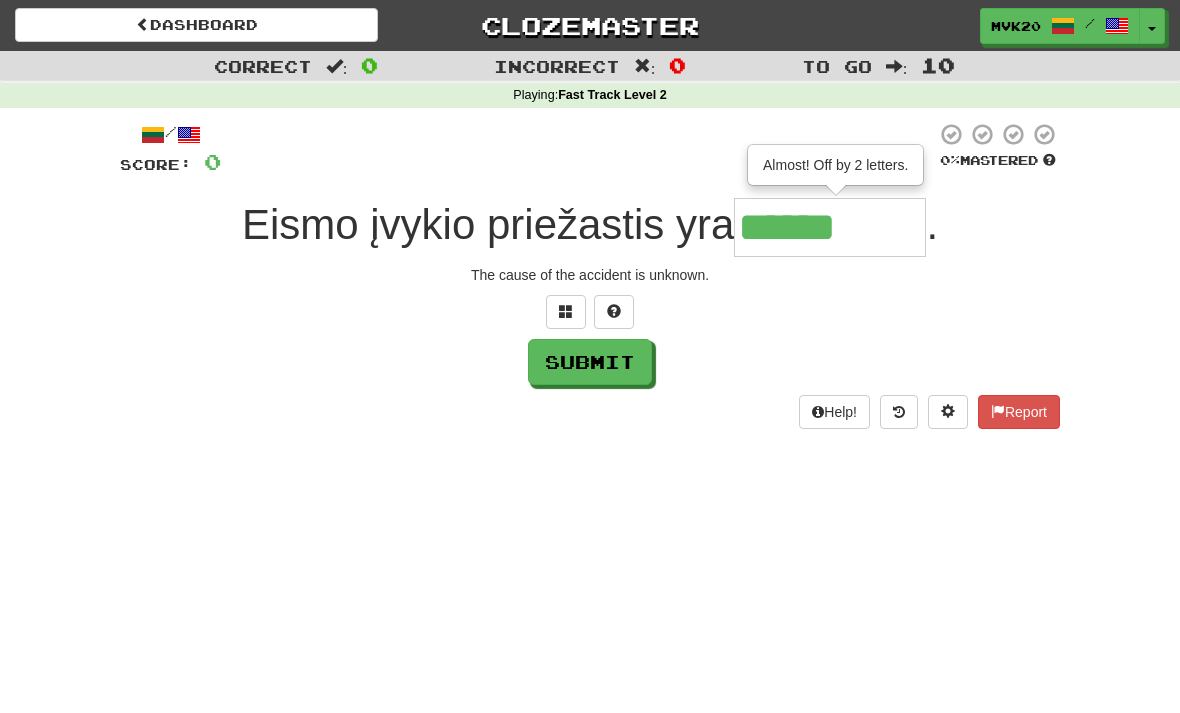 type on "********" 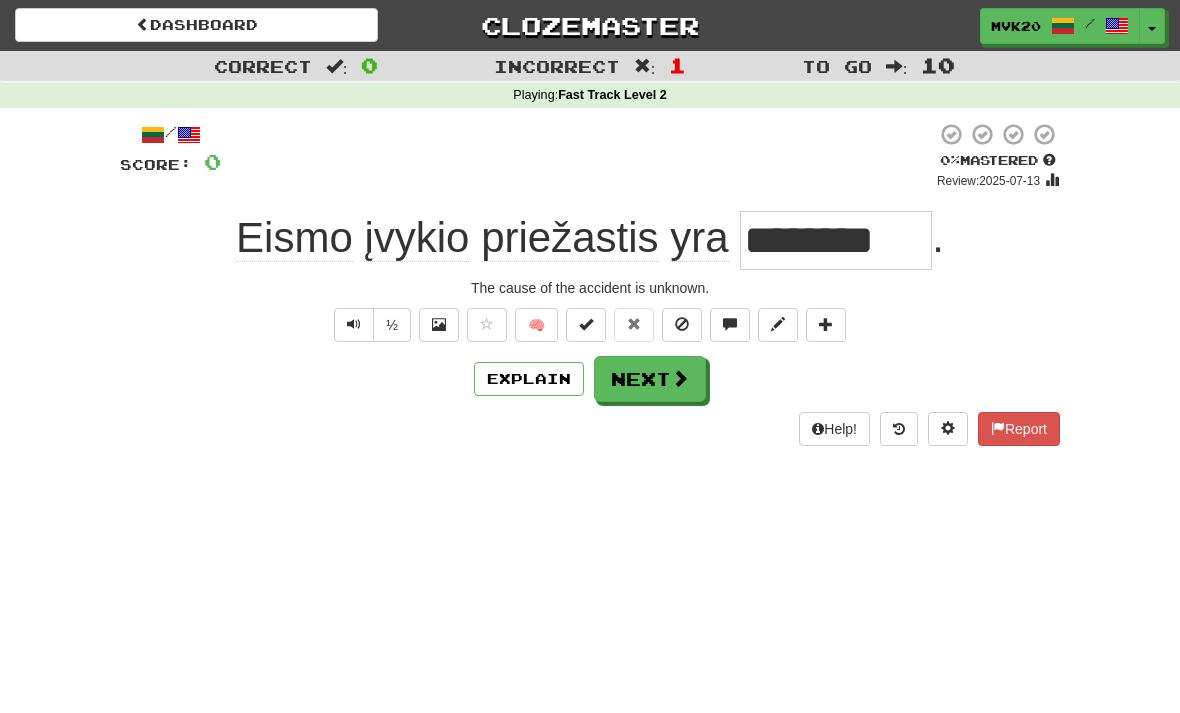 click on "įvykio" 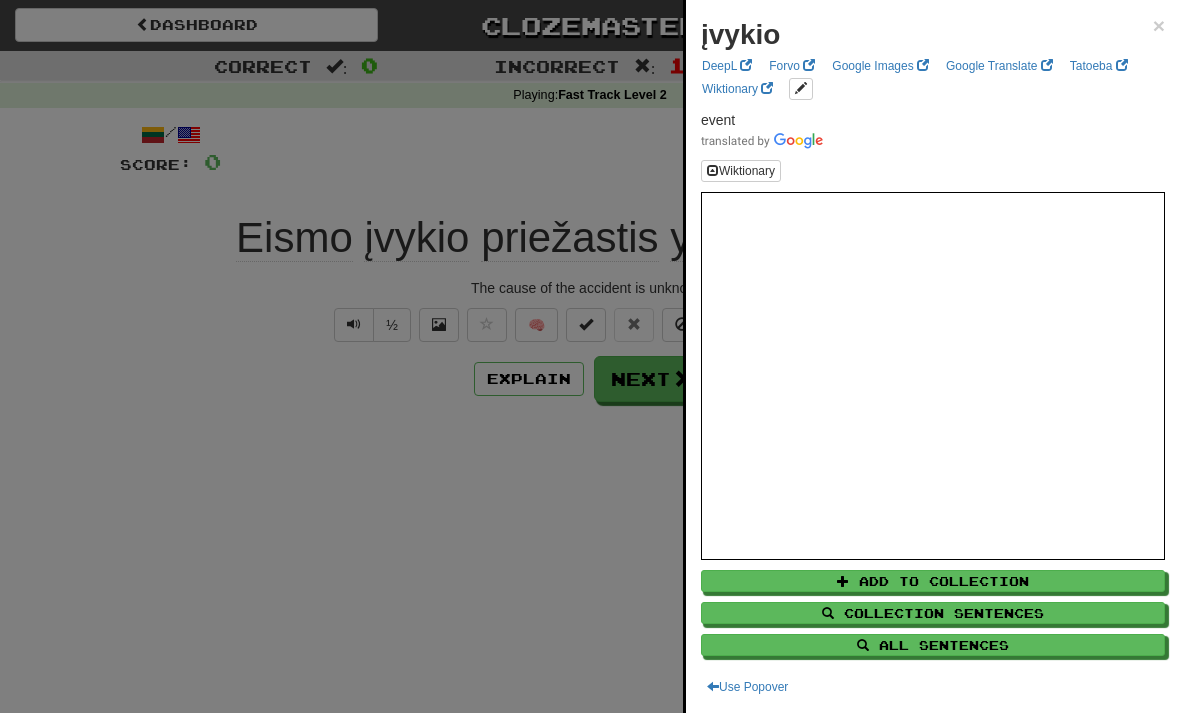 click on "×" at bounding box center (1159, 25) 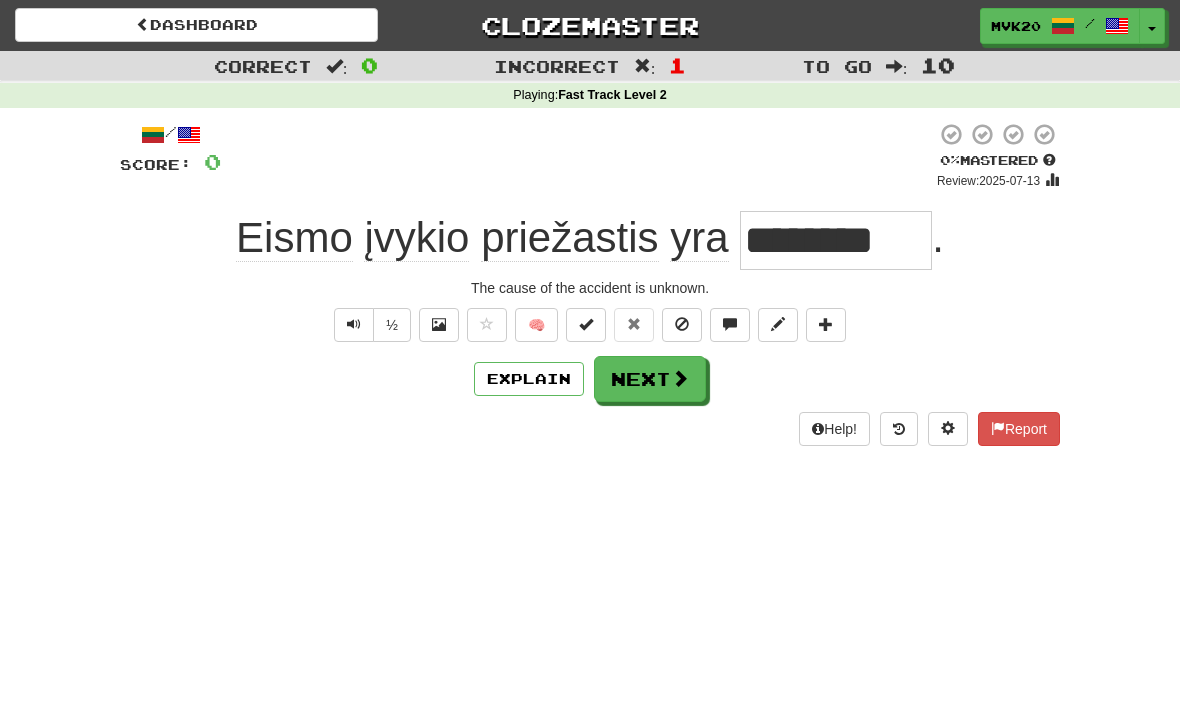 click on "įvykio" 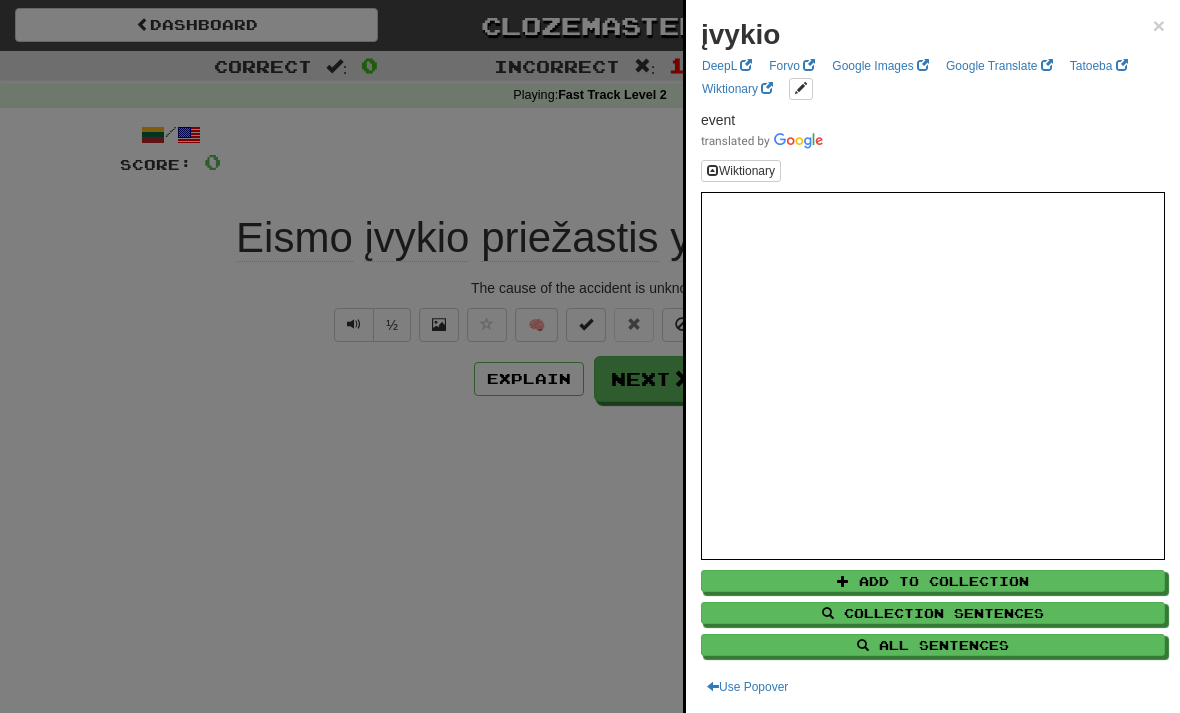 click on "×" at bounding box center (1159, 25) 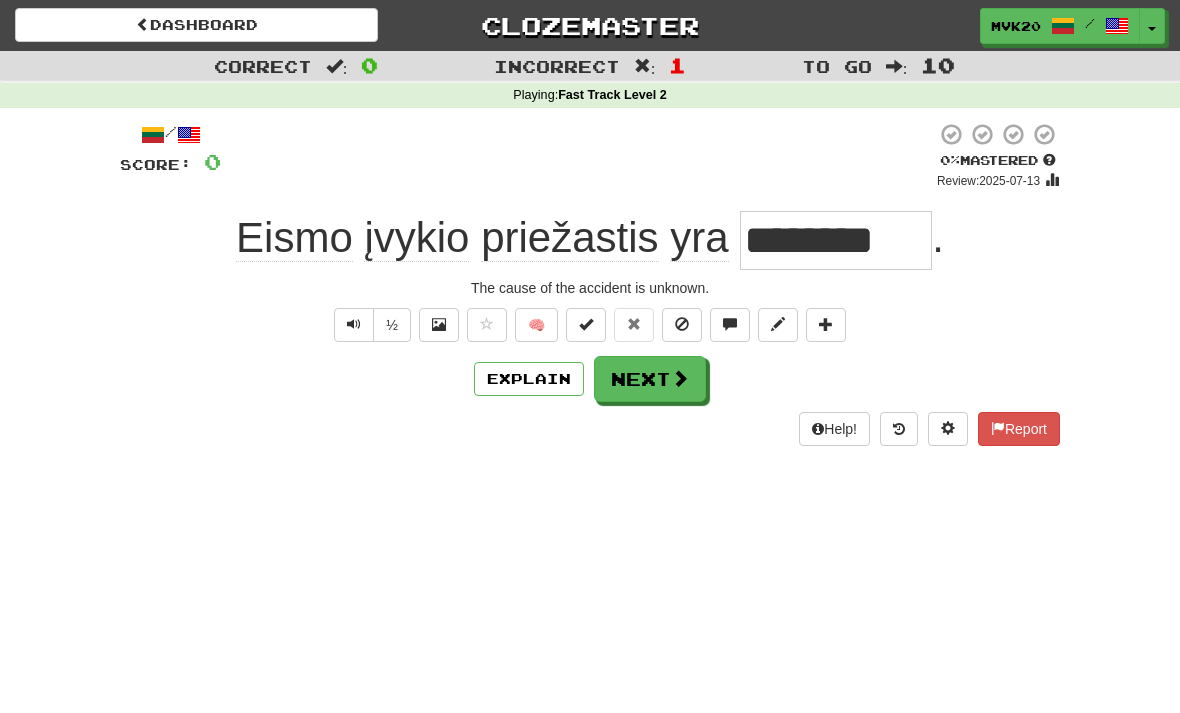 click on "Next" at bounding box center (650, 379) 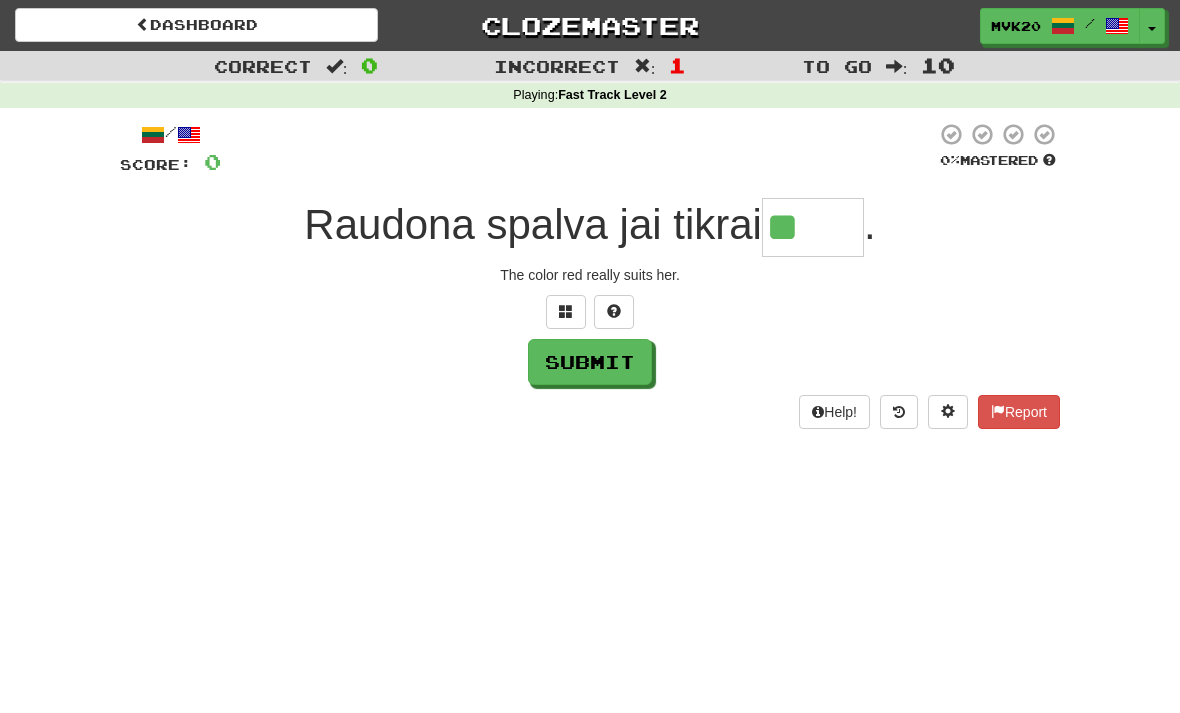 type on "*****" 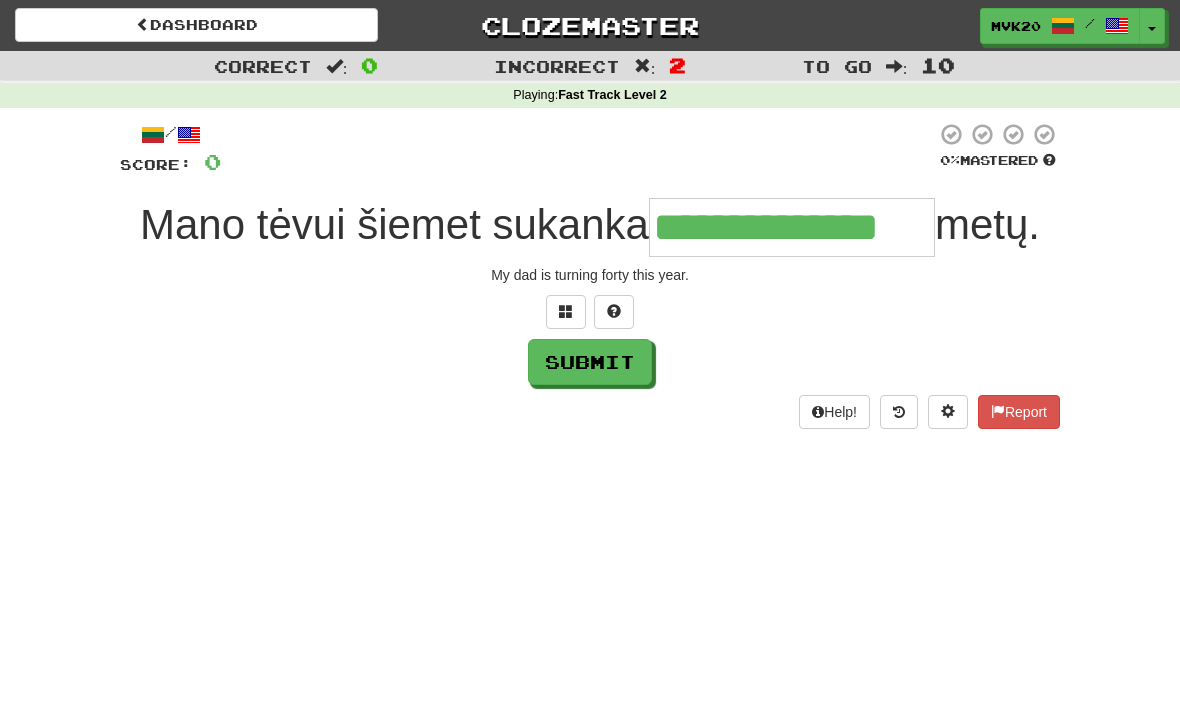 type on "**********" 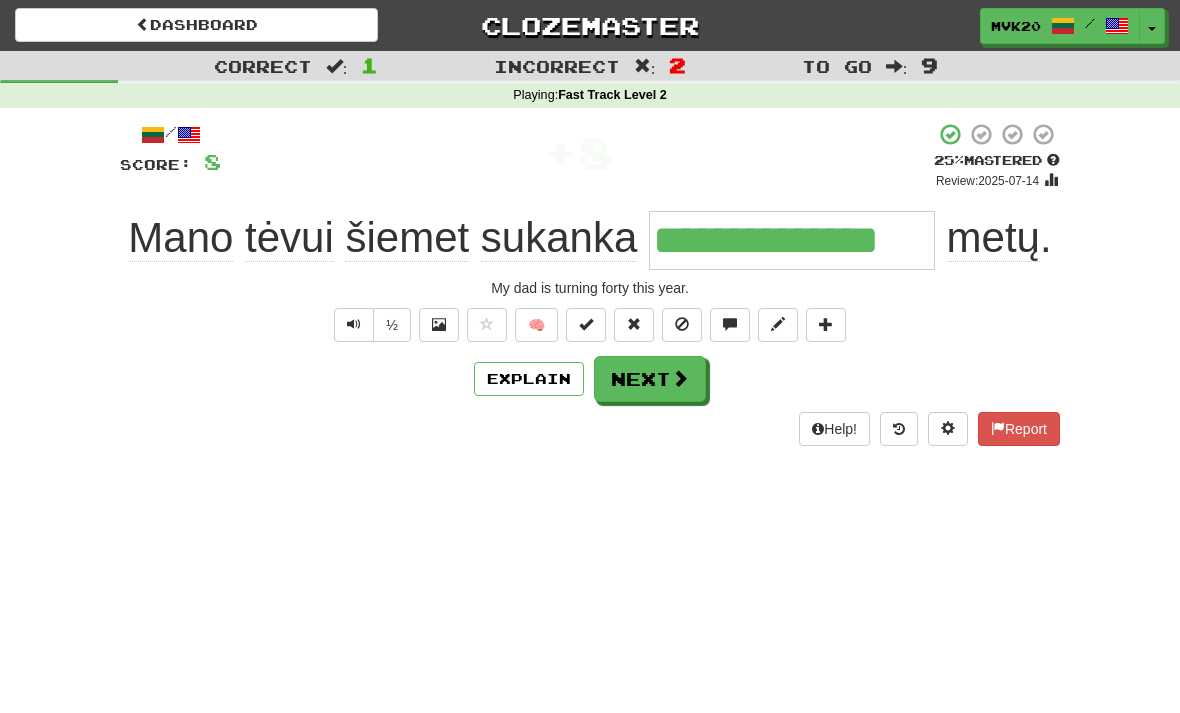 click on "sukanka" 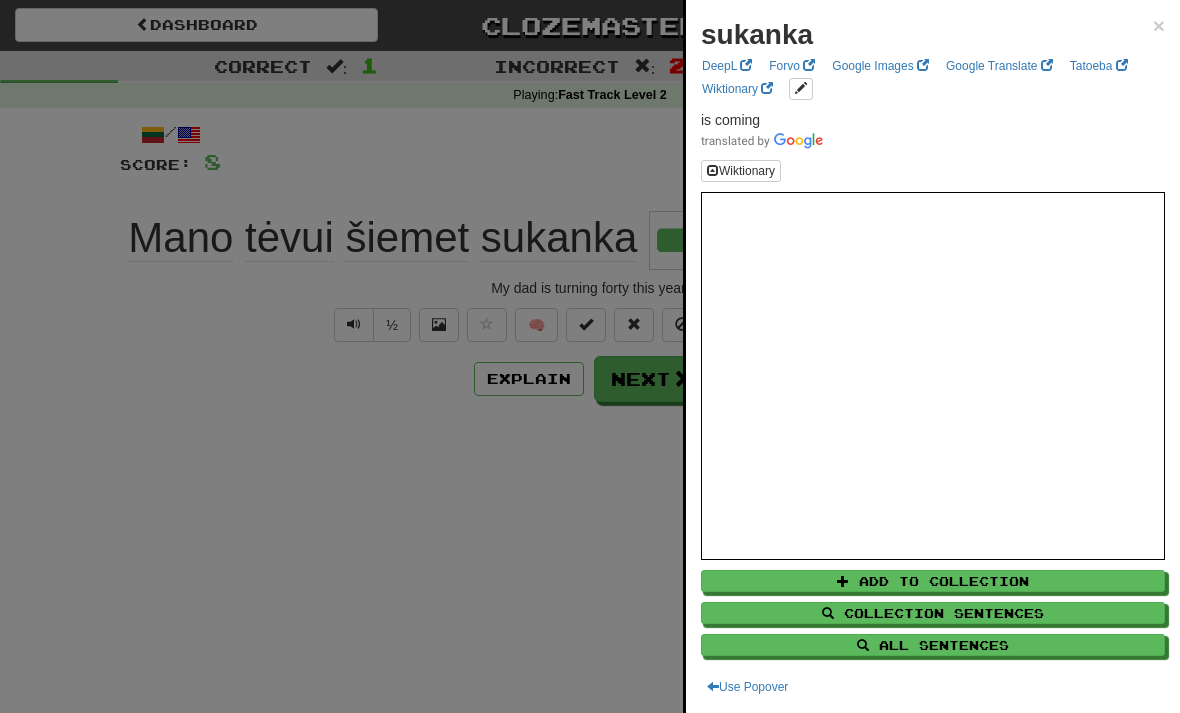 click on "Google Translate" at bounding box center (999, 66) 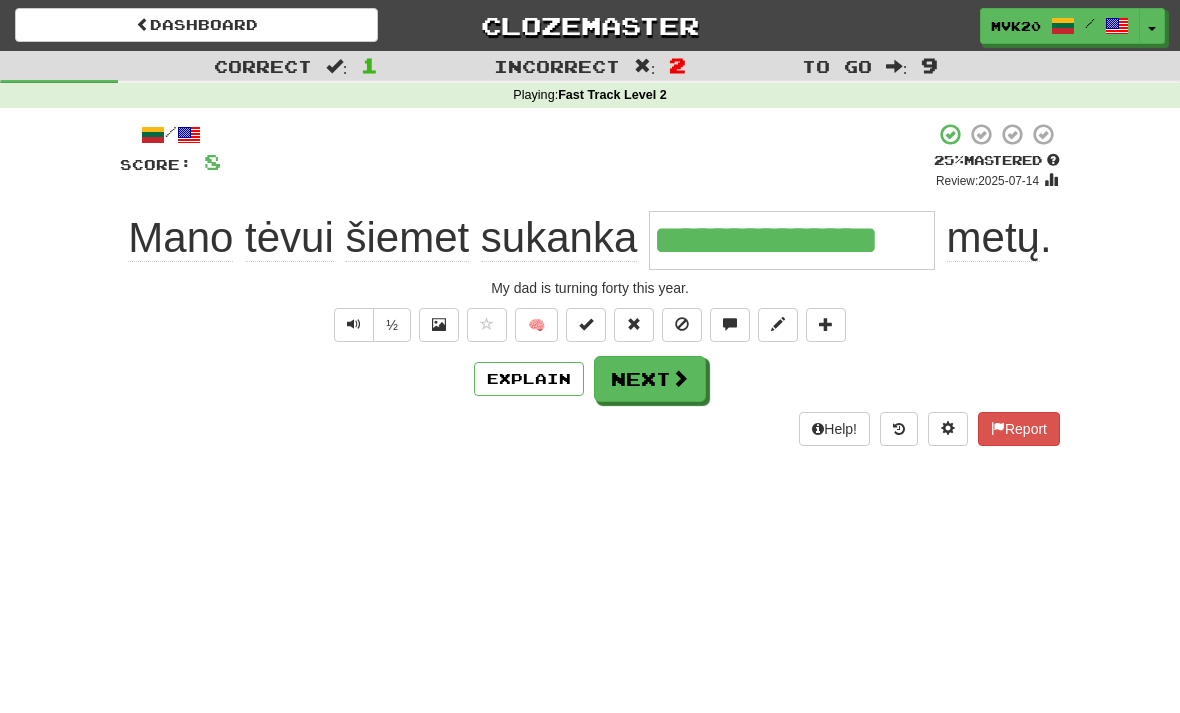 click on "Next" at bounding box center (650, 379) 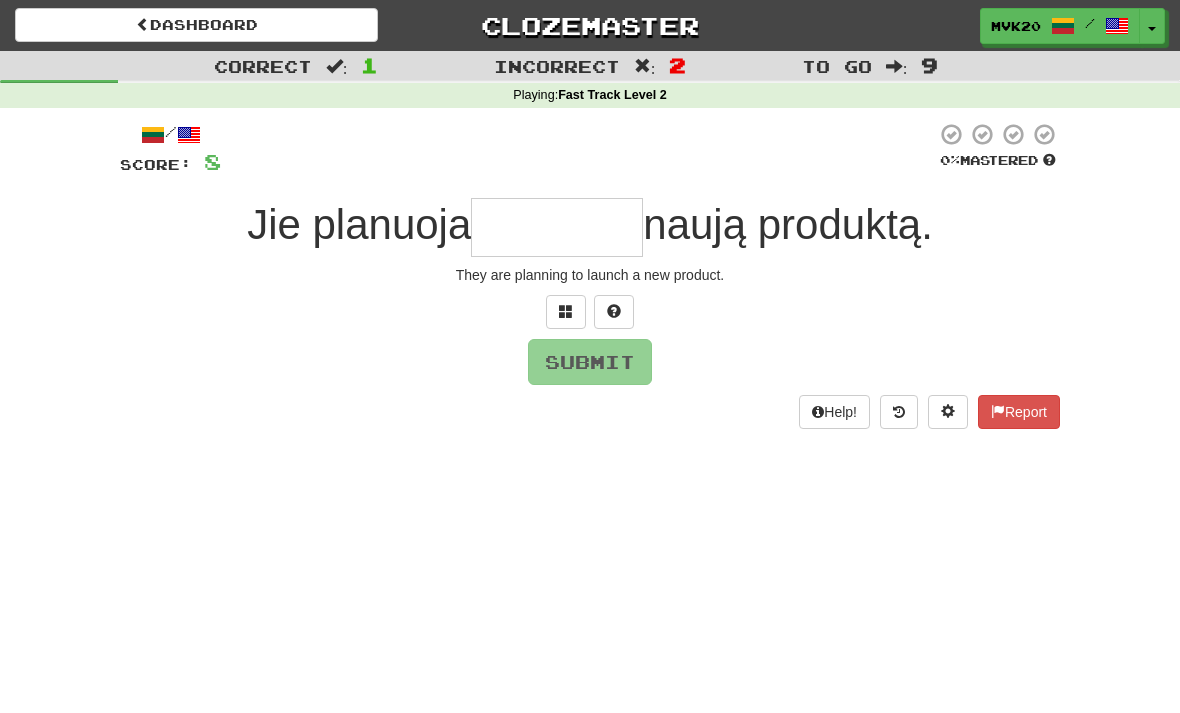 type on "**********" 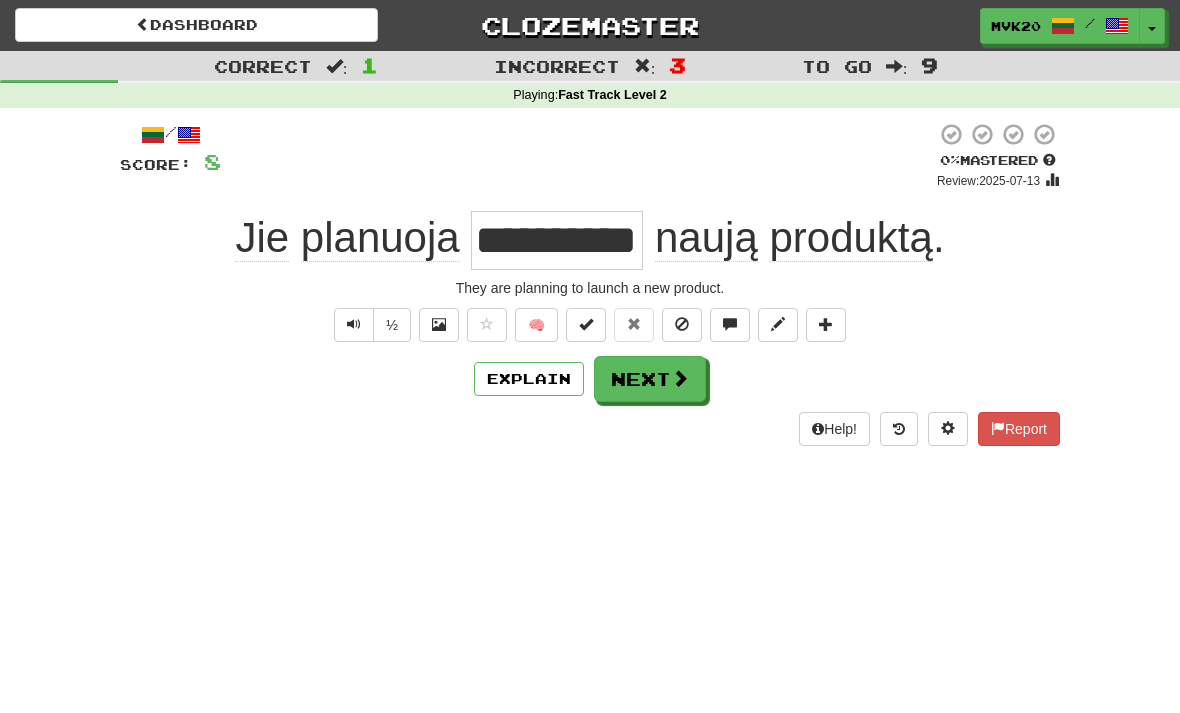 click on "**********" at bounding box center [557, 240] 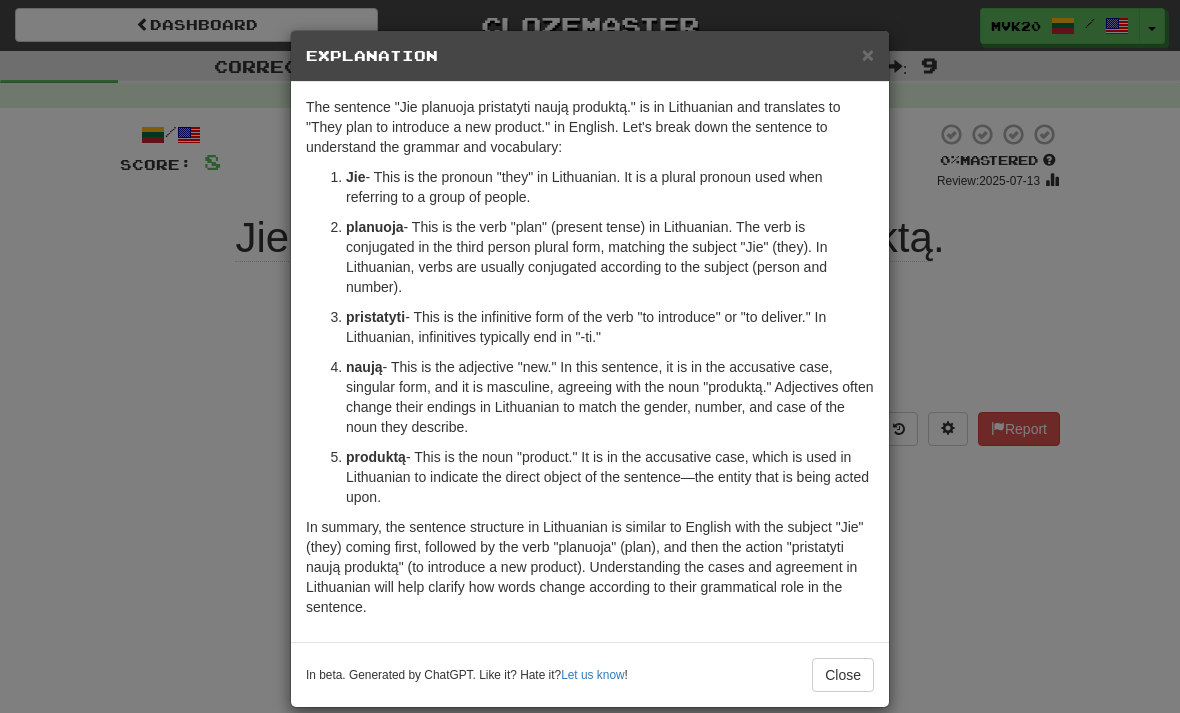 click on "×" at bounding box center (868, 54) 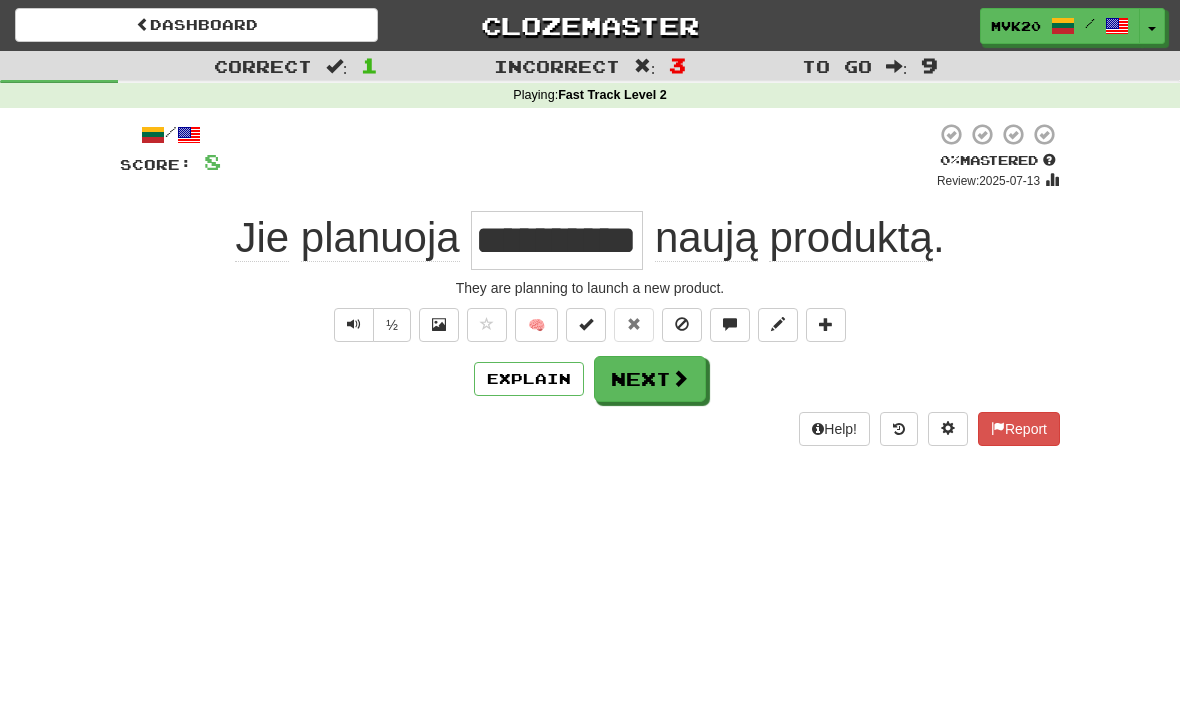 click at bounding box center [680, 378] 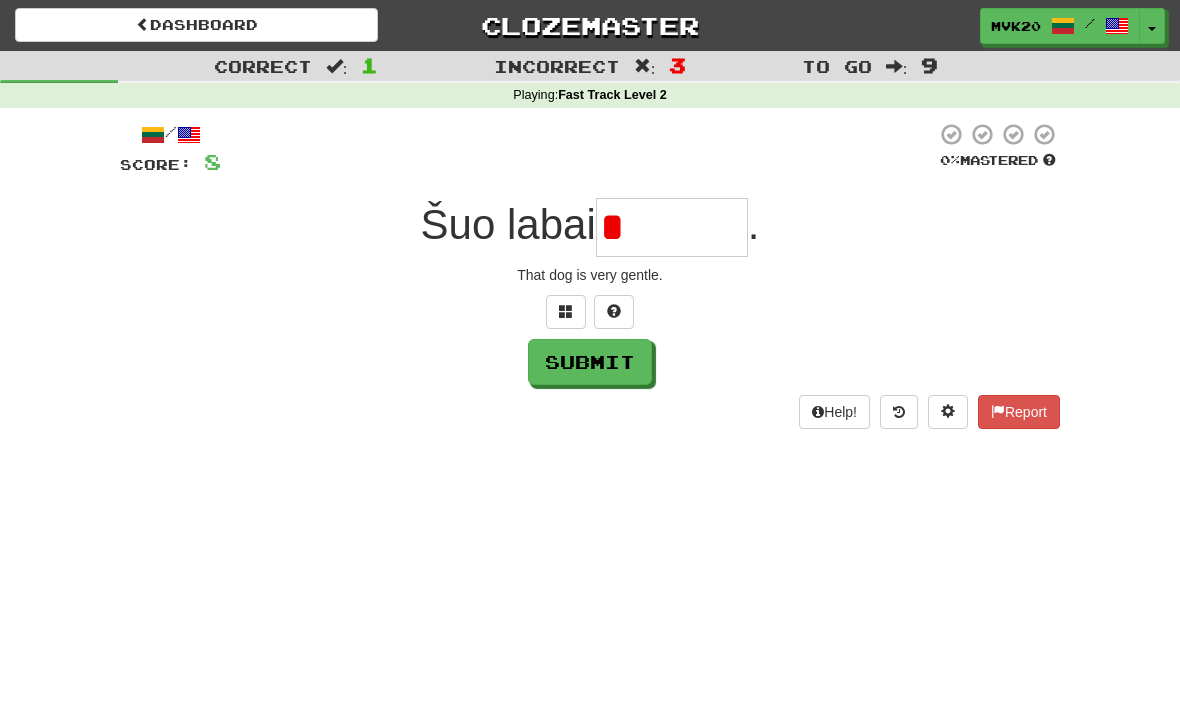 type on "*******" 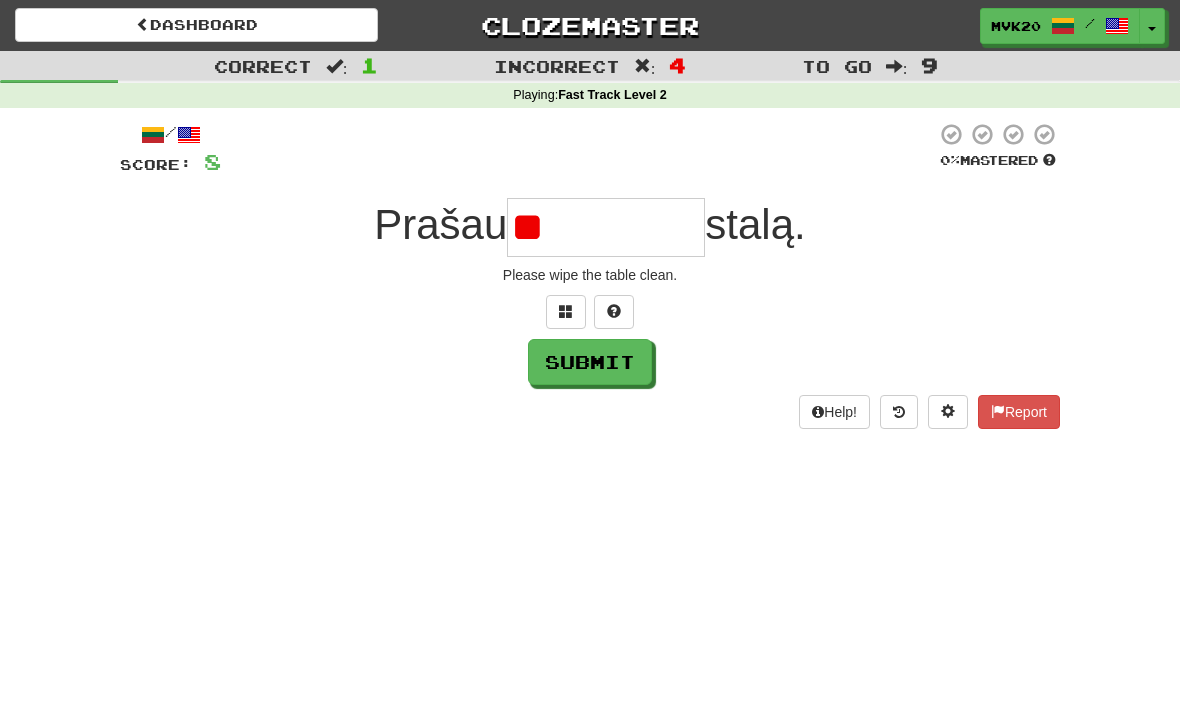 type on "*" 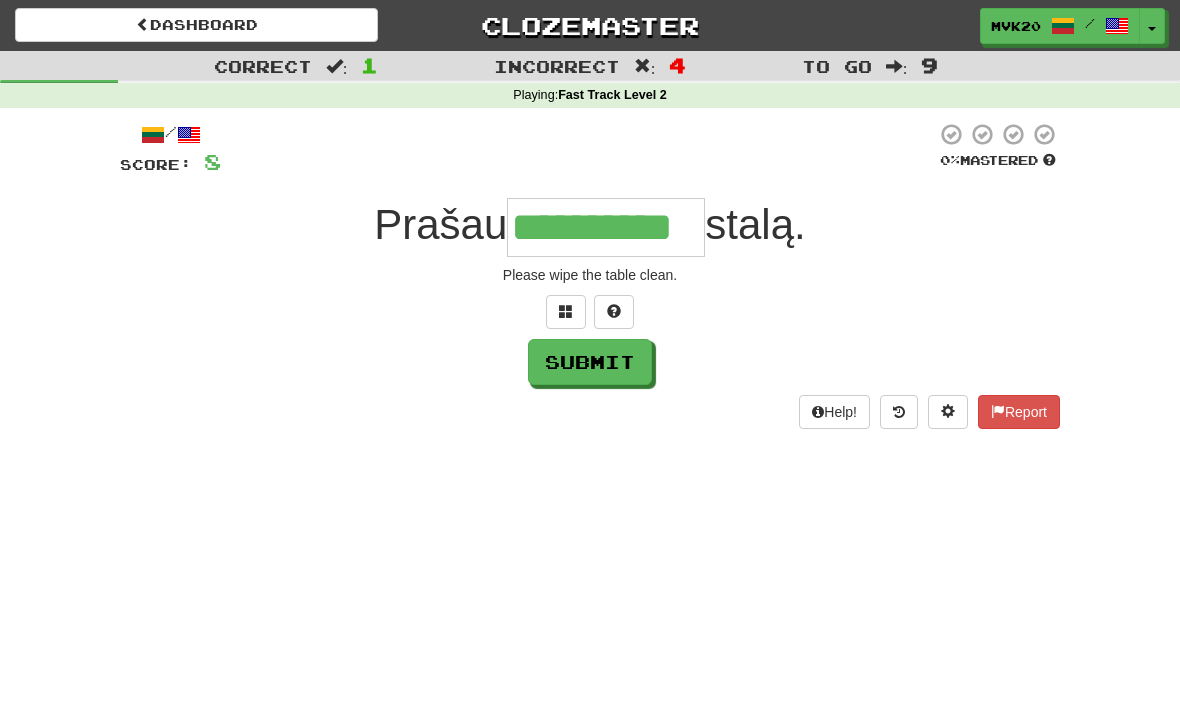 type on "**********" 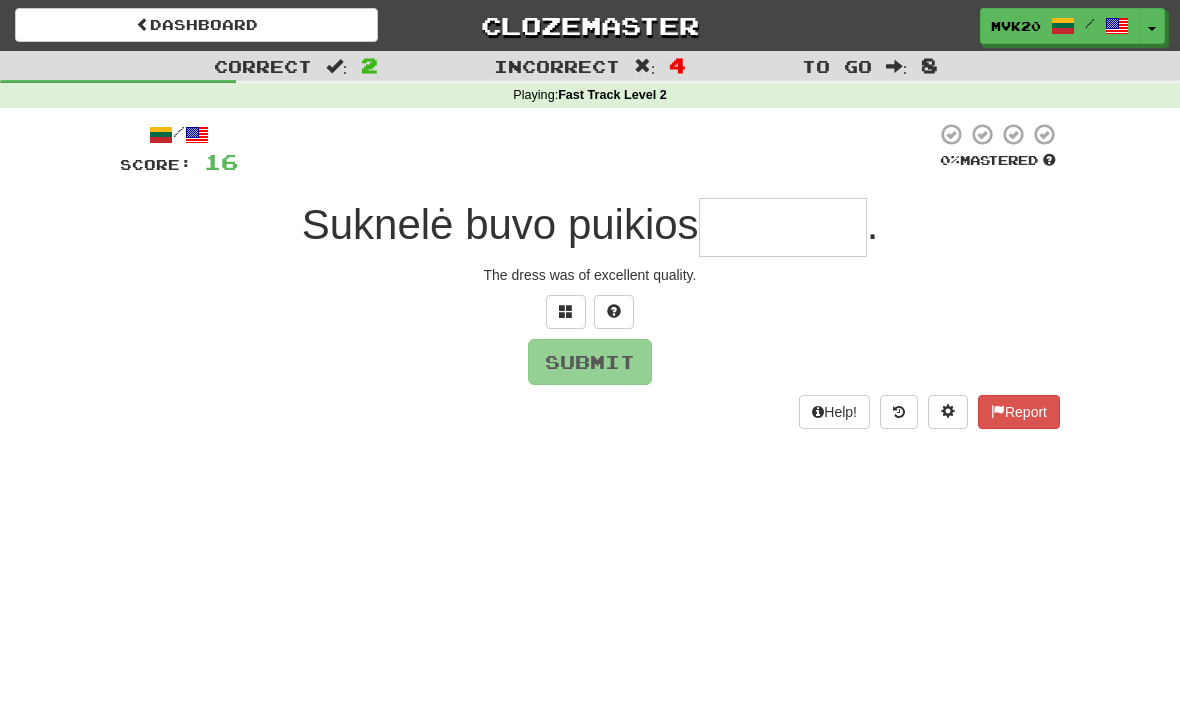 type on "*******" 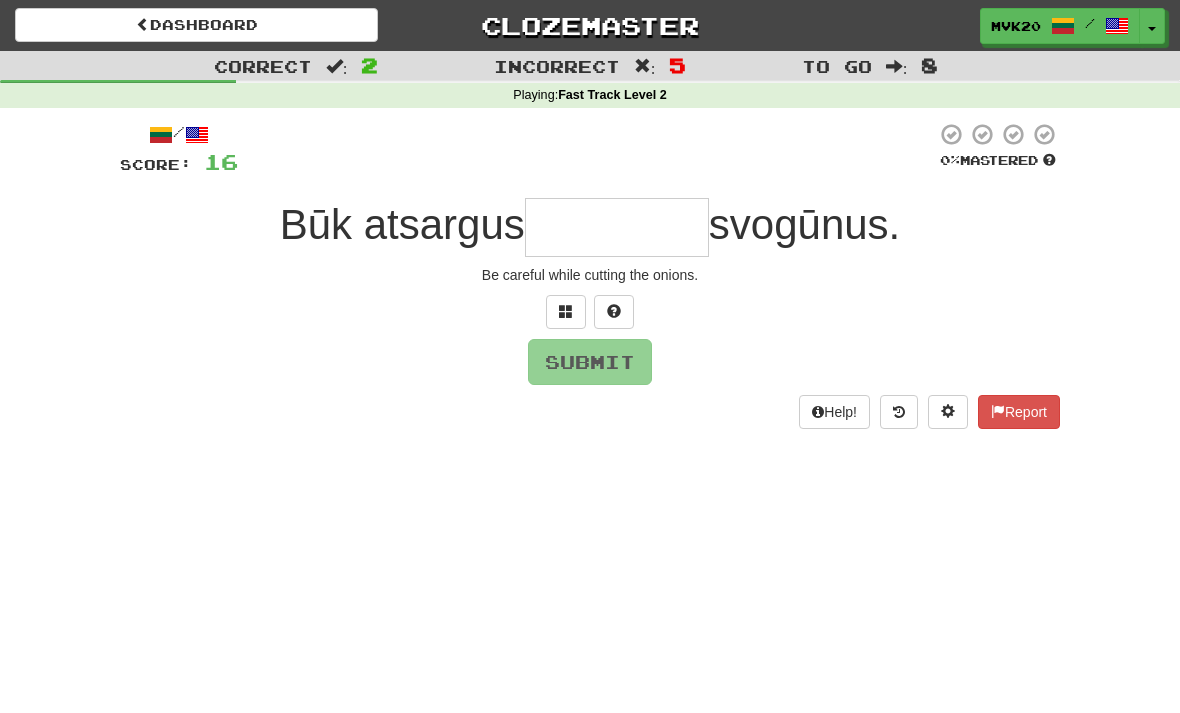 type on "*********" 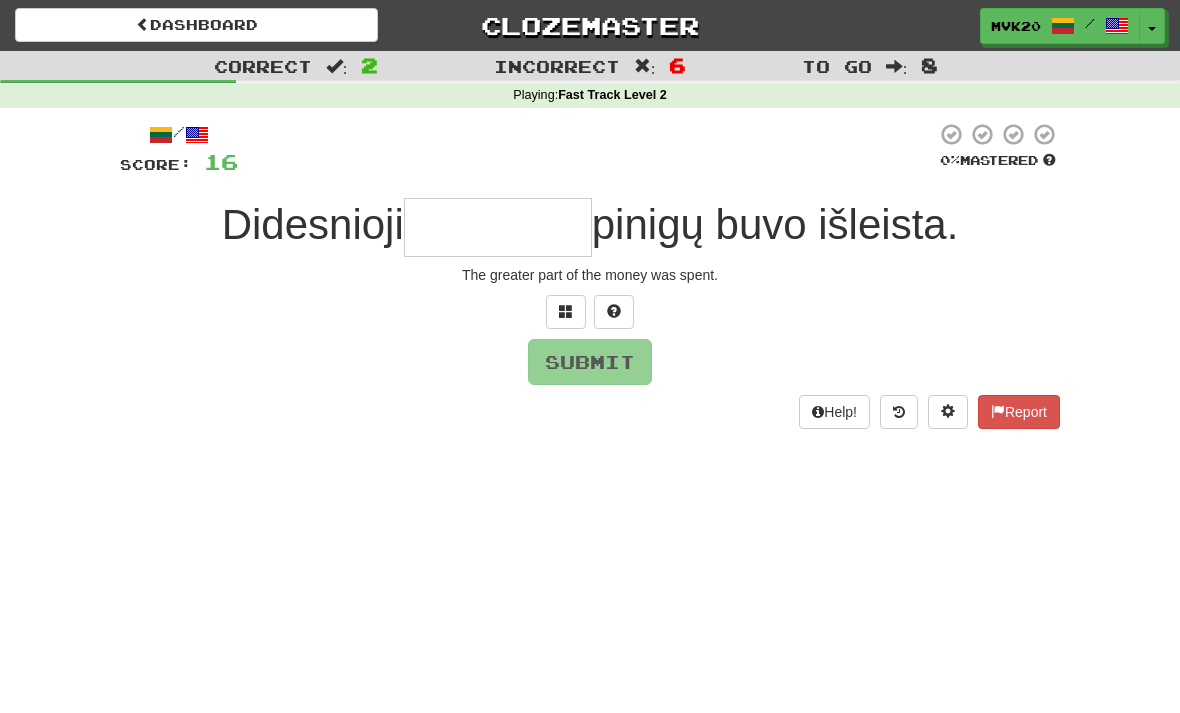 type on "*******" 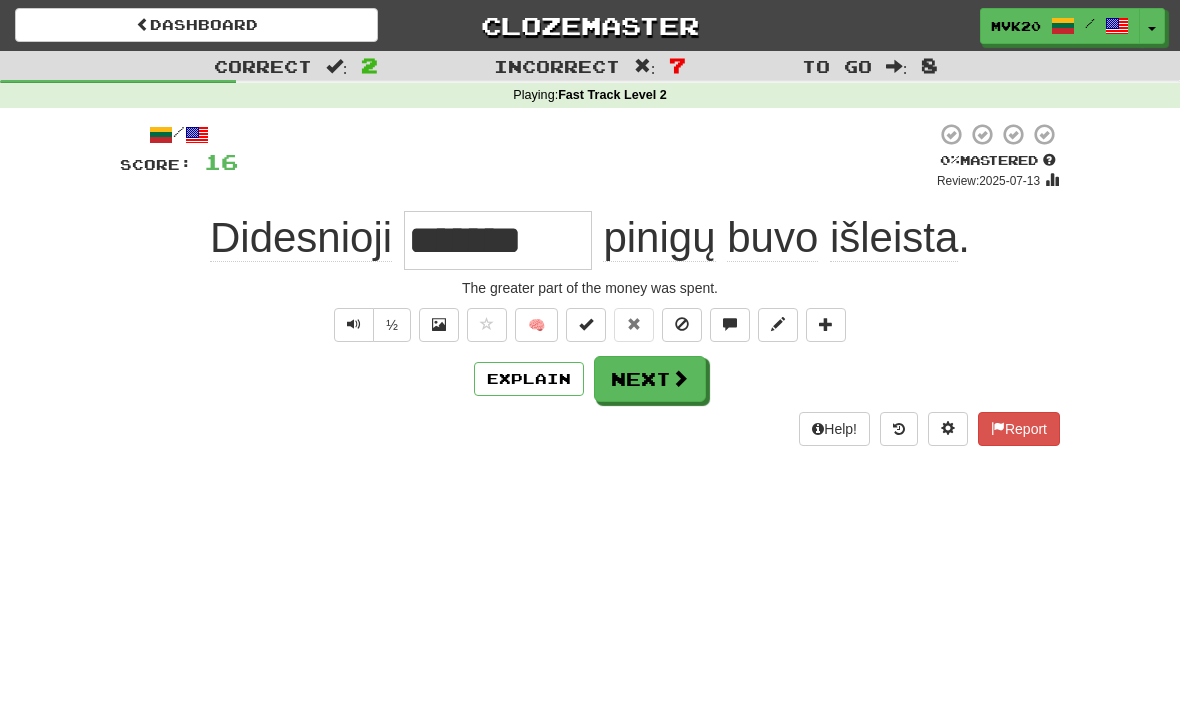 click on "Explain" at bounding box center [529, 379] 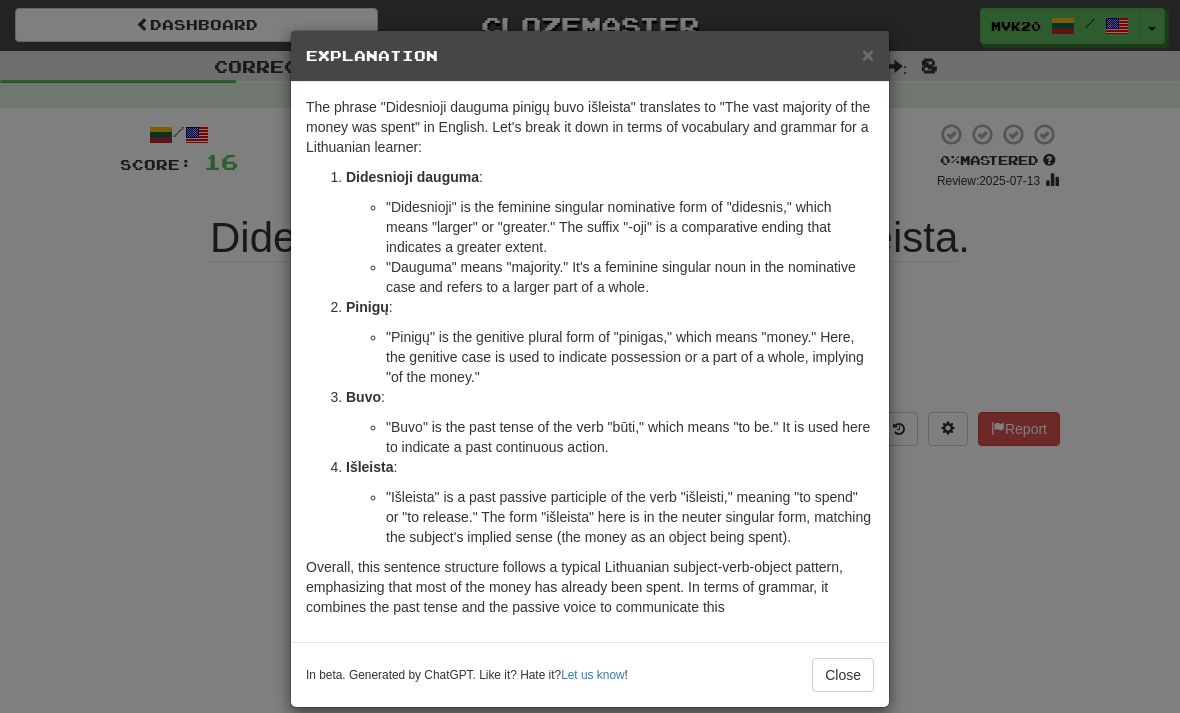 click on "In beta. Generated by ChatGPT. Like it? Hate it?  Let us know ! Close" at bounding box center (590, 674) 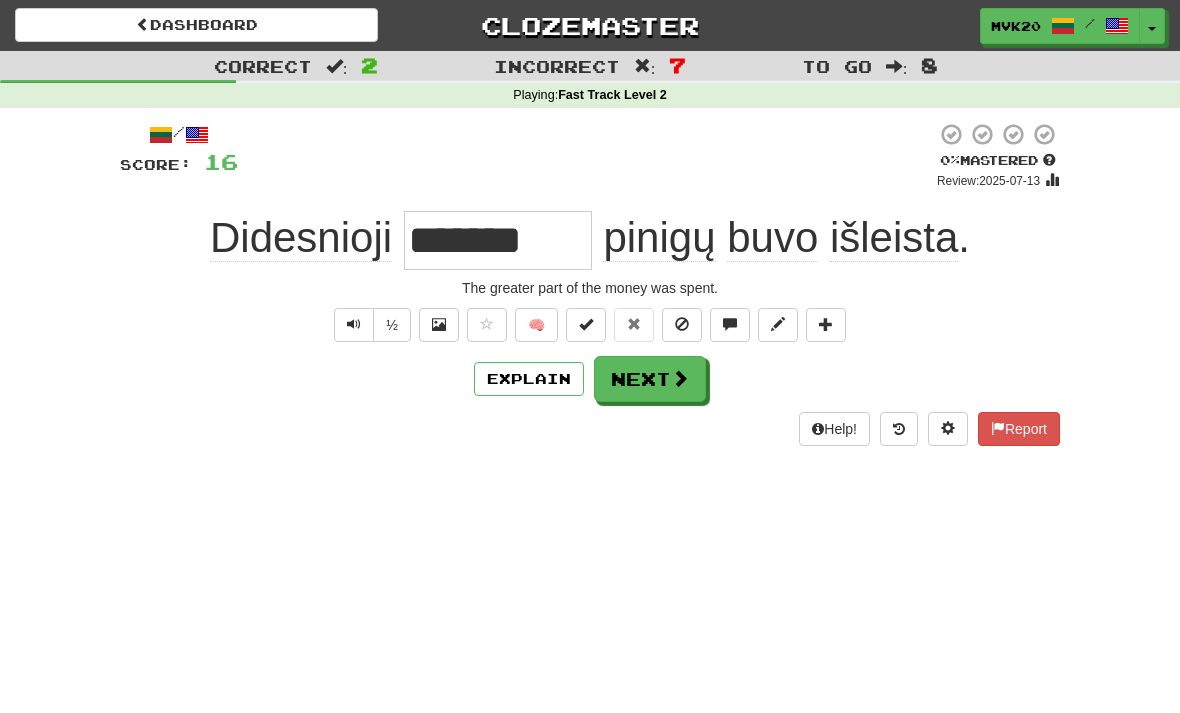 click on "Next" at bounding box center [650, 379] 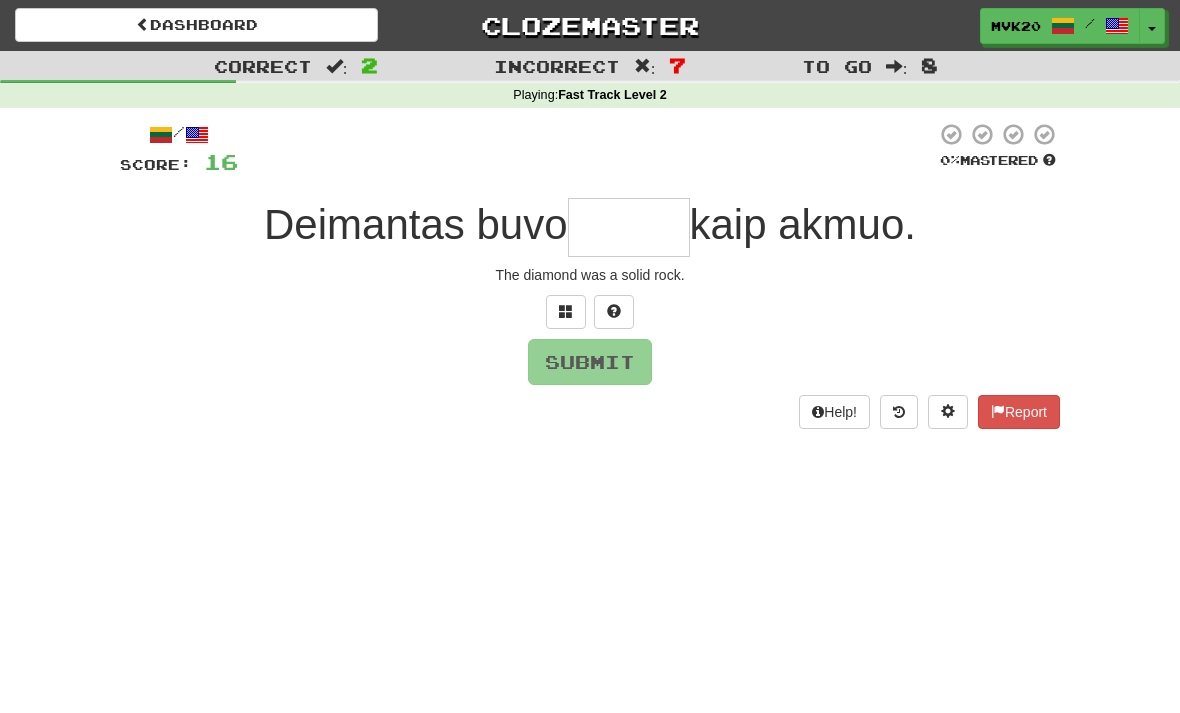 type on "******" 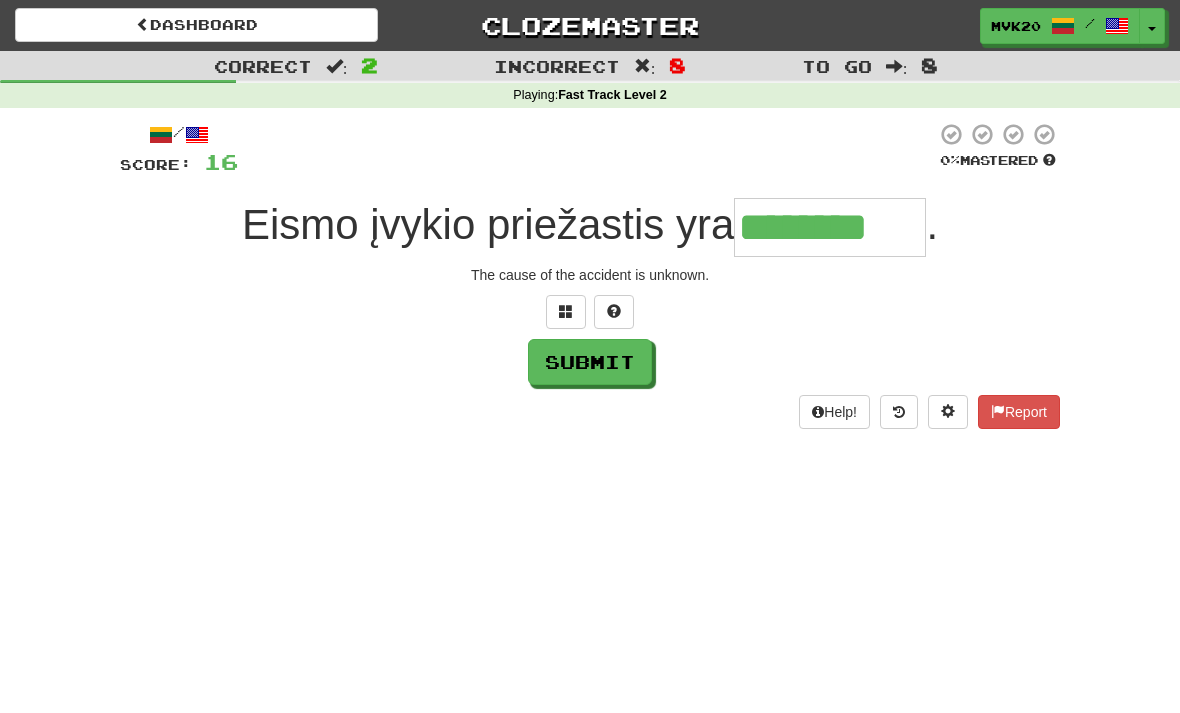 type on "********" 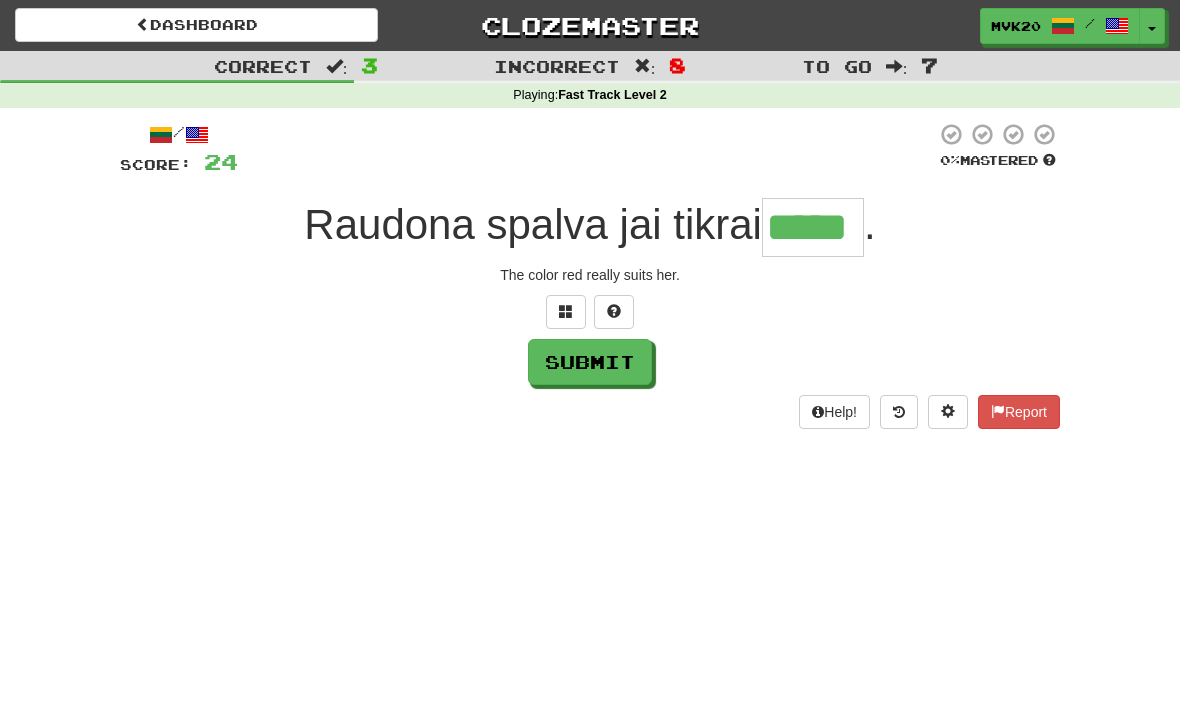 type on "*****" 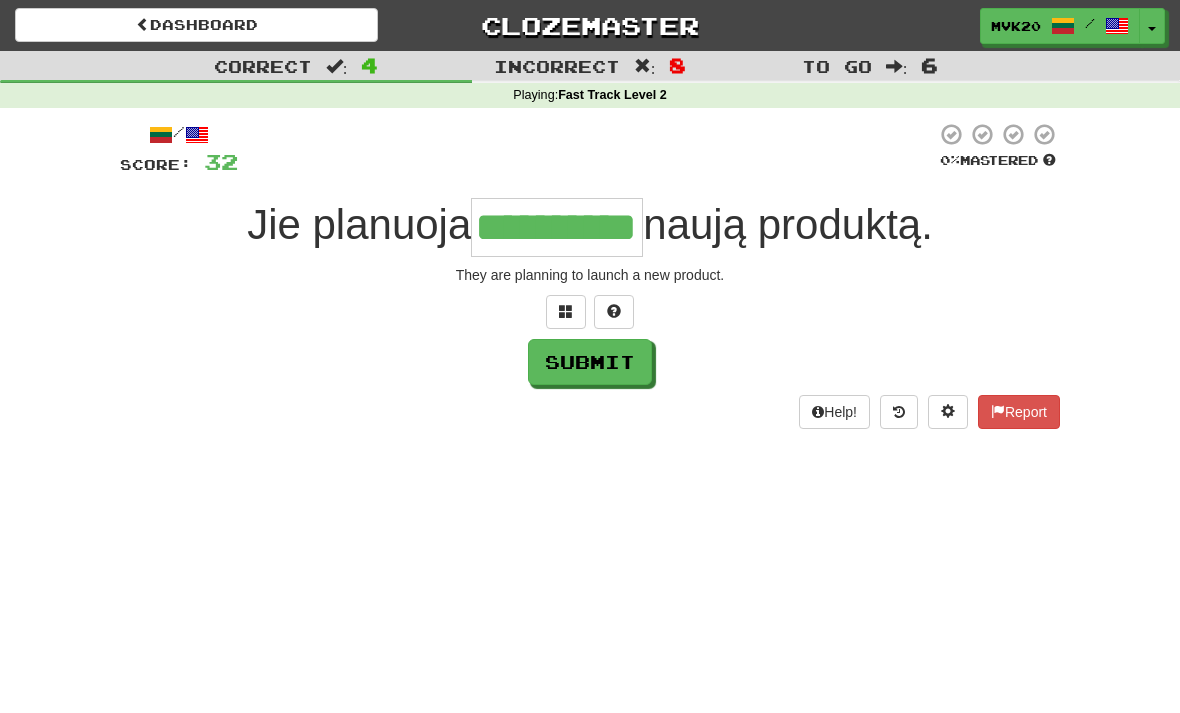 type on "**********" 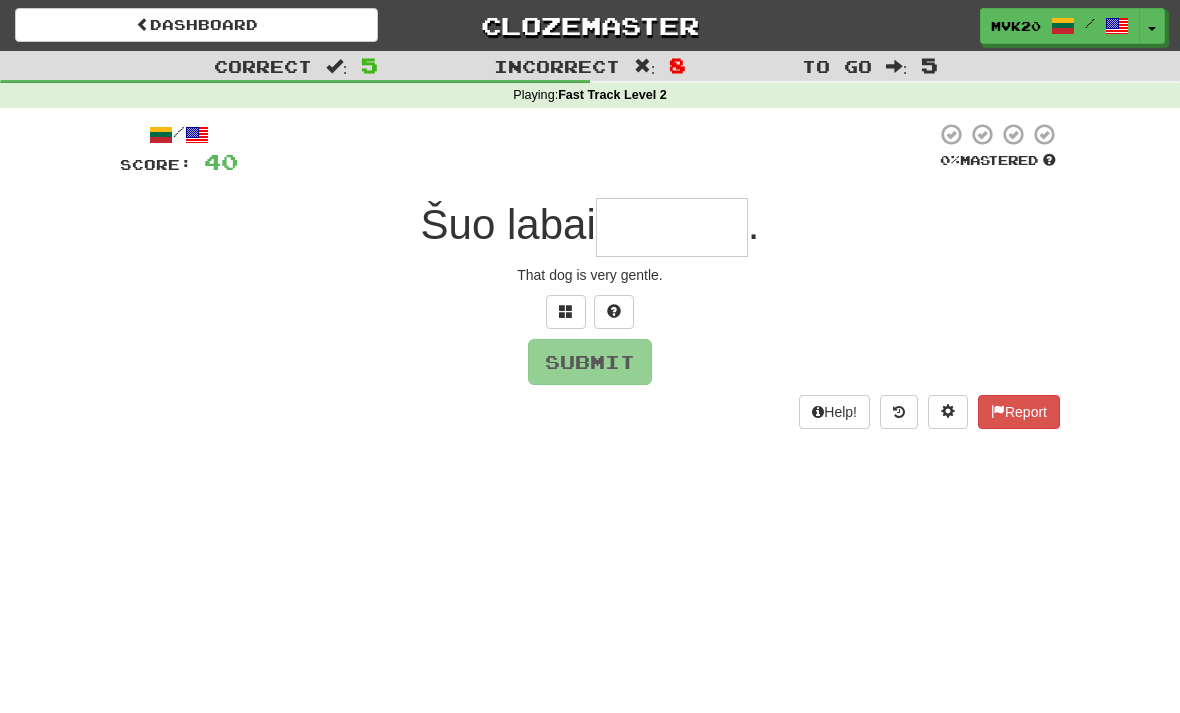 type on "*" 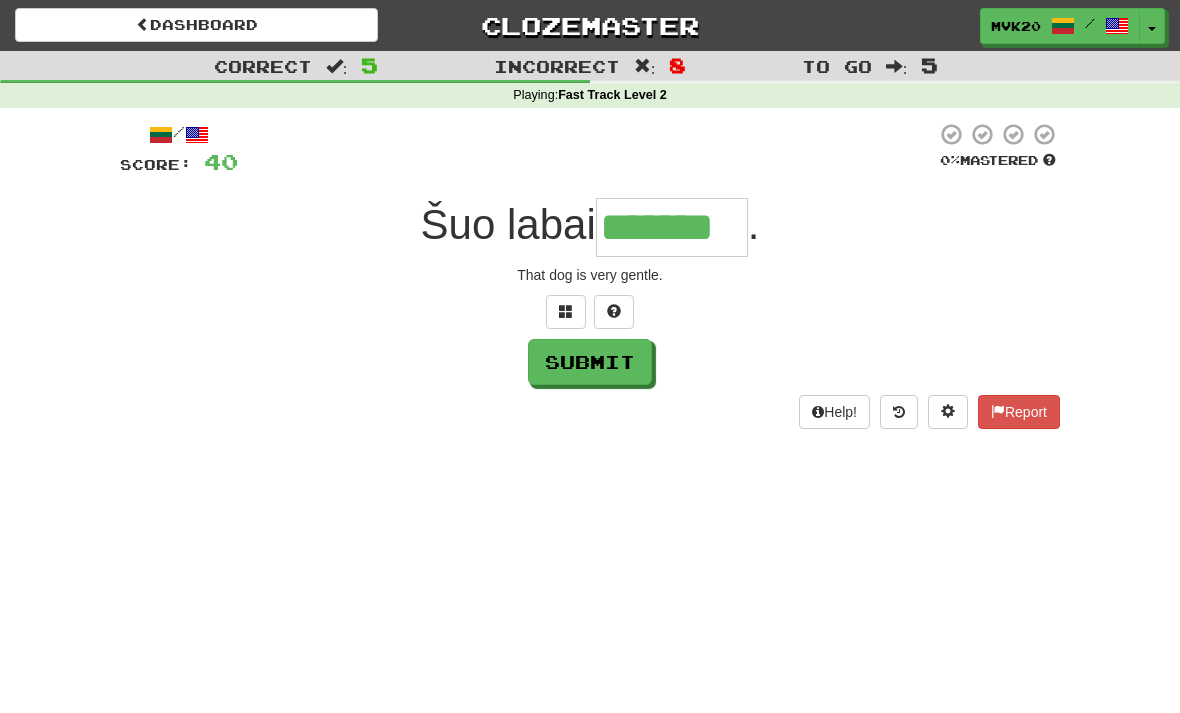 type on "*******" 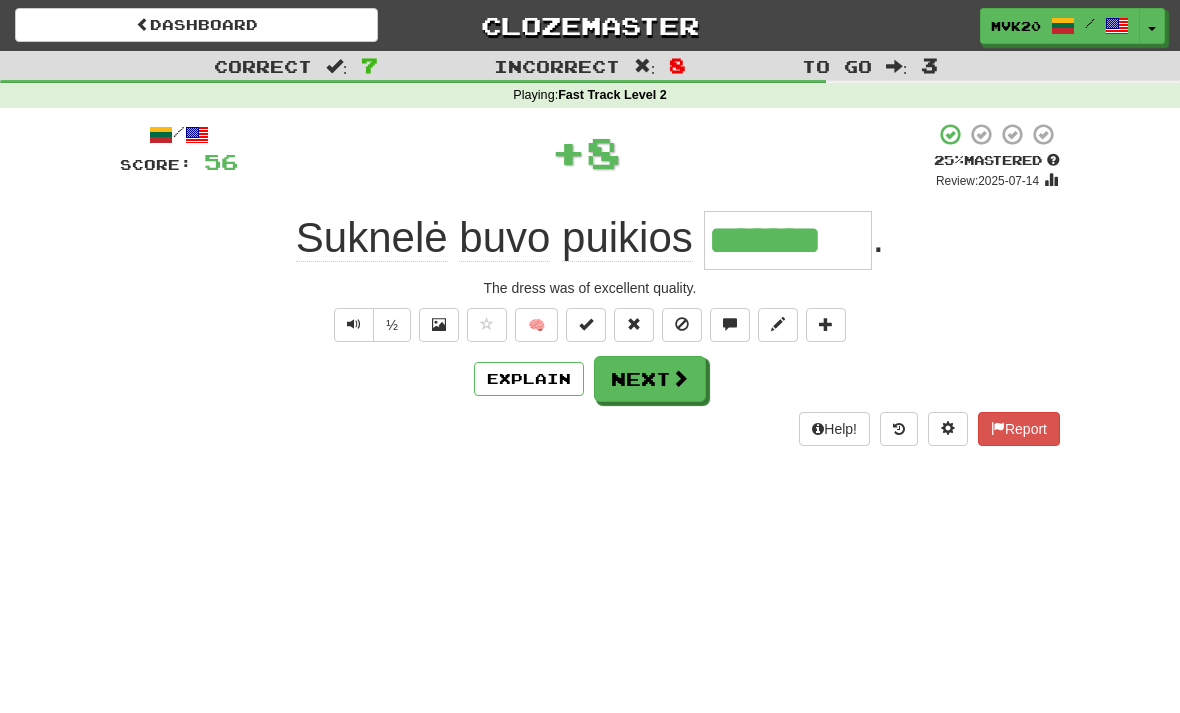 type on "*******" 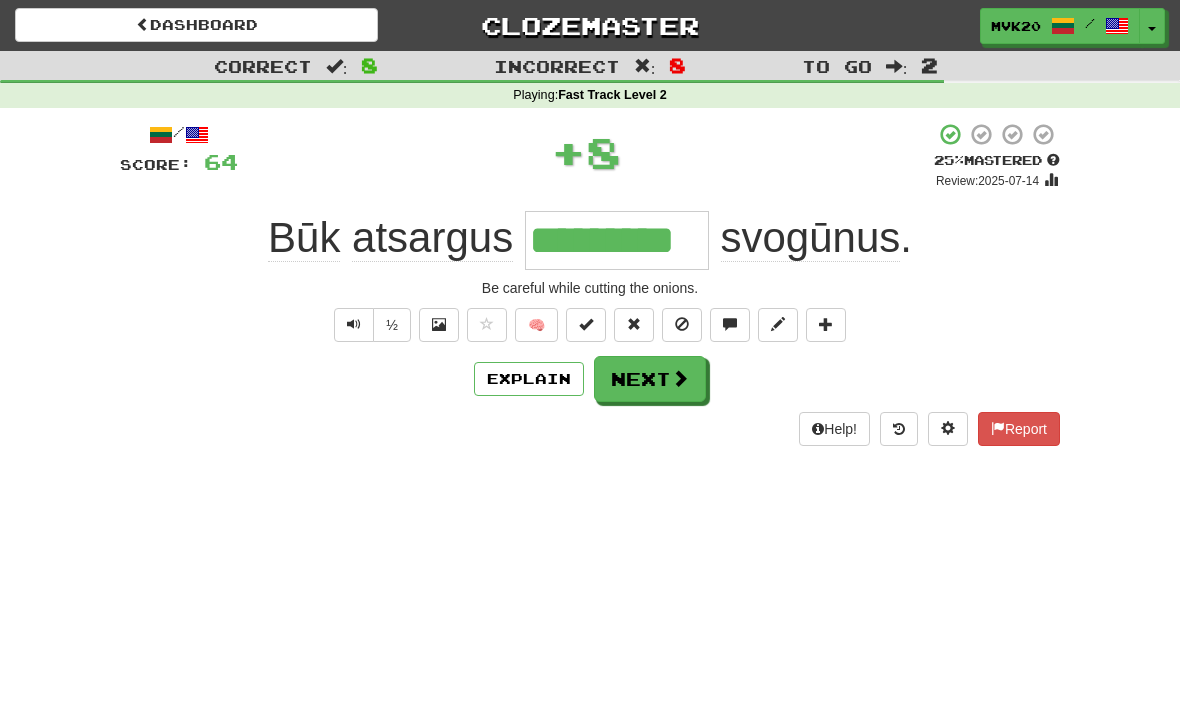 type on "*********" 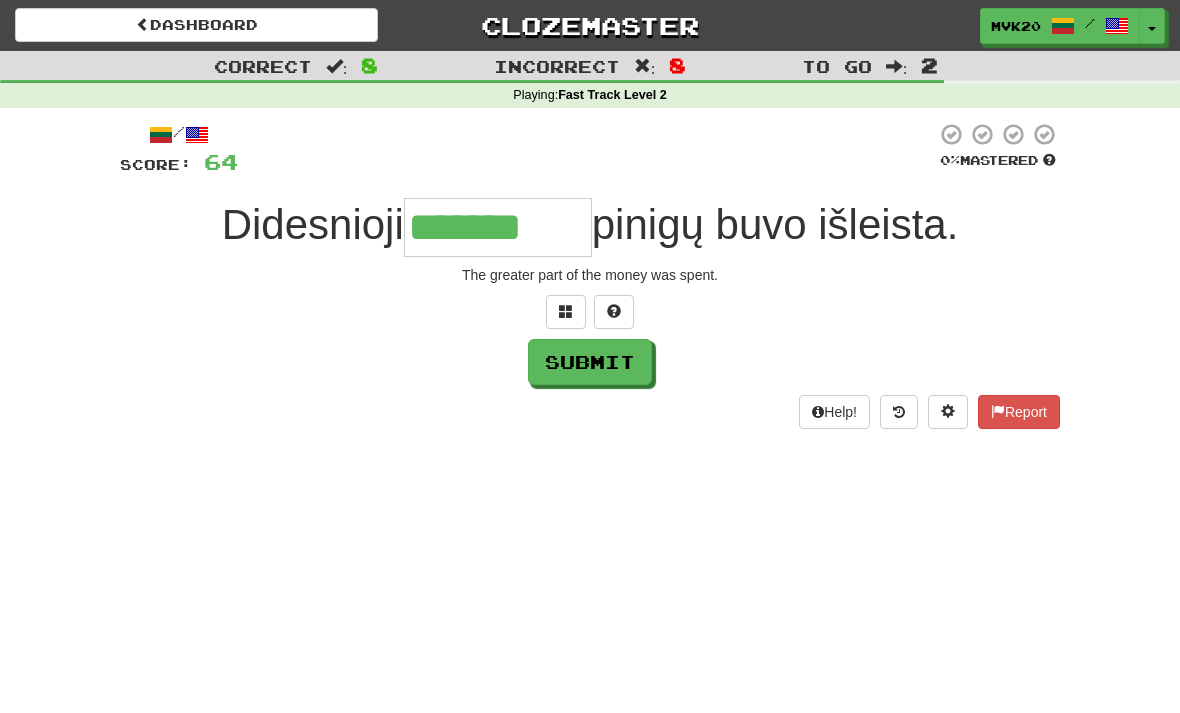 type on "*******" 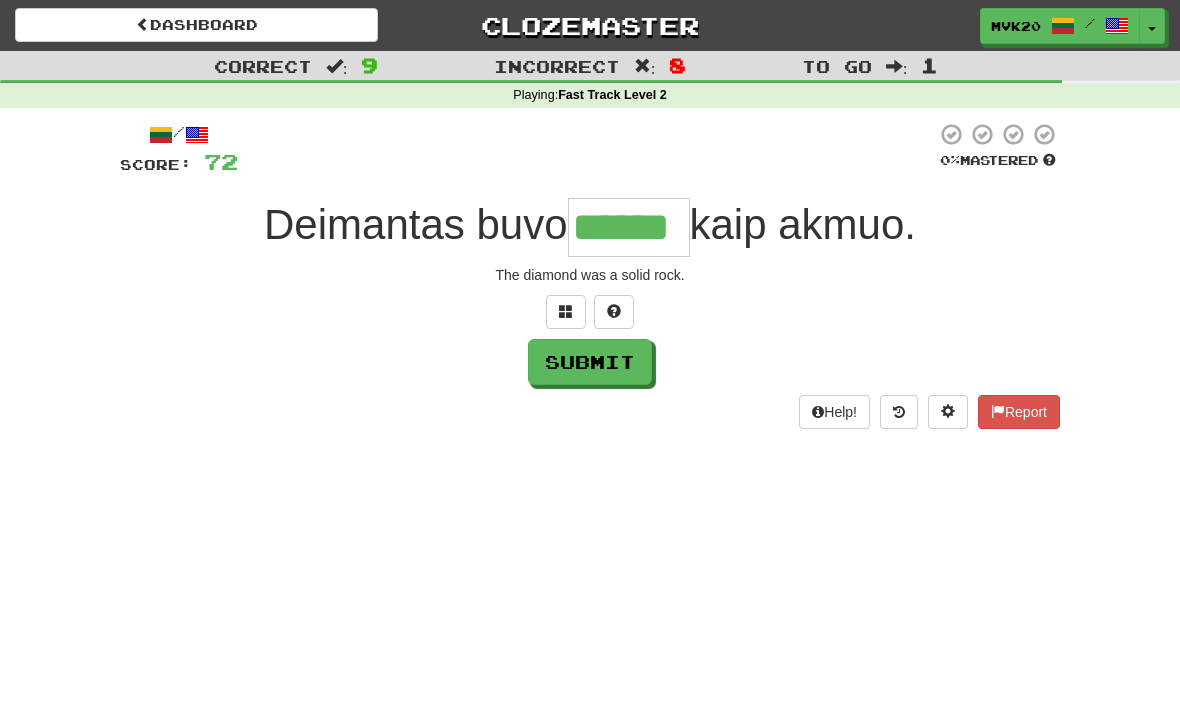 type on "******" 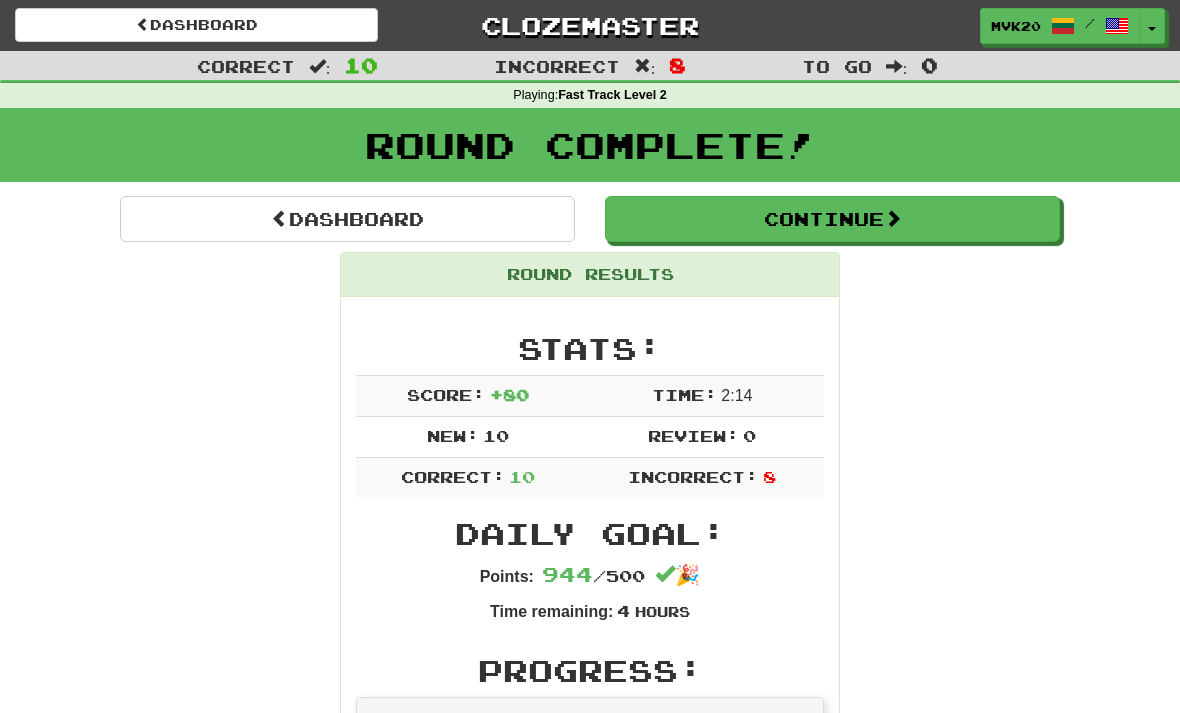 click on "Continue" at bounding box center (832, 219) 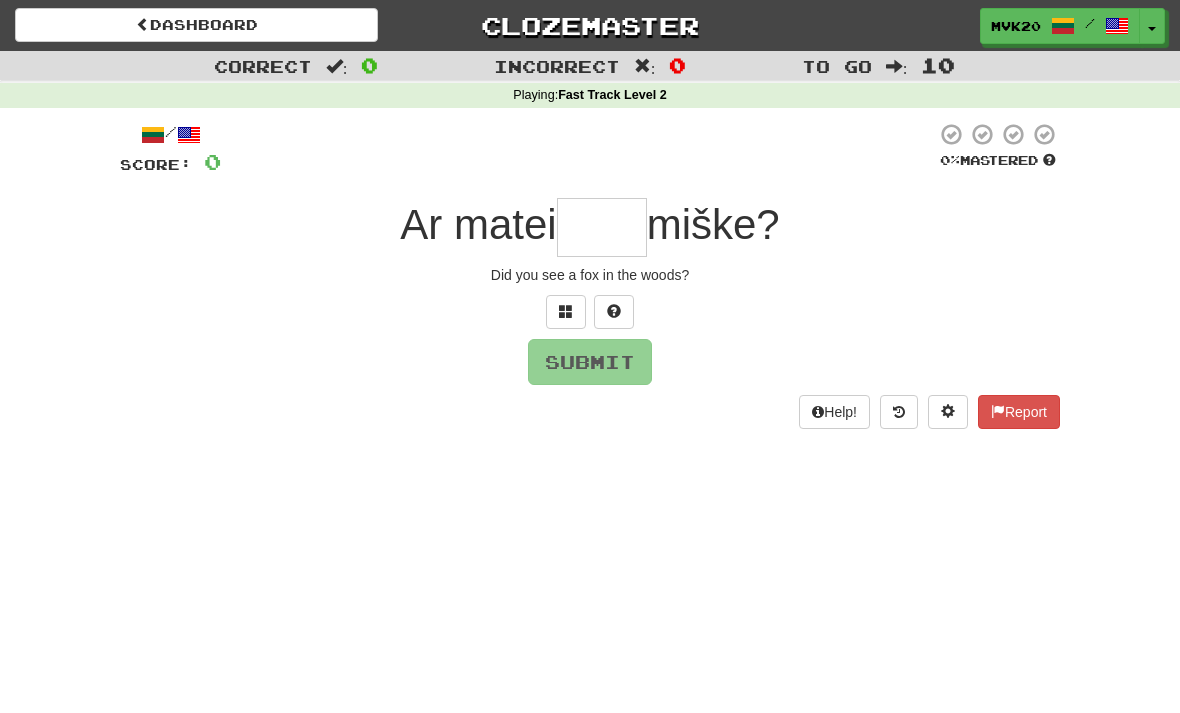 type on "****" 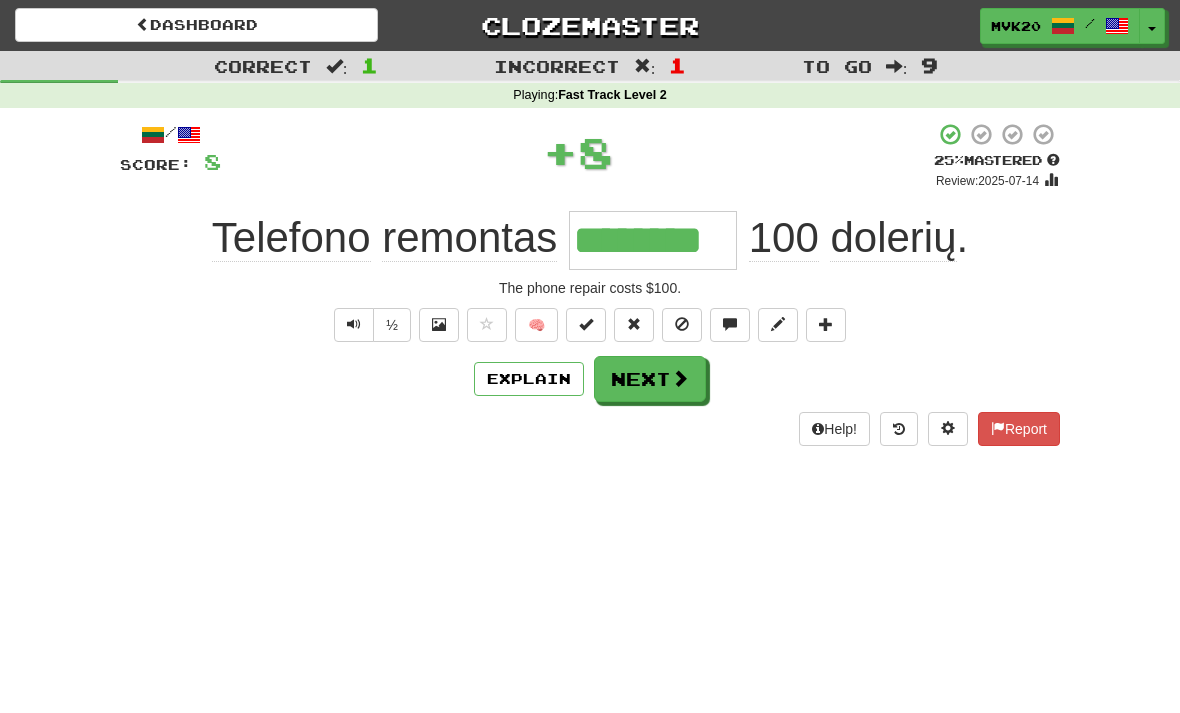 type on "********" 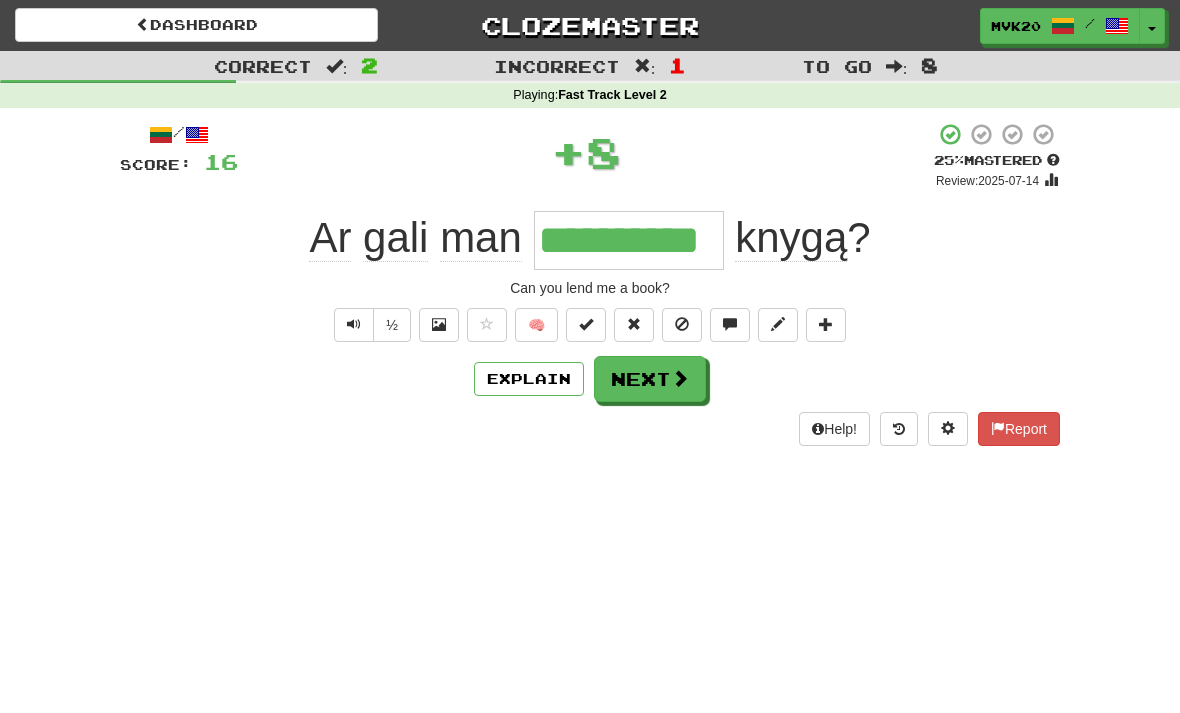 type on "**********" 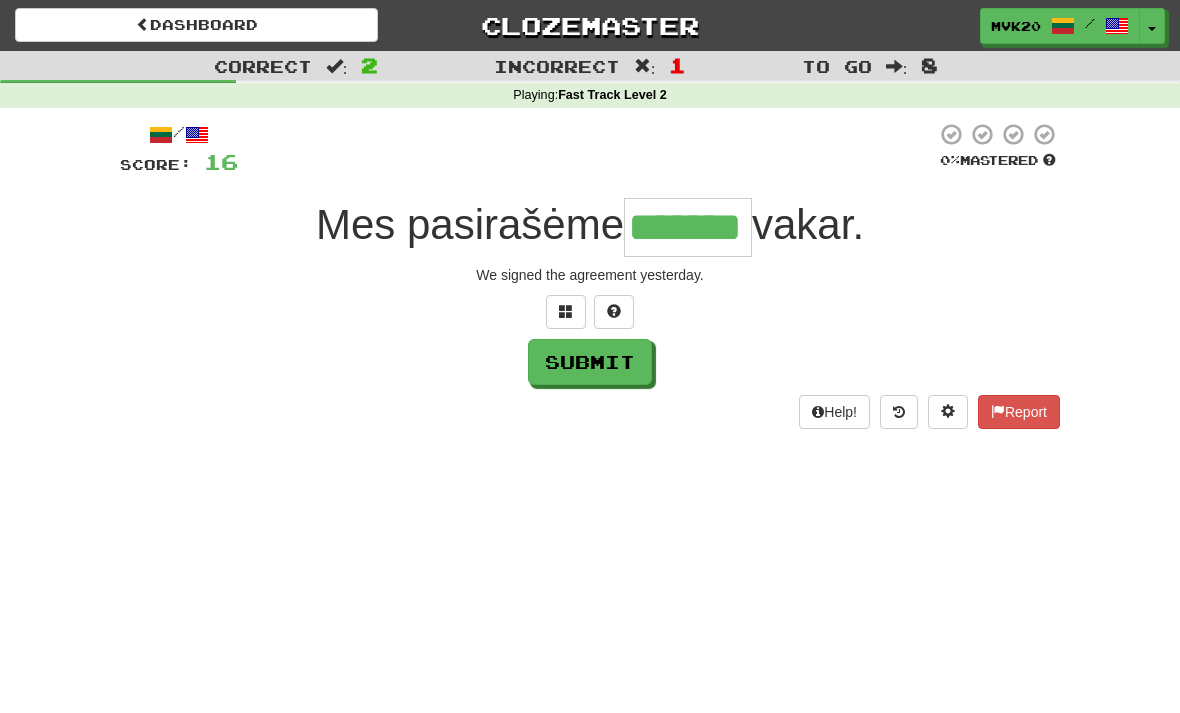 type on "*******" 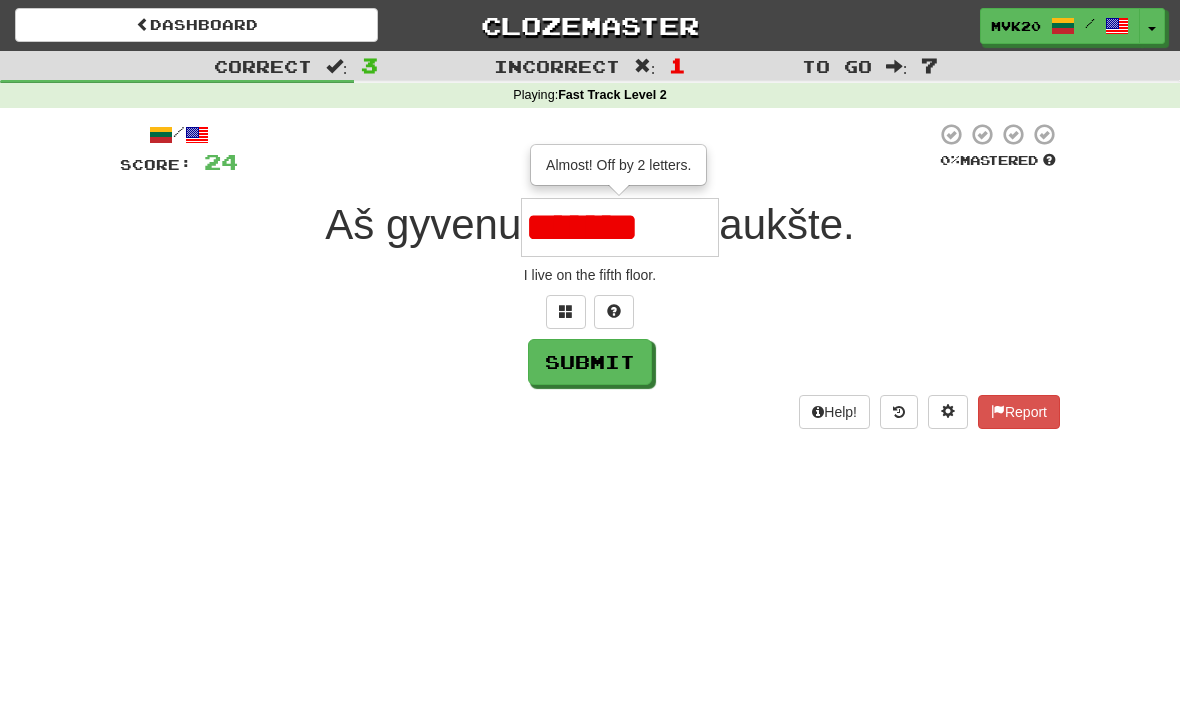 type on "********" 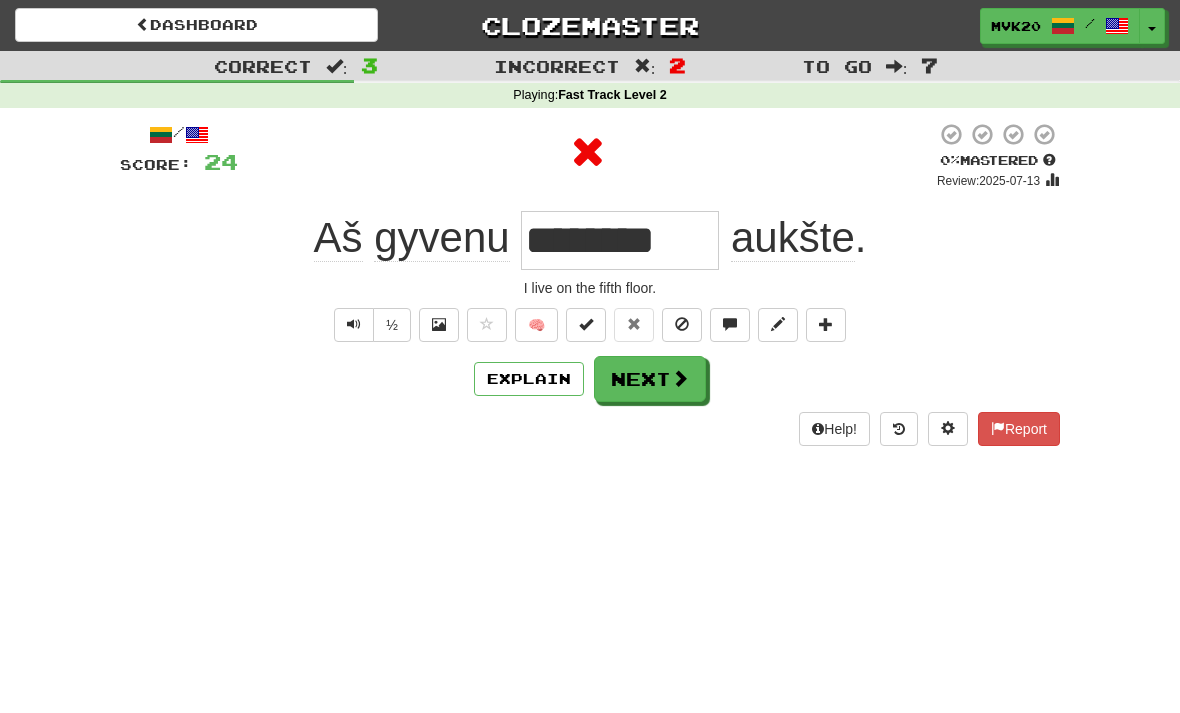 click on "Explain" at bounding box center (529, 379) 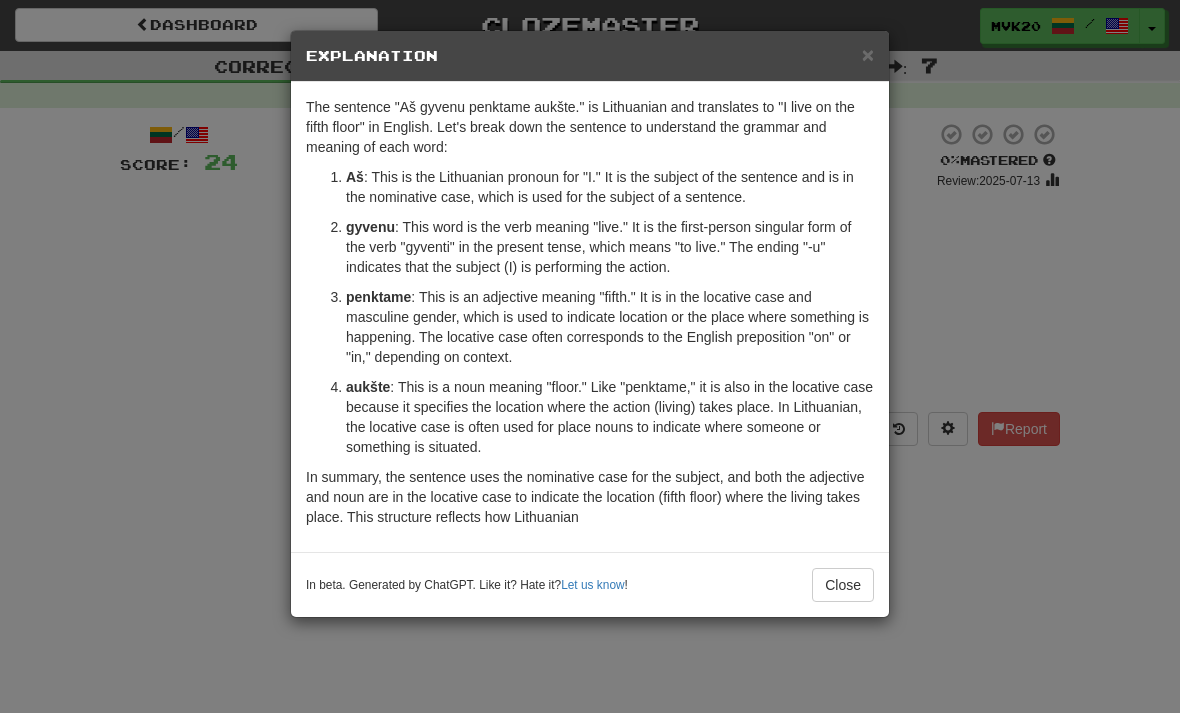 click on "Close" at bounding box center (843, 585) 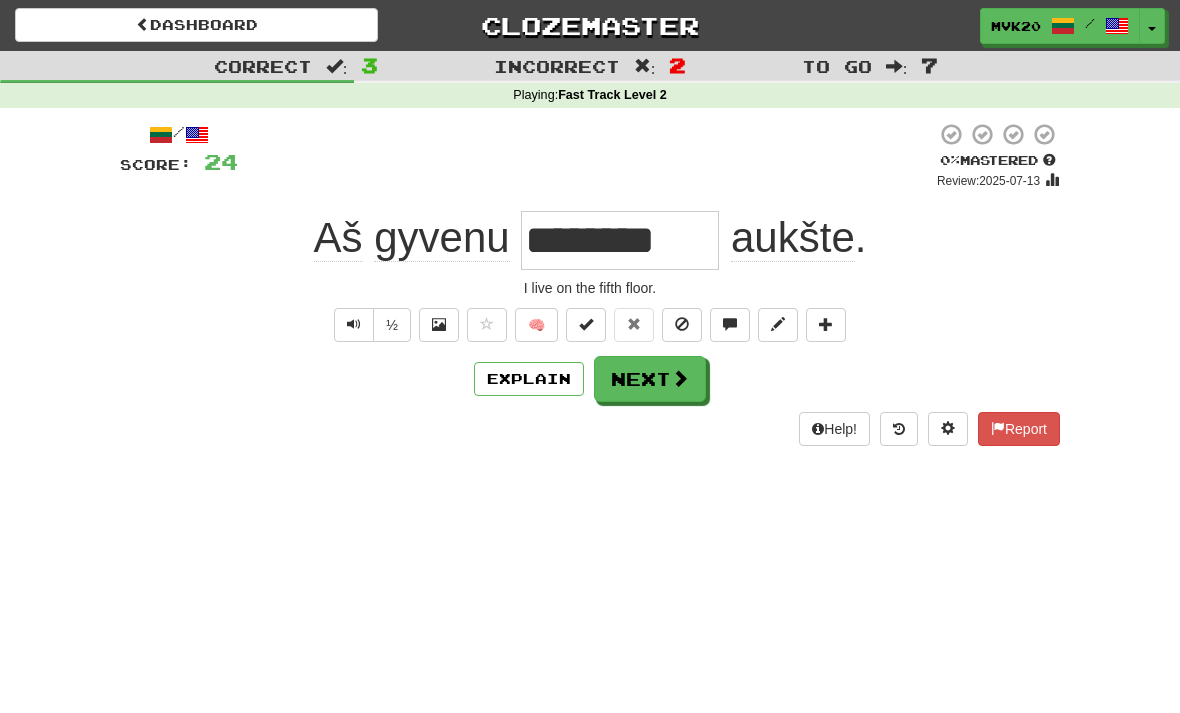 click on "Next" at bounding box center (650, 379) 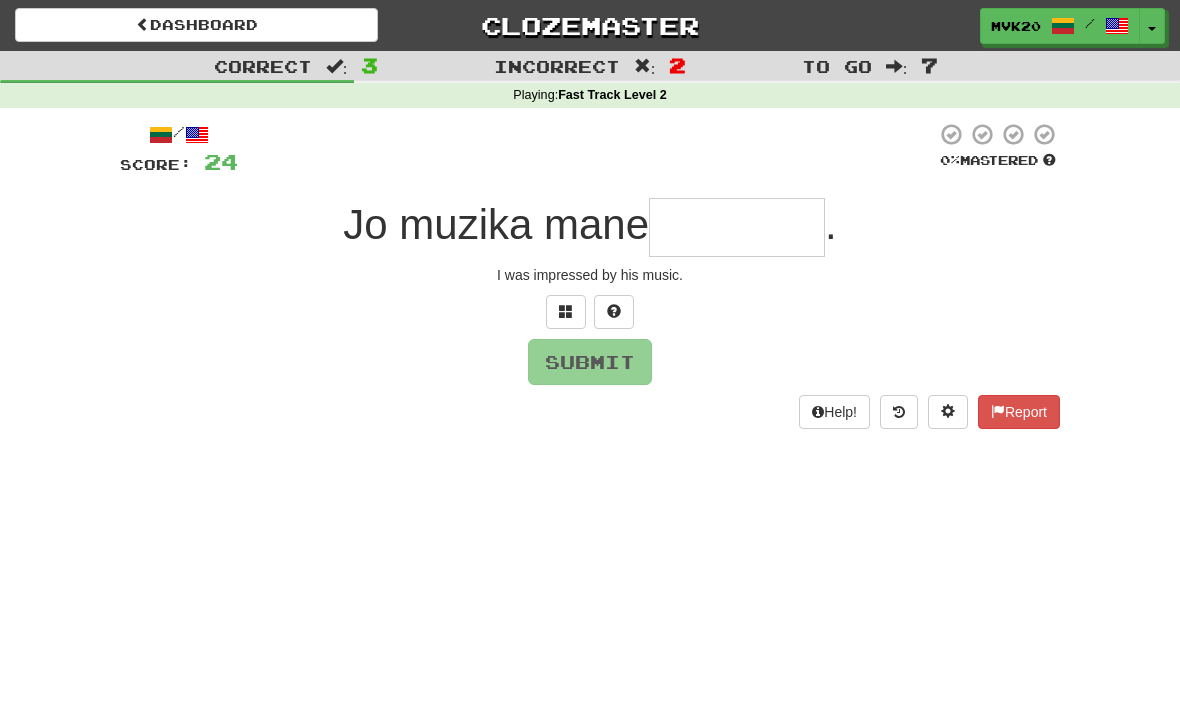 type on "*" 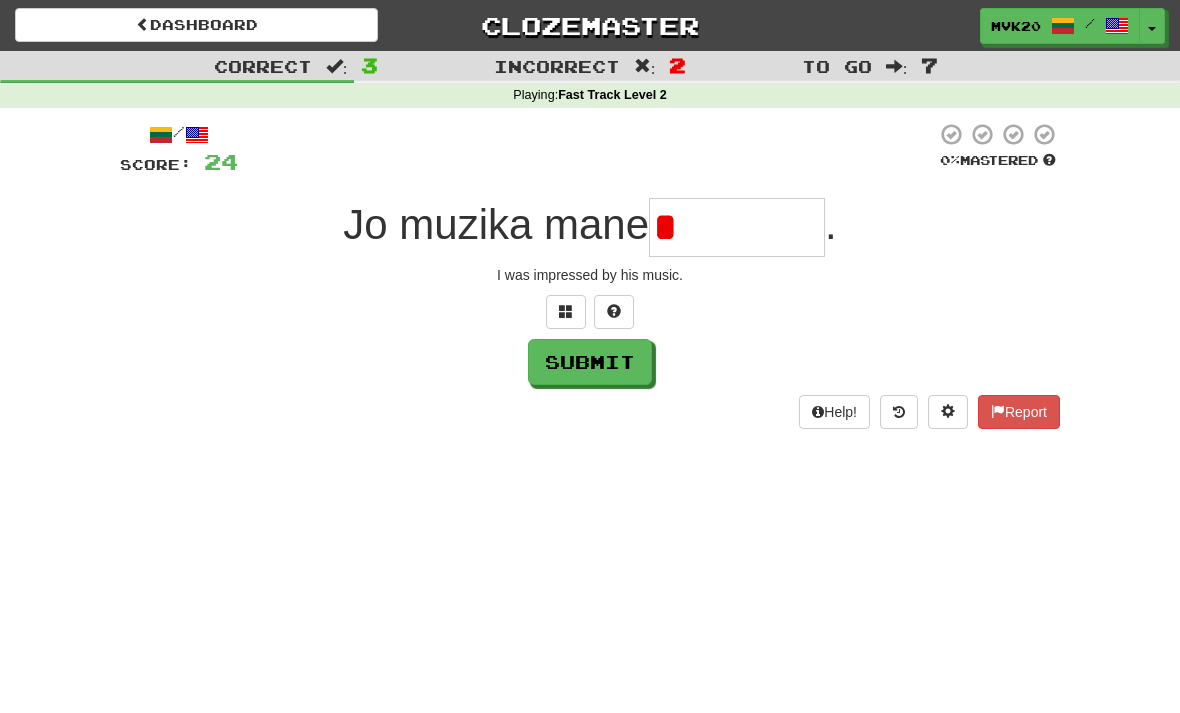 type on "********" 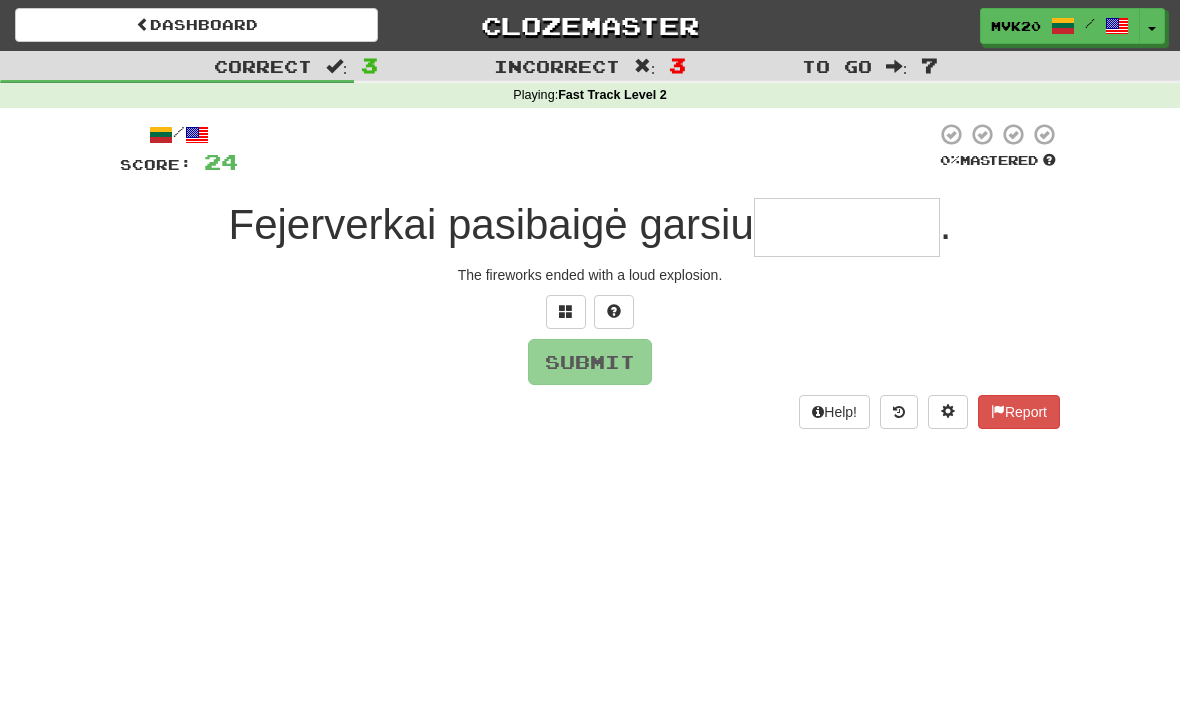 type on "********" 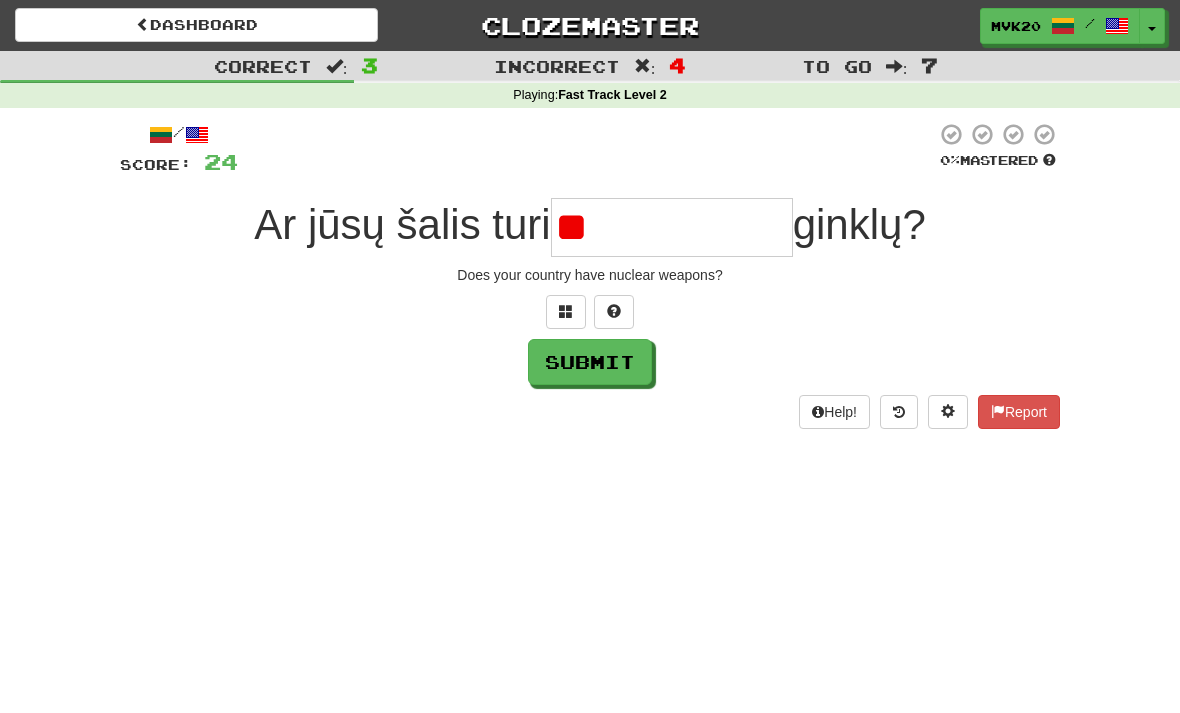 type on "*" 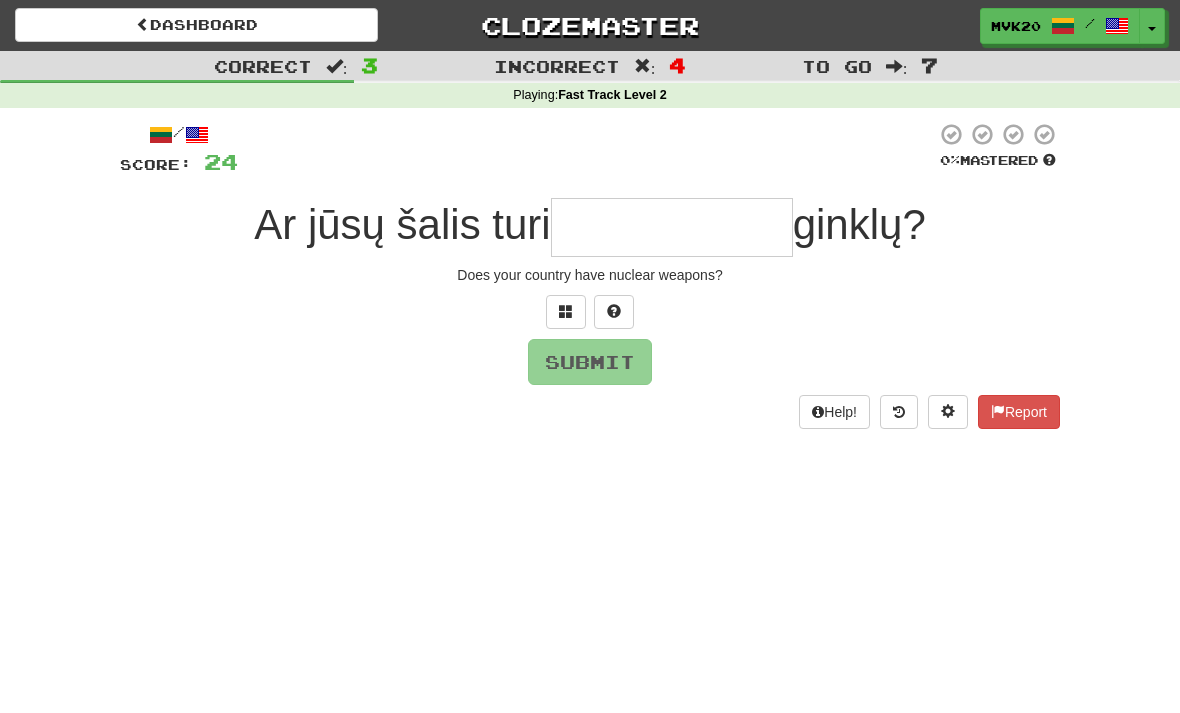 type on "**********" 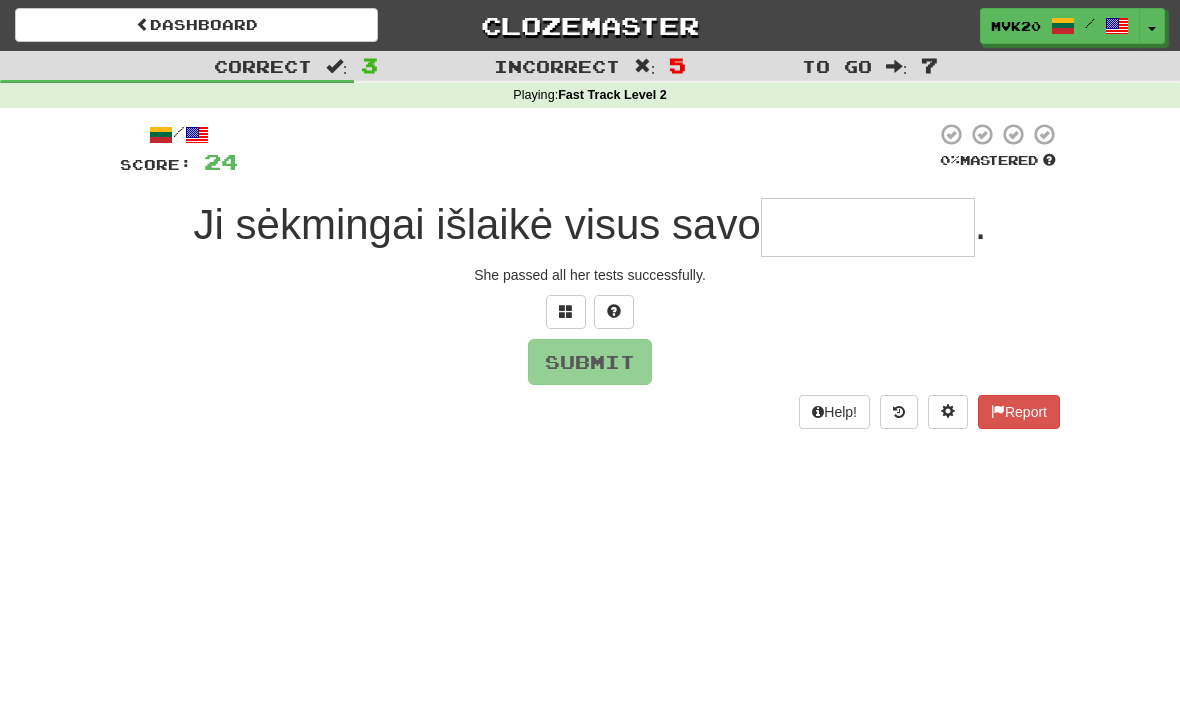type on "*" 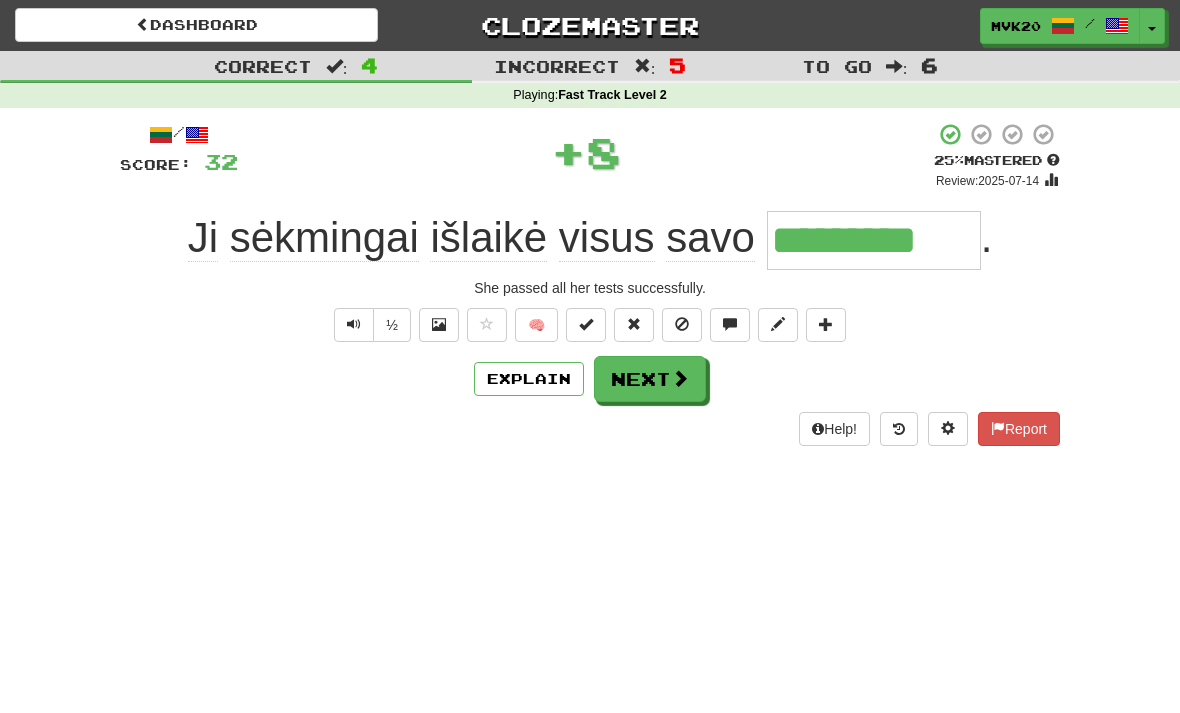 type on "*********" 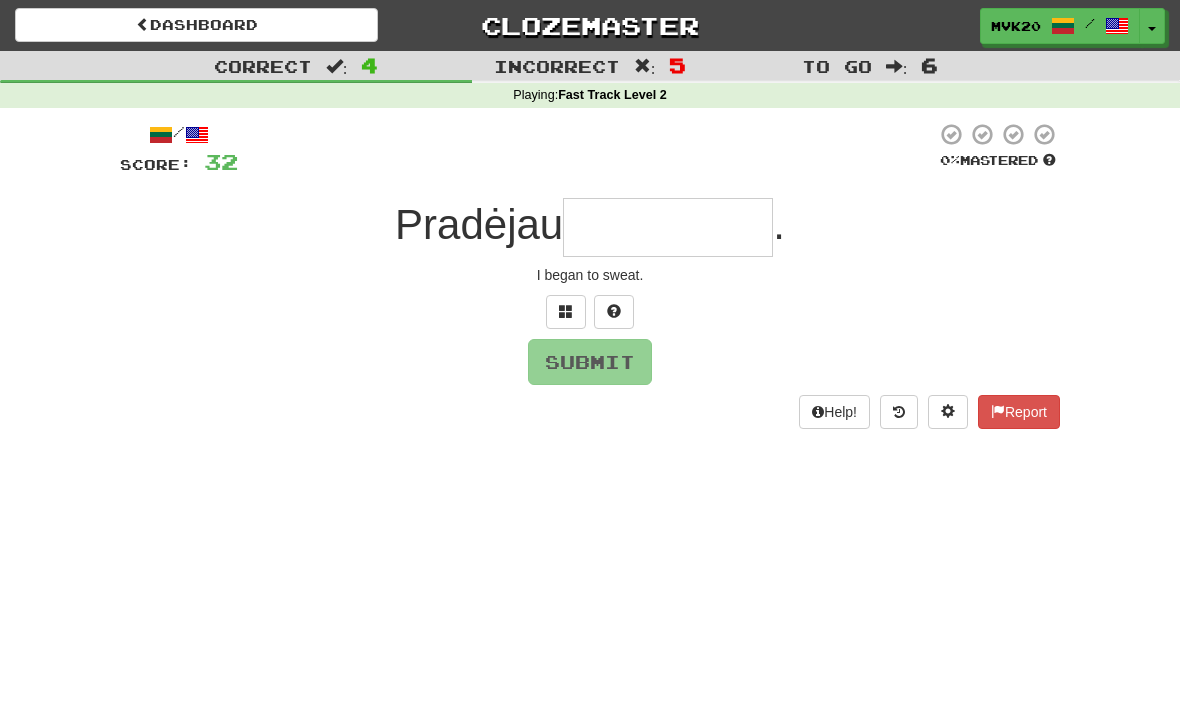 type on "**********" 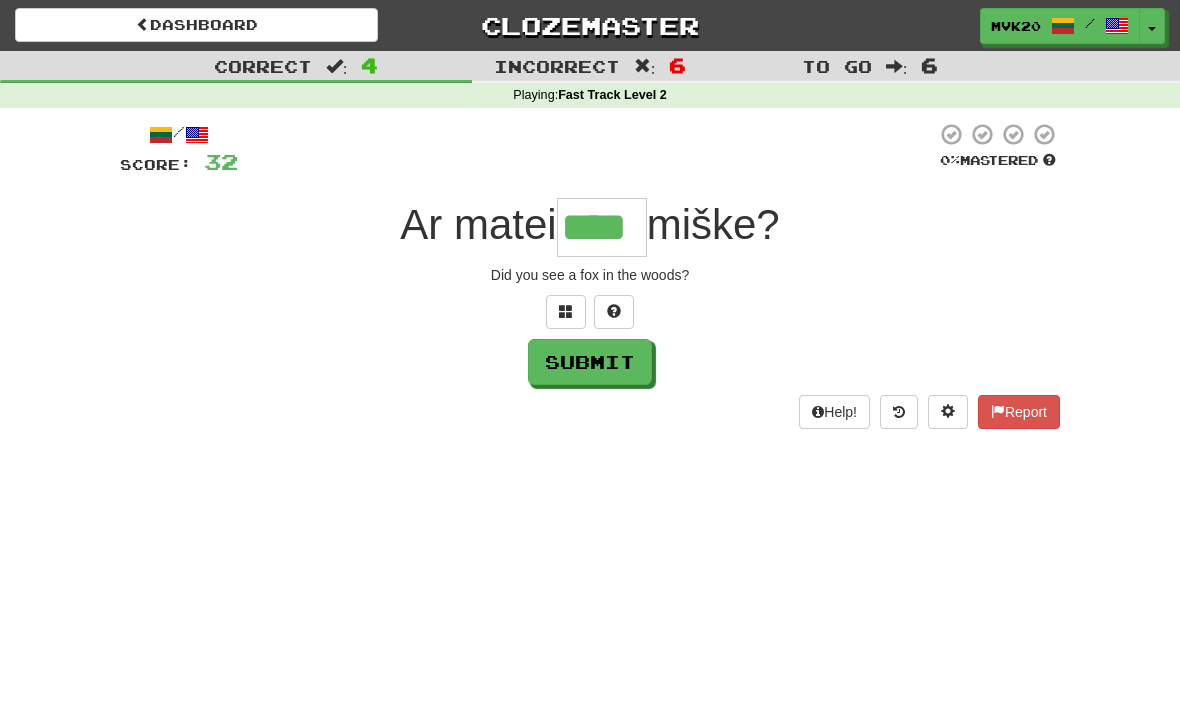 type on "****" 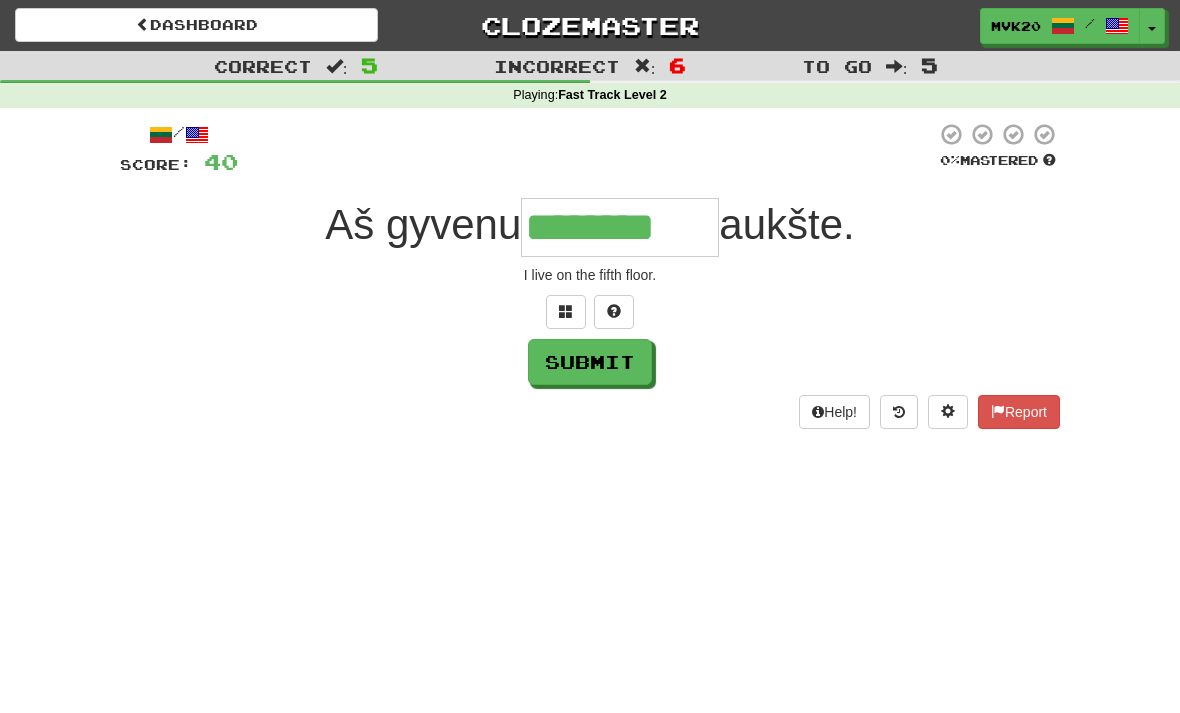 type on "********" 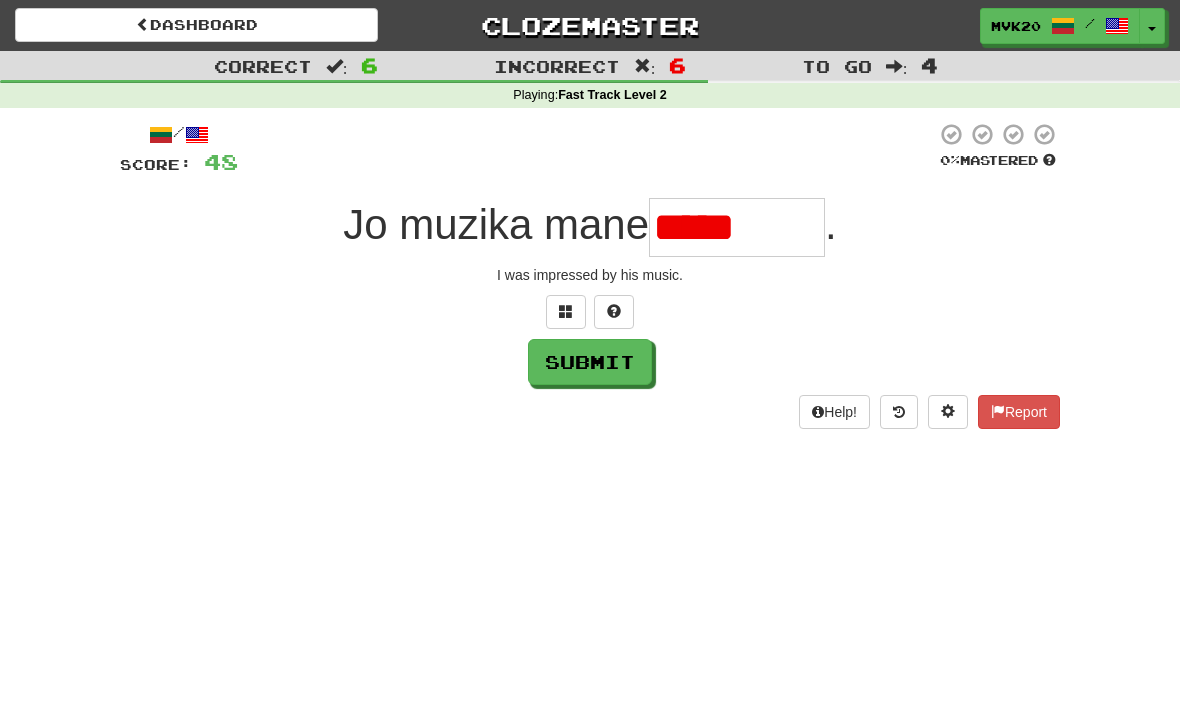 type on "********" 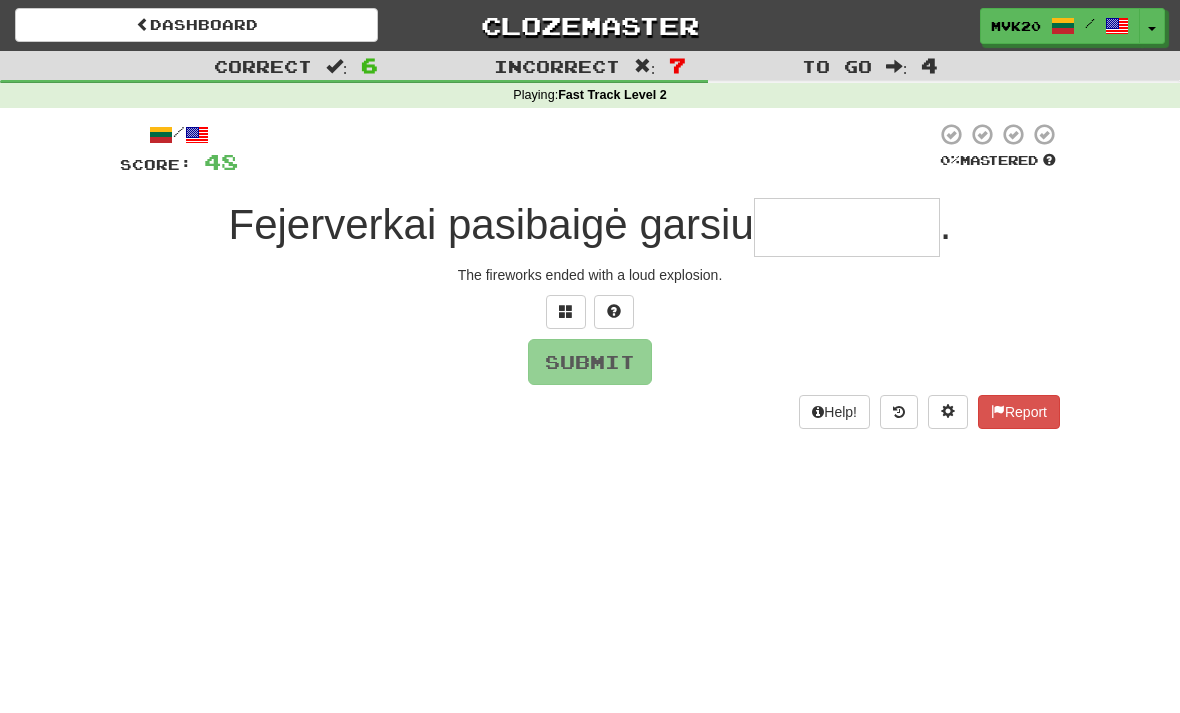 type on "********" 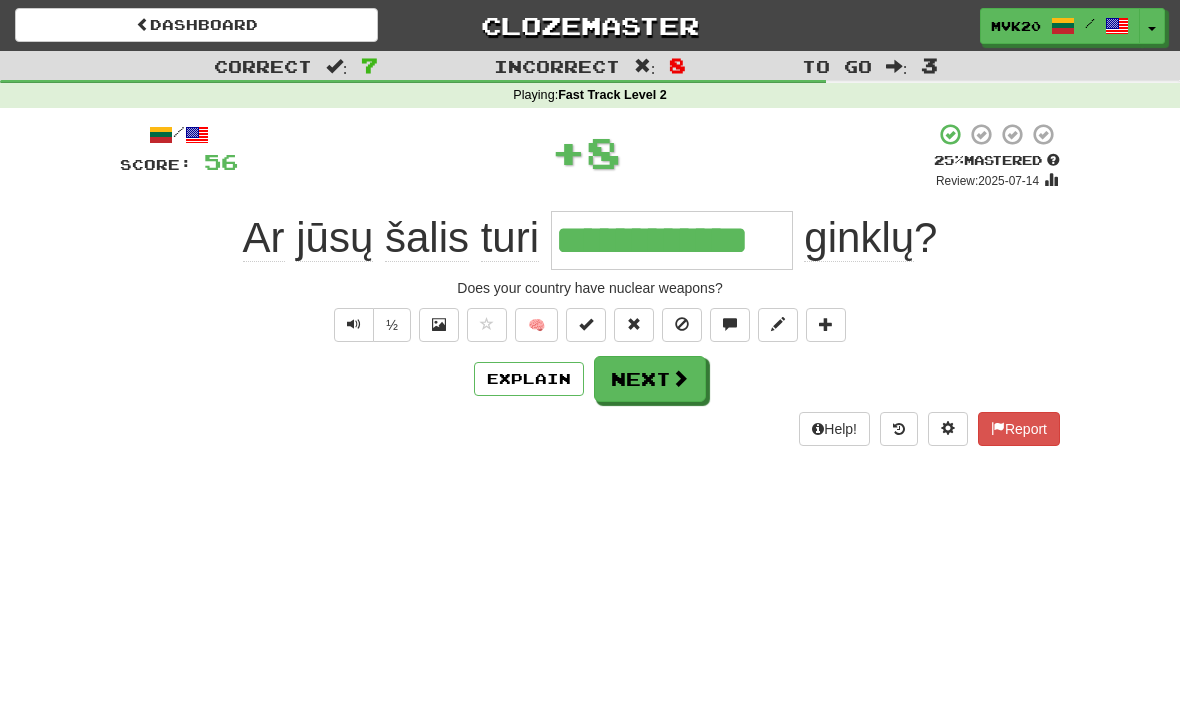 type on "**********" 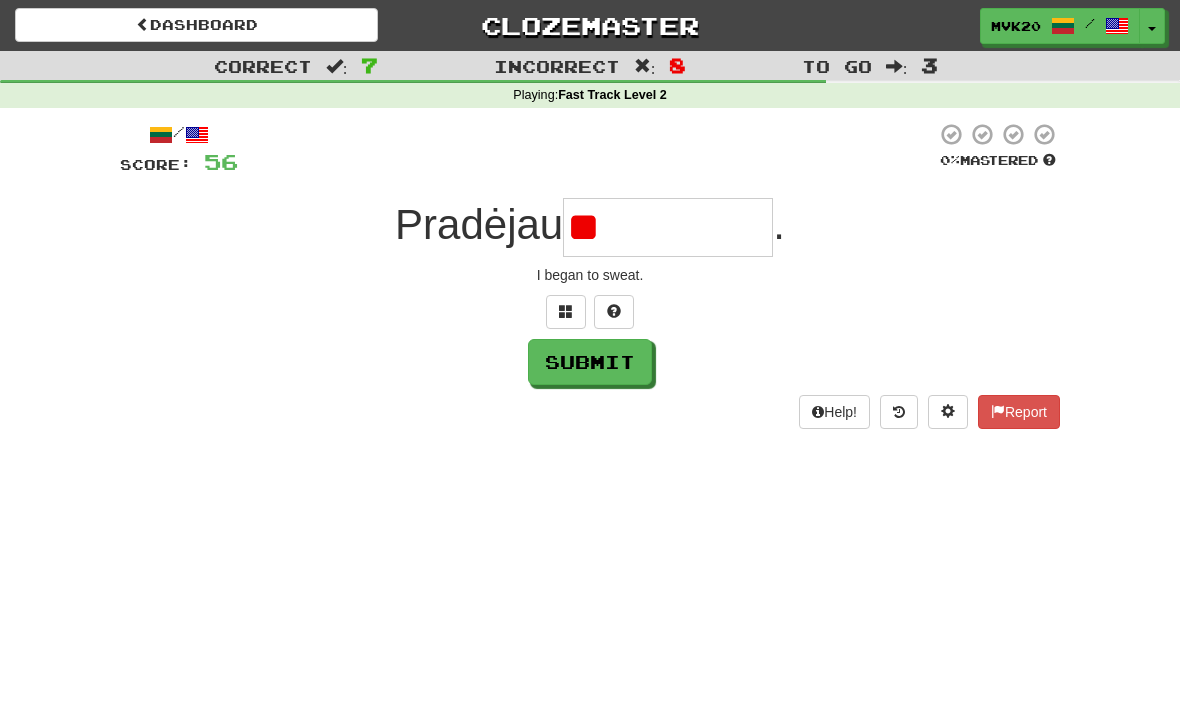 type on "*" 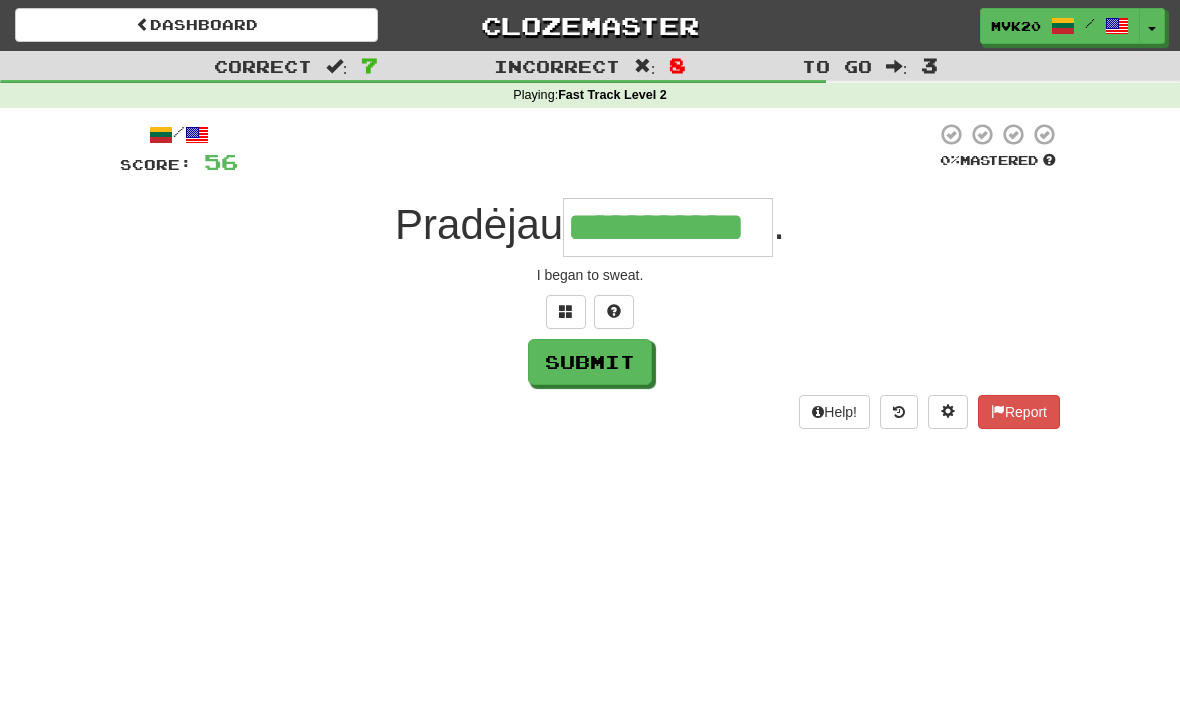 type on "**********" 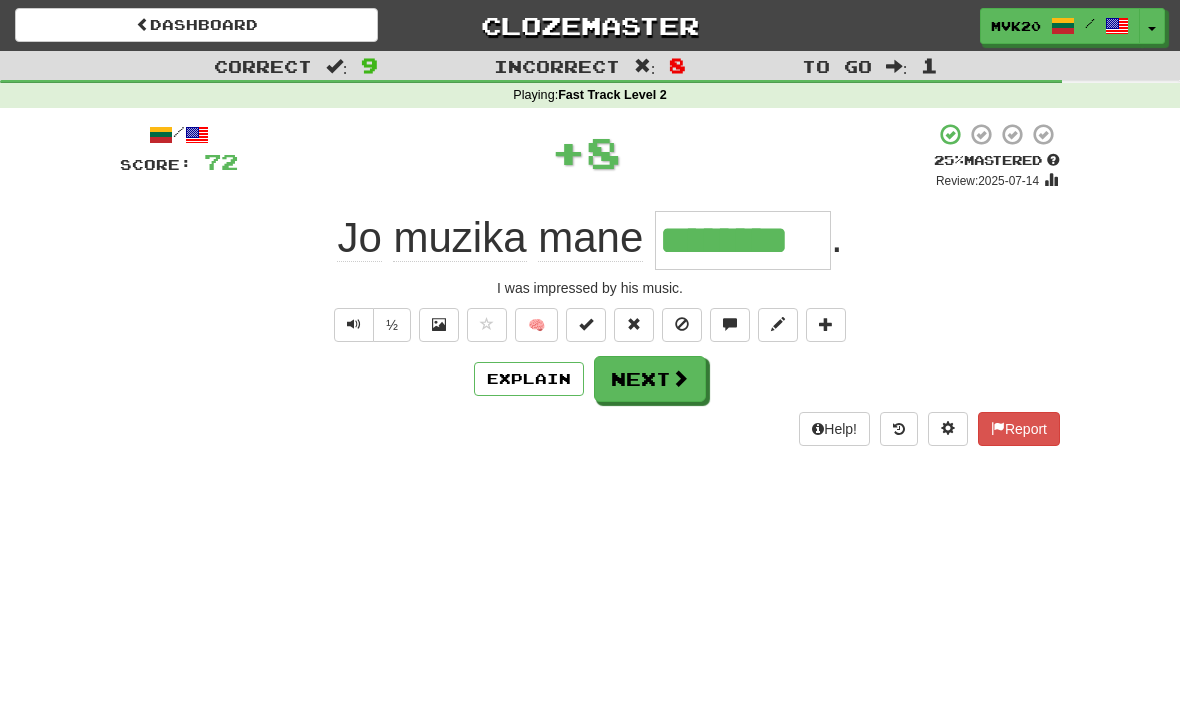 type on "********" 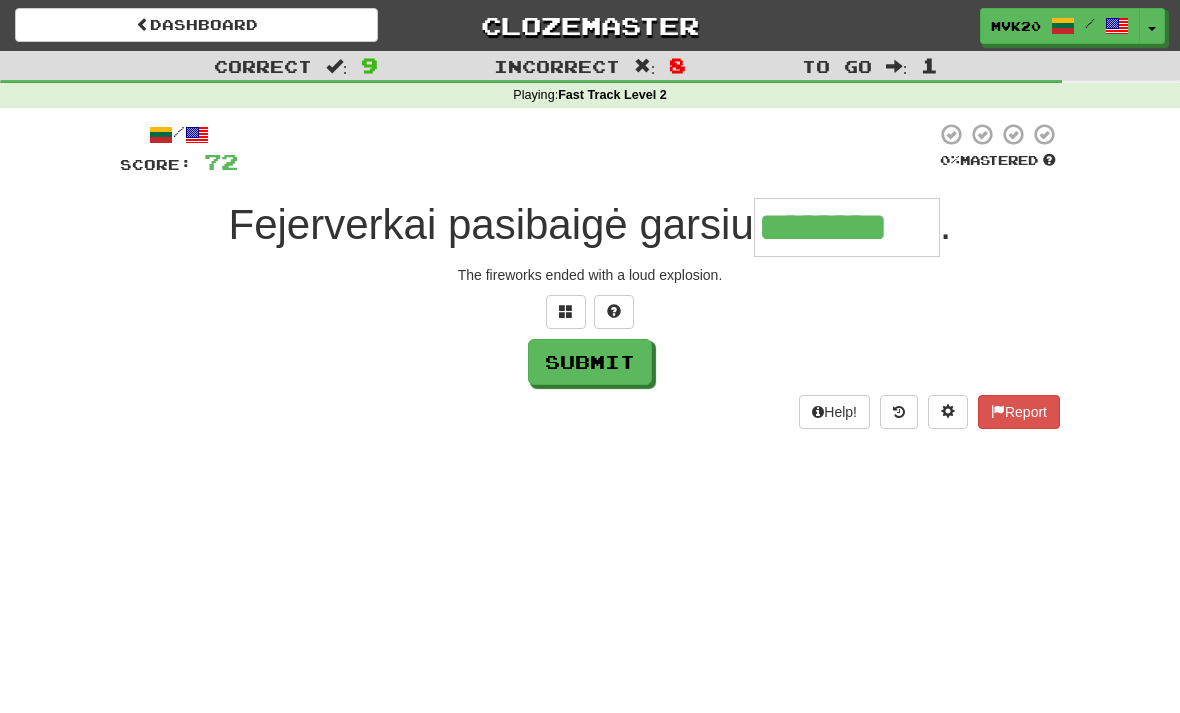 type on "********" 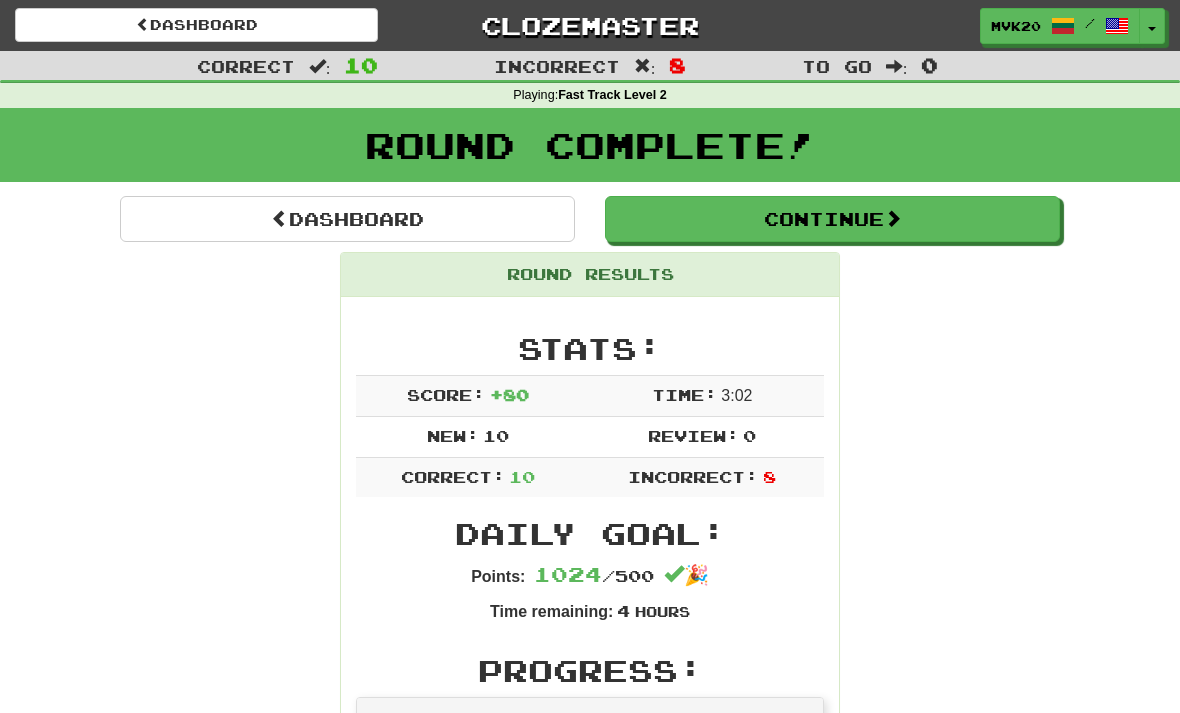 click on "Dashboard" at bounding box center (347, 219) 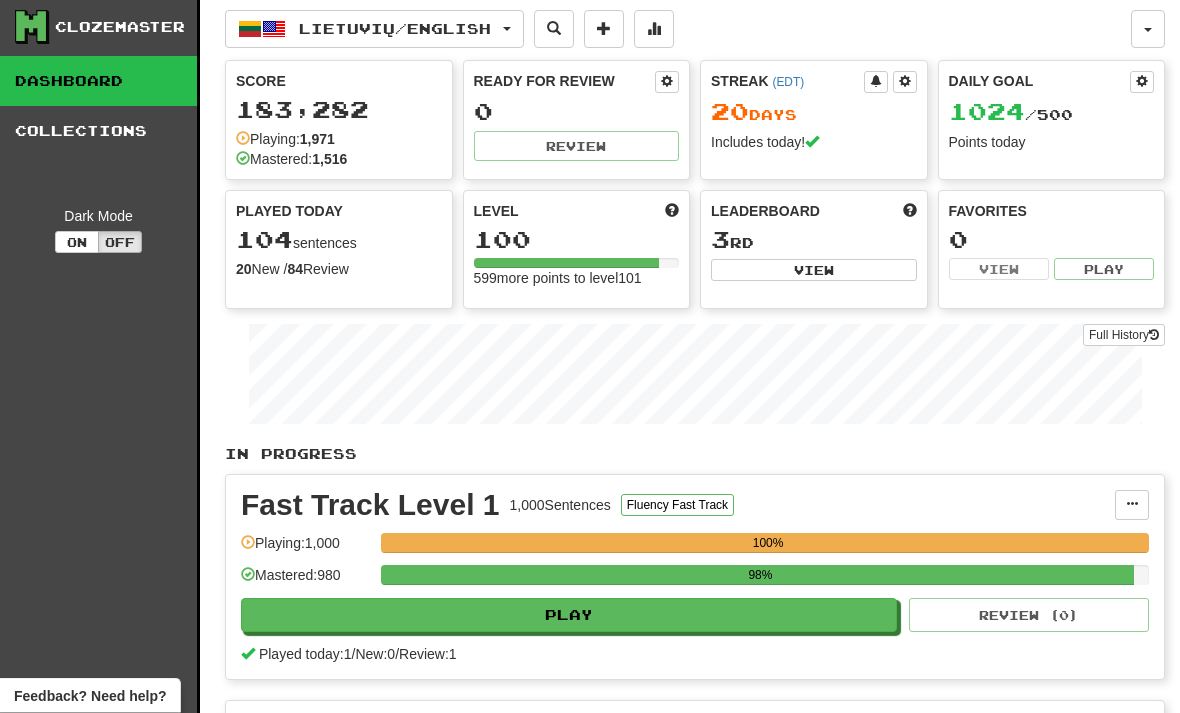 scroll, scrollTop: 0, scrollLeft: 0, axis: both 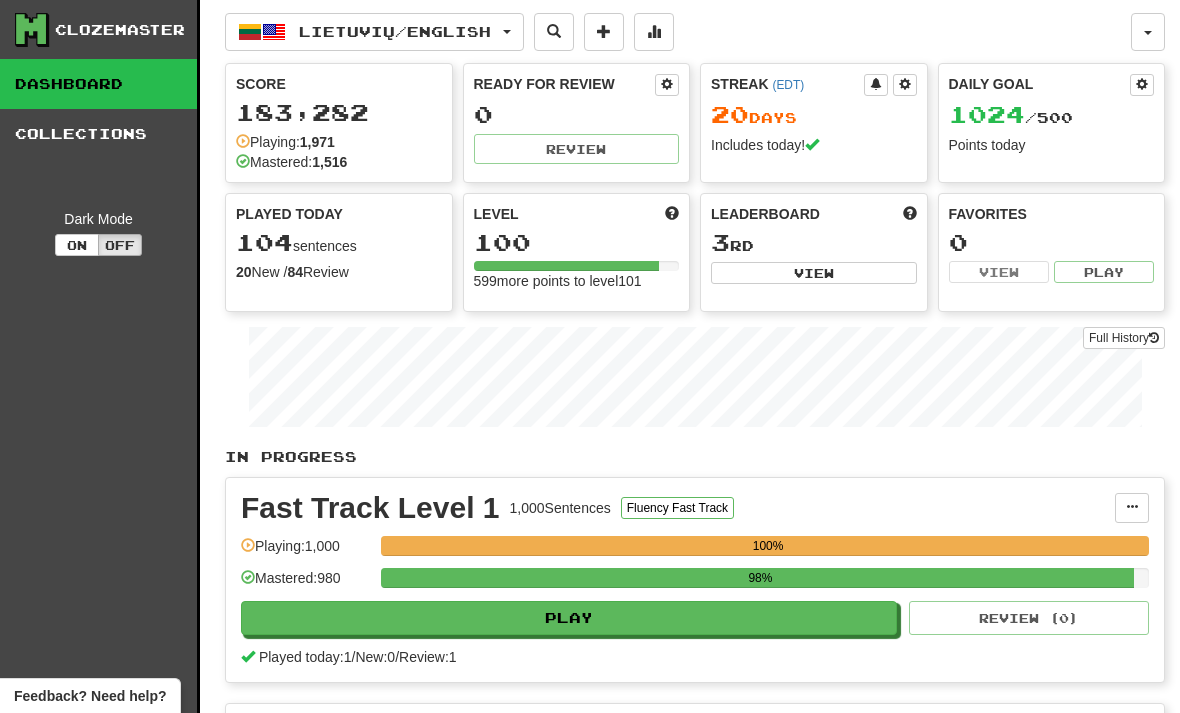 click at bounding box center [654, 32] 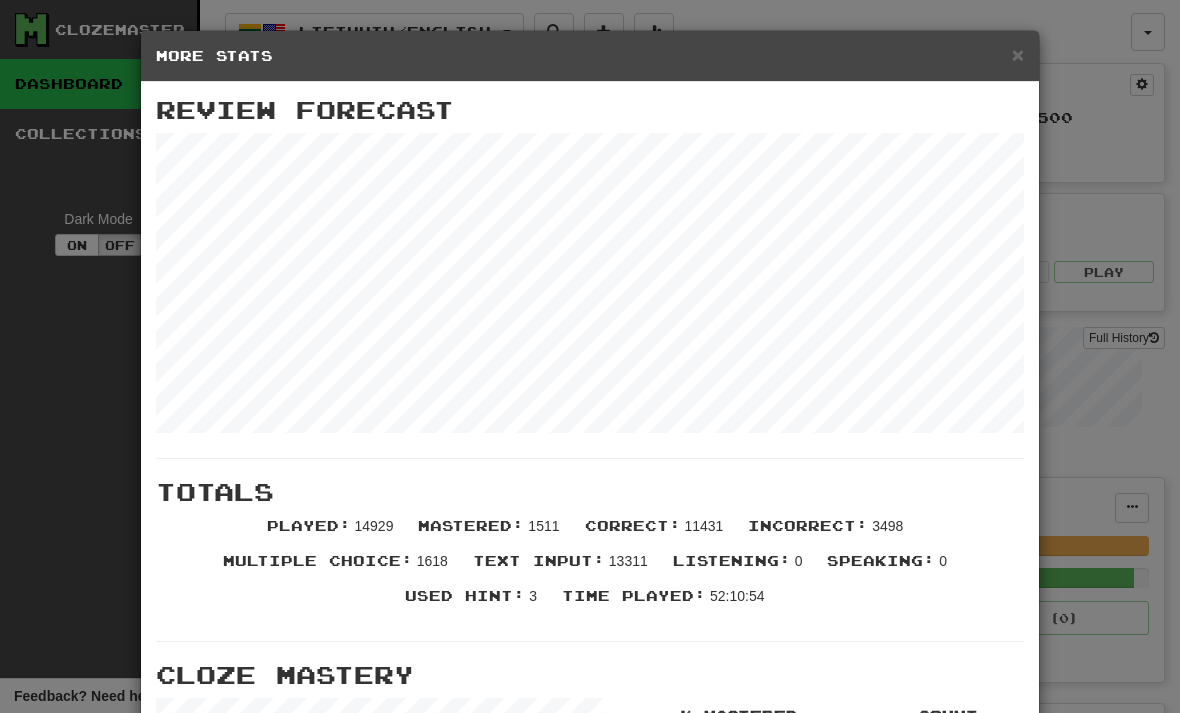 click on "×" at bounding box center (1018, 54) 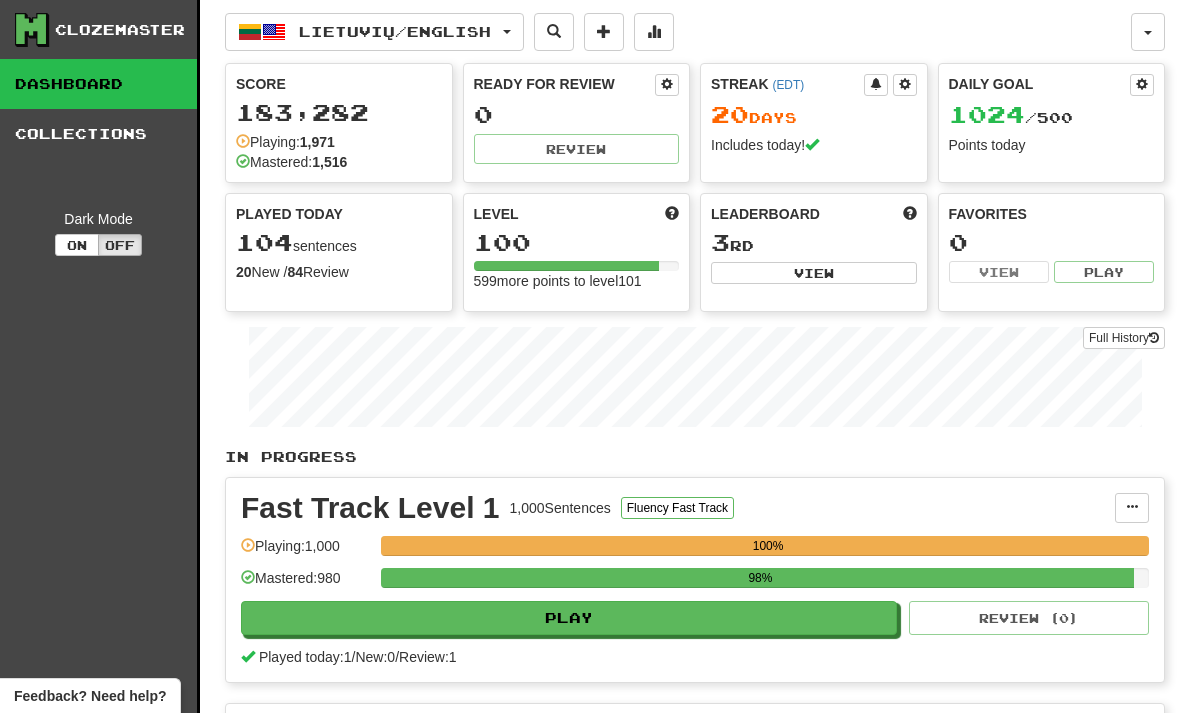 click on "Leaderboard 3 rd View" at bounding box center (814, 244) 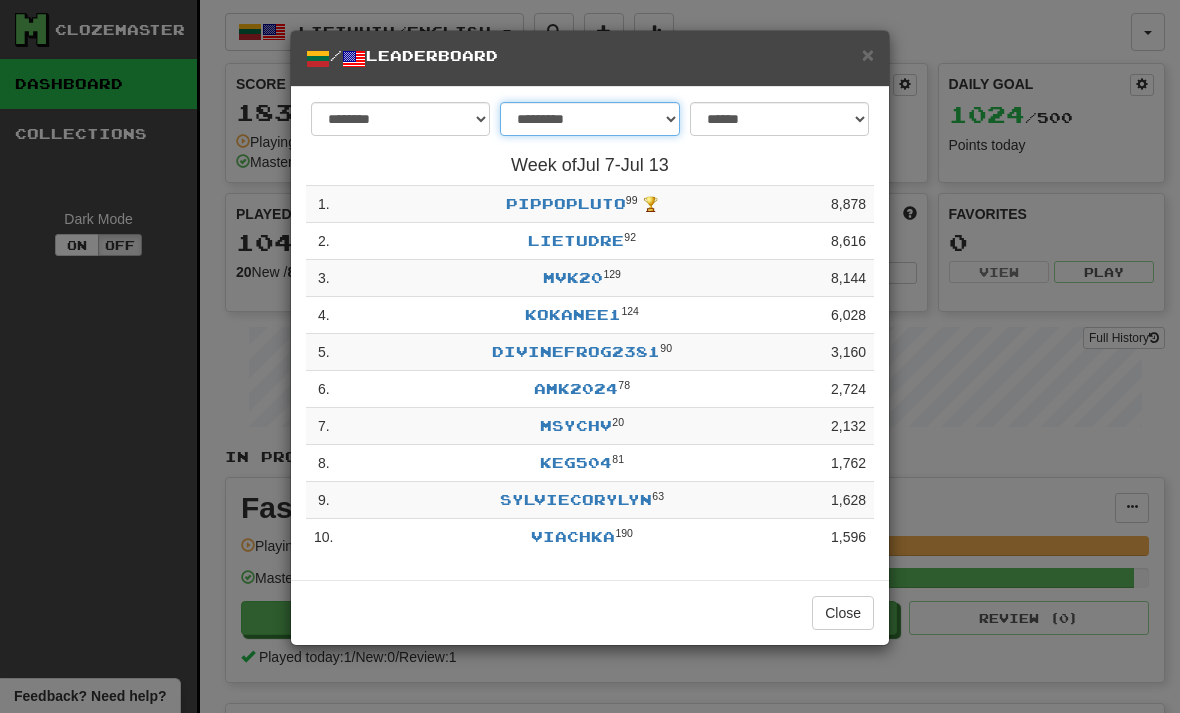 click on "**********" at bounding box center [589, 119] 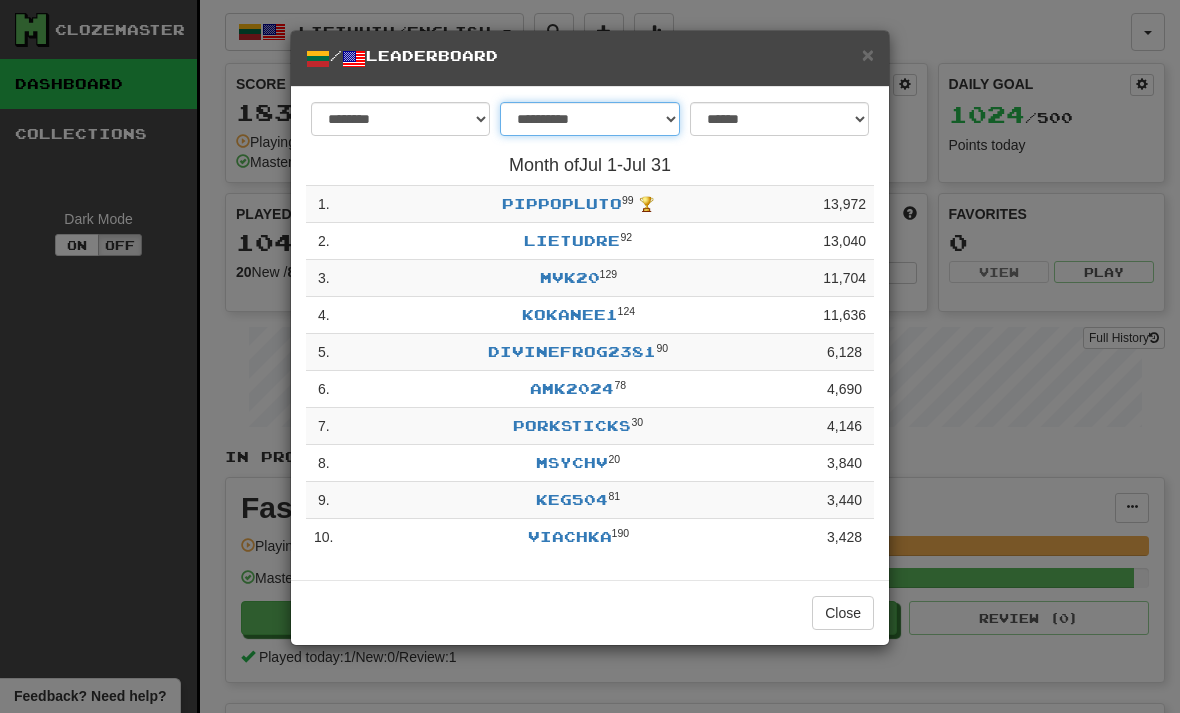 click on "**********" at bounding box center (589, 119) 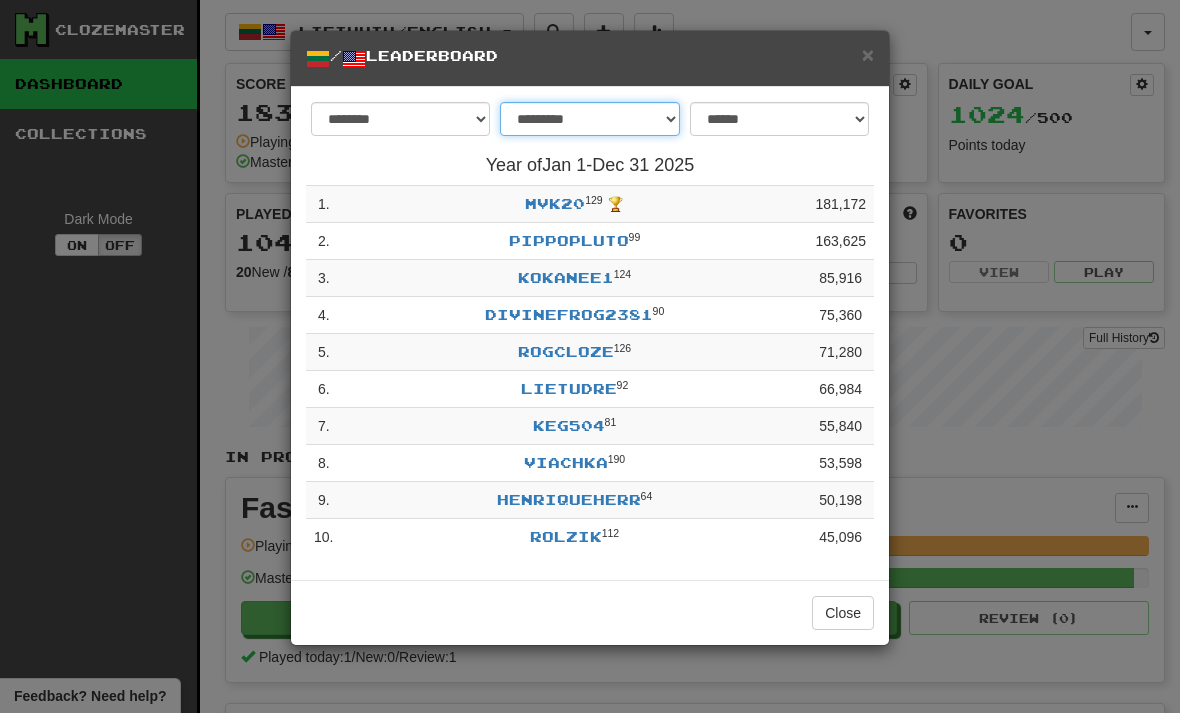 click on "**********" at bounding box center (589, 119) 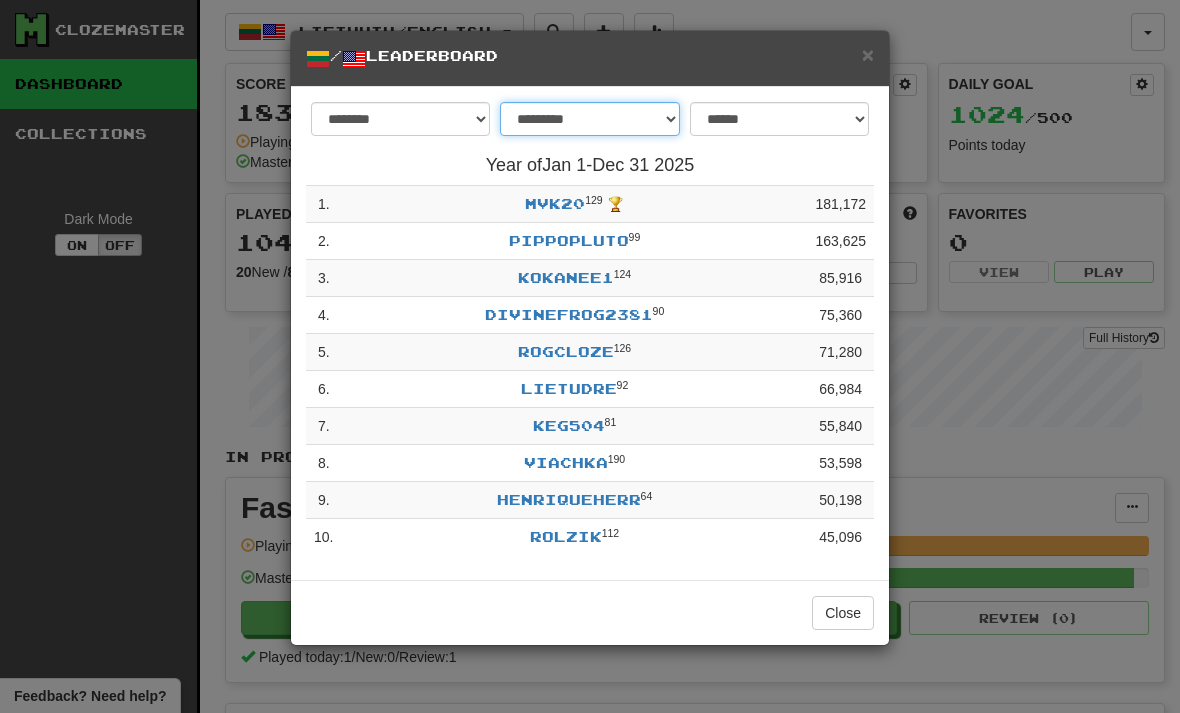 select on "********" 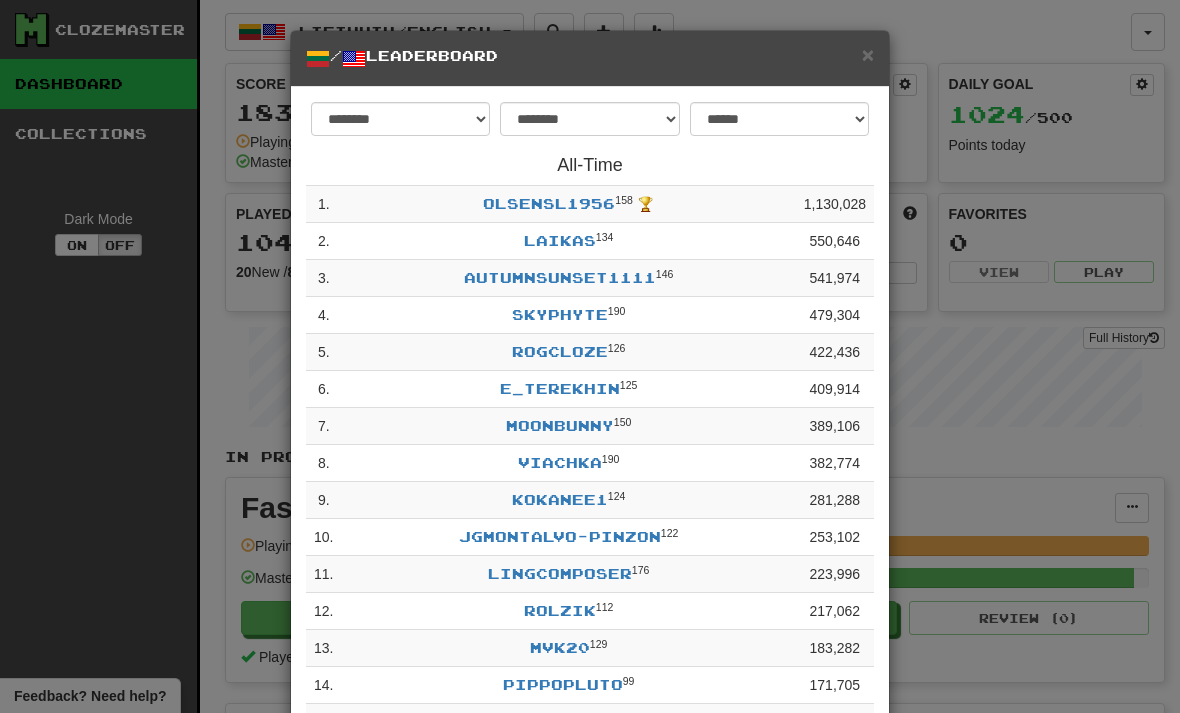click on "×" at bounding box center [868, 54] 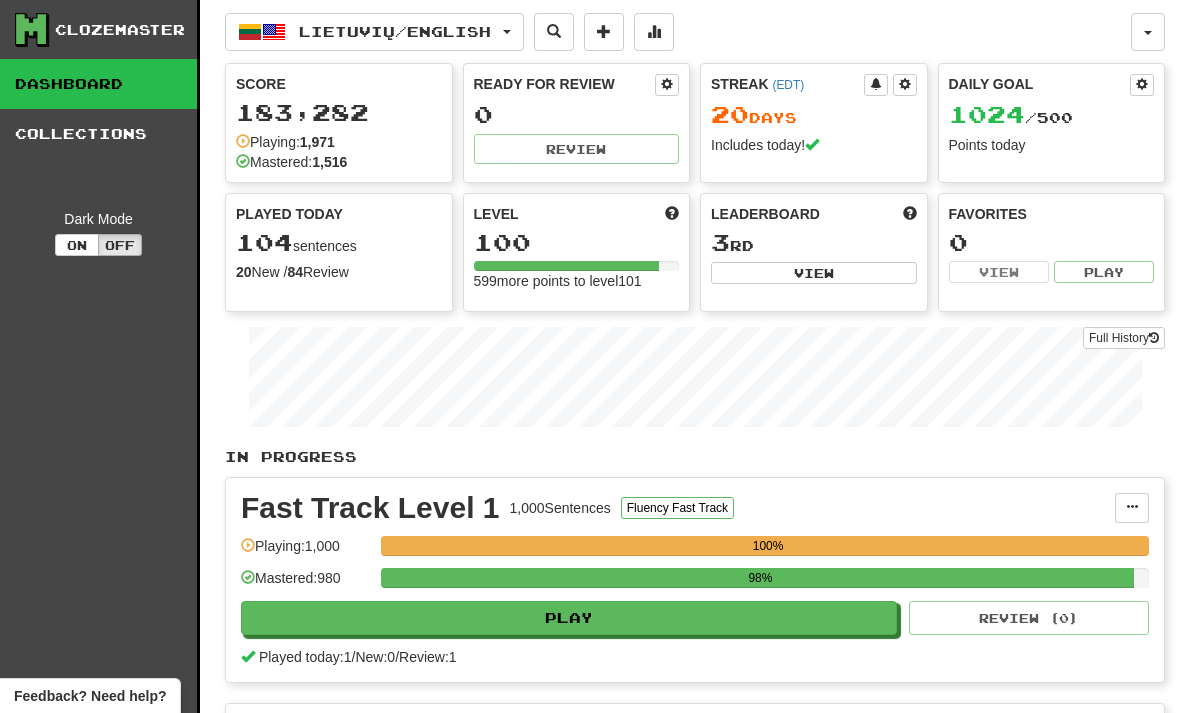 click on "Lietuvių  /  English" at bounding box center [395, 31] 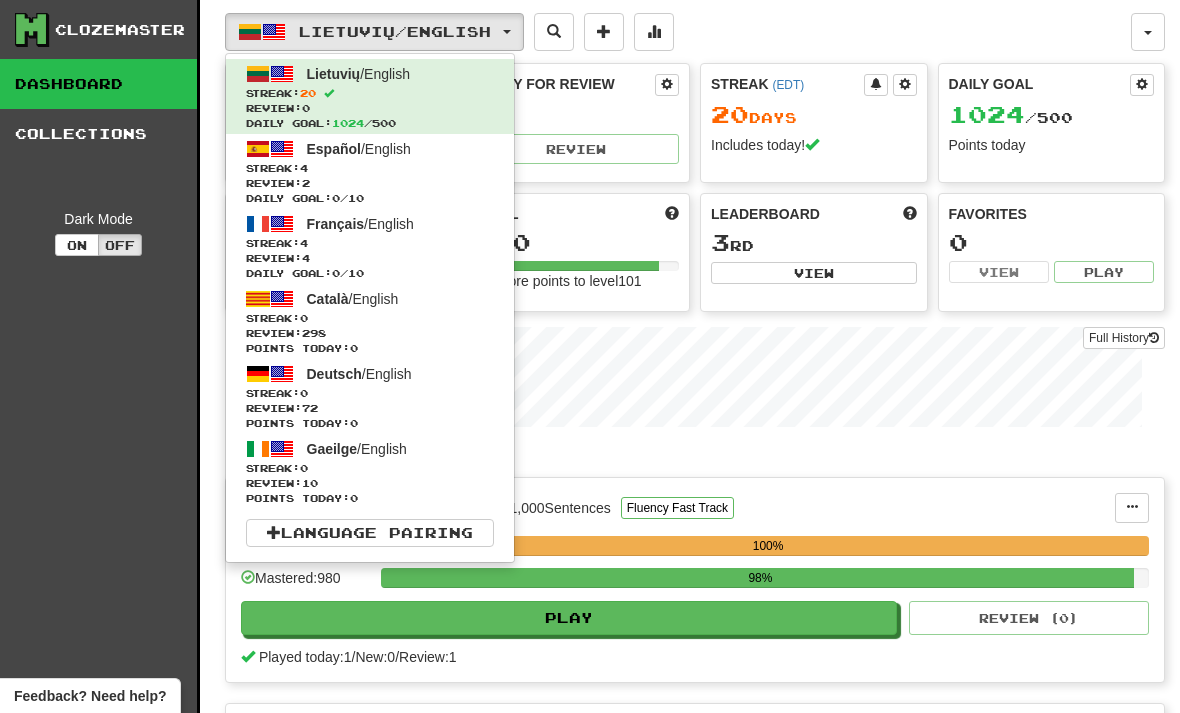 click on "Review:  2" at bounding box center [370, 183] 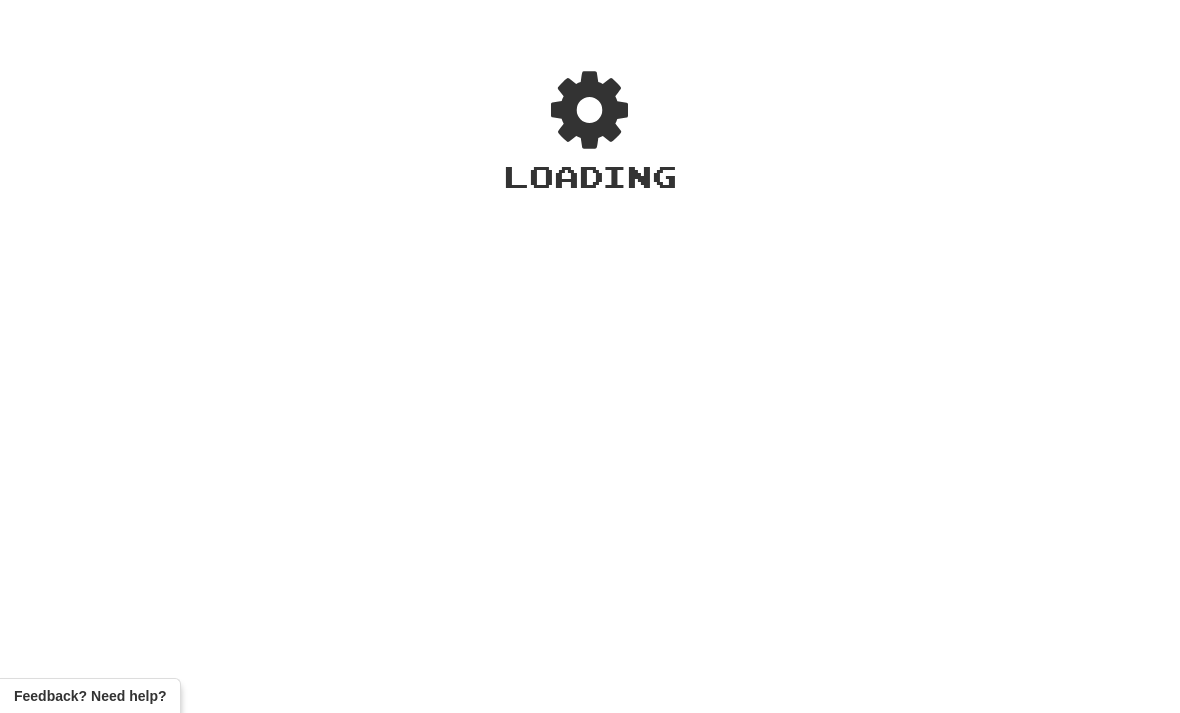 scroll, scrollTop: 0, scrollLeft: 0, axis: both 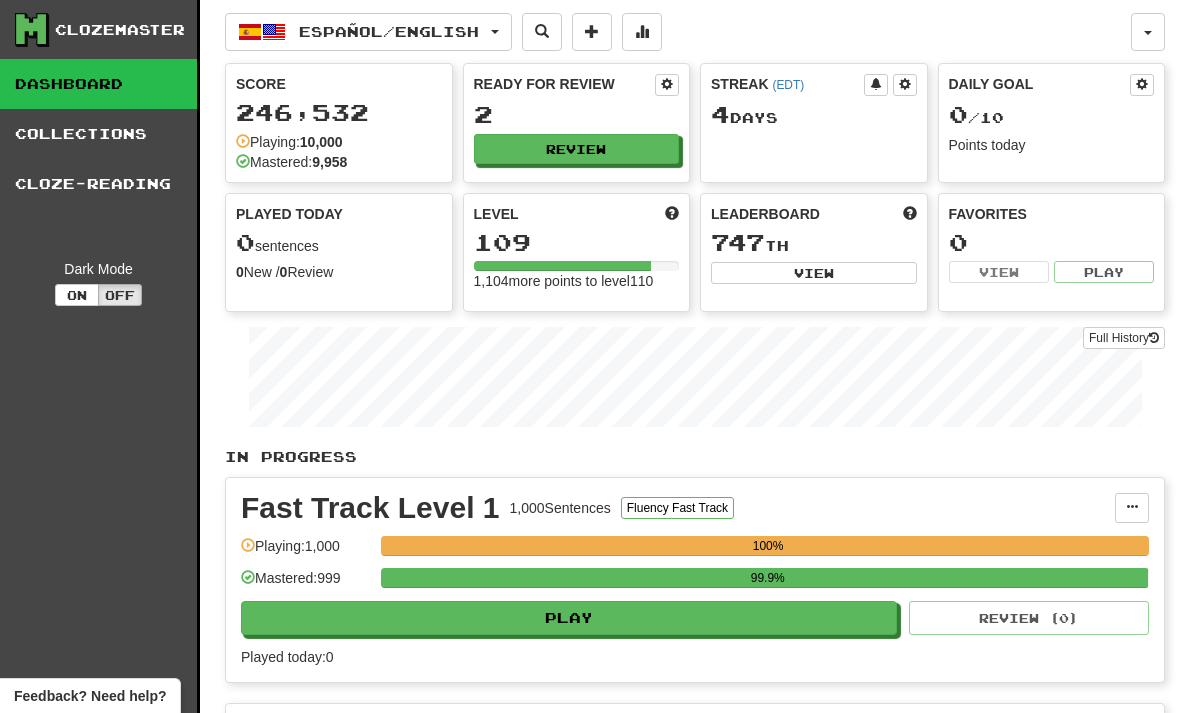 click on "Review" 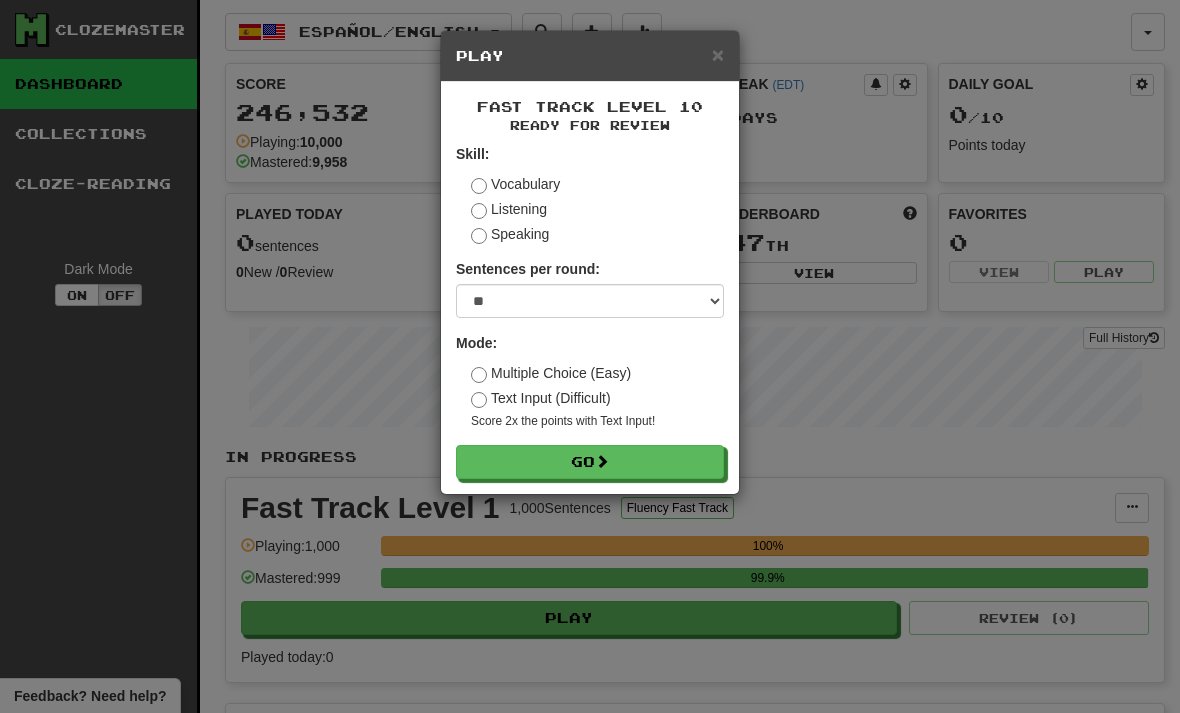 click on "Go" at bounding box center [590, 462] 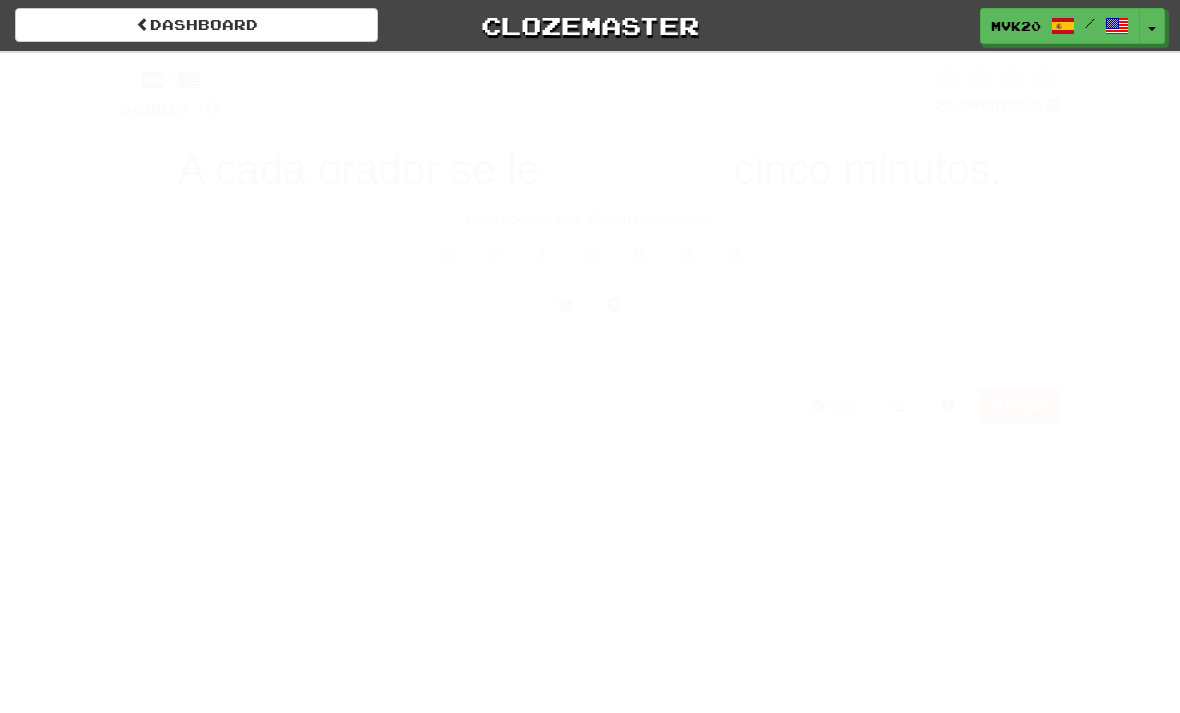 scroll, scrollTop: 0, scrollLeft: 0, axis: both 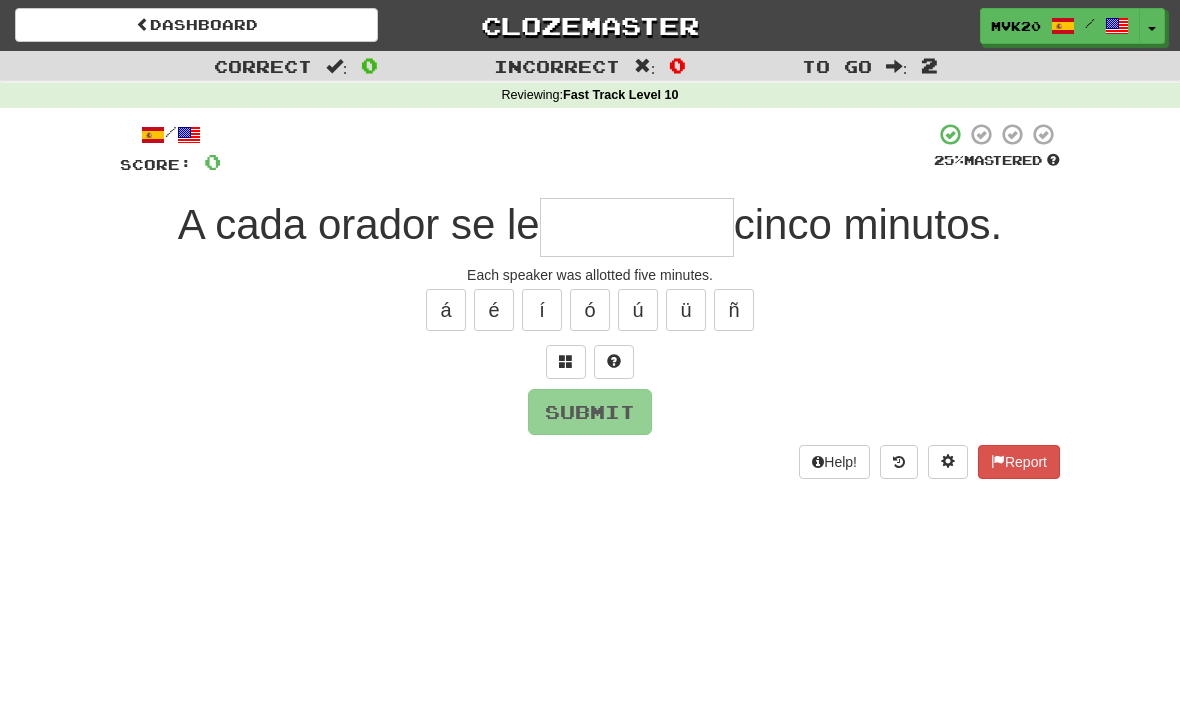 click at bounding box center (637, 227) 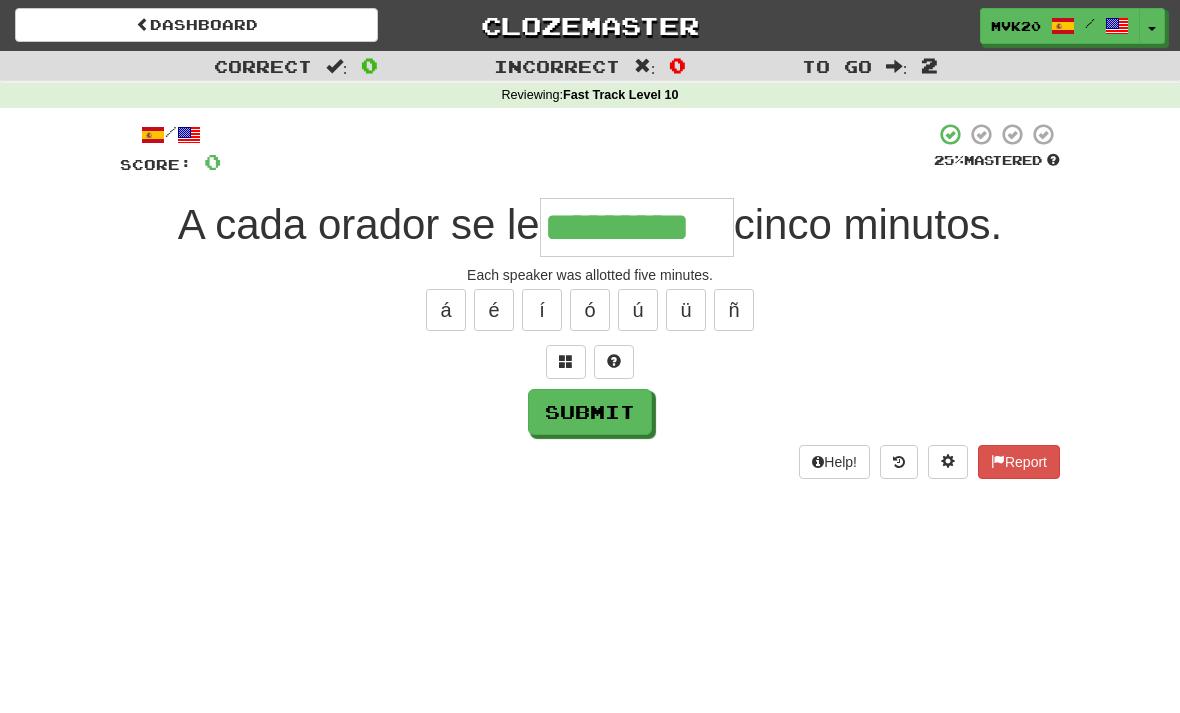 type on "*********" 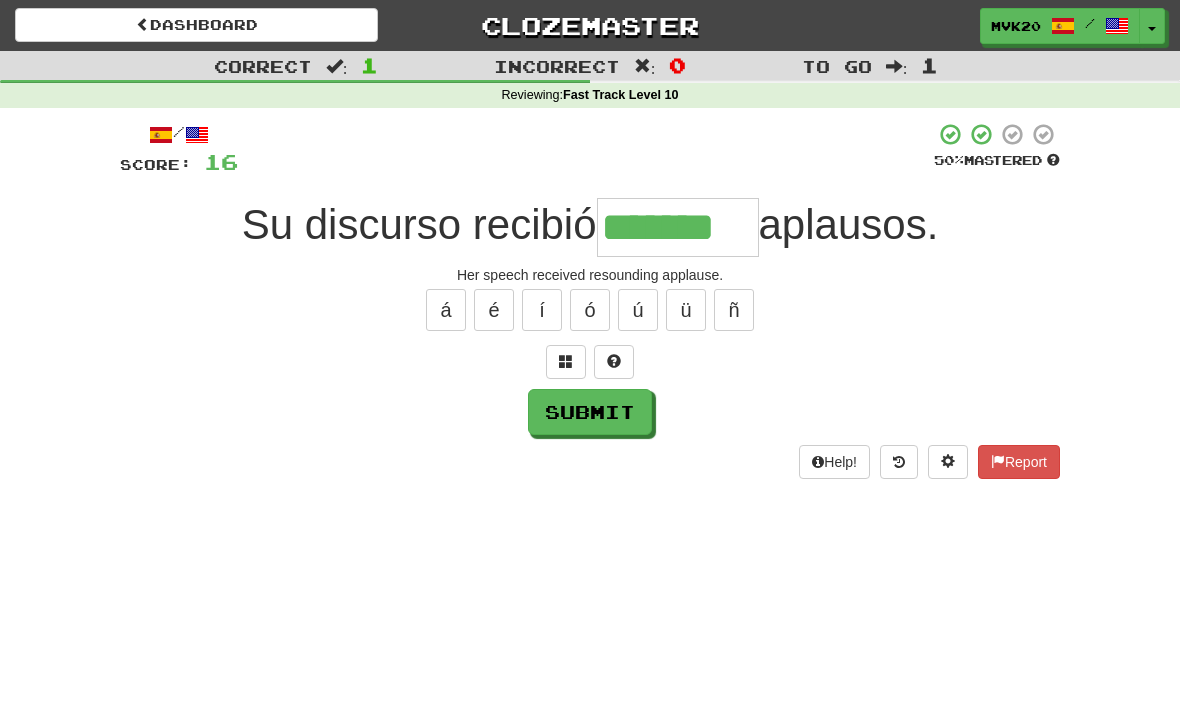 type on "*******" 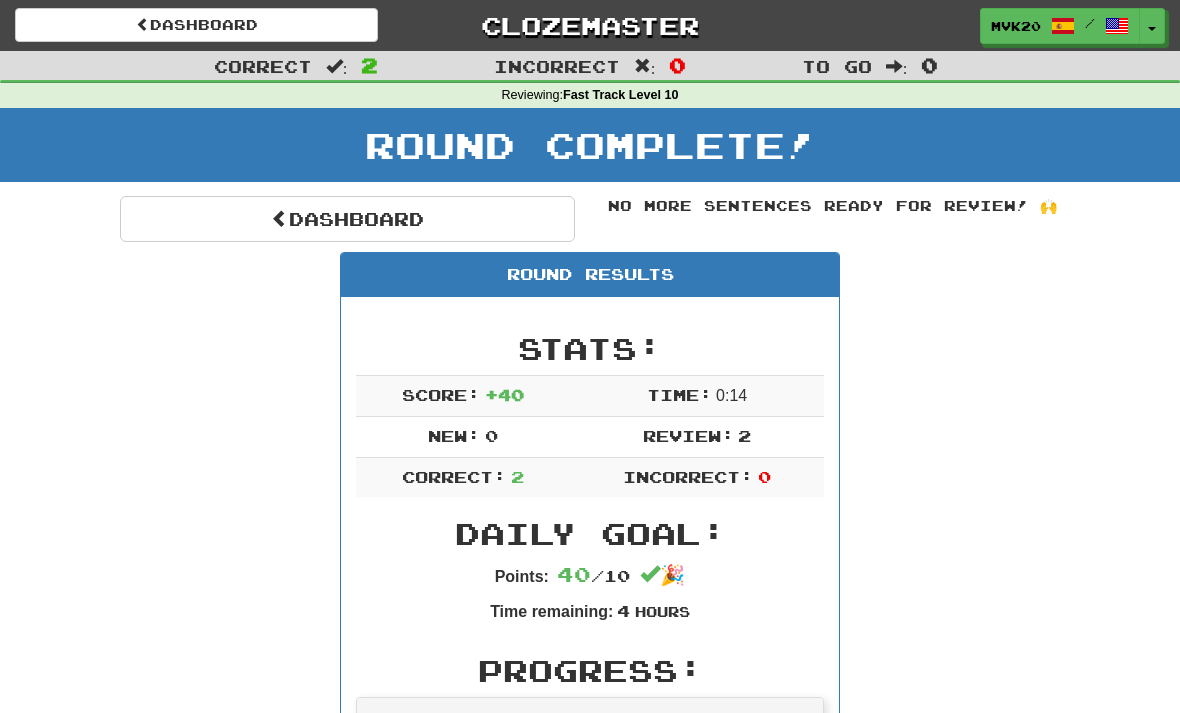 click on "Dashboard" at bounding box center (347, 219) 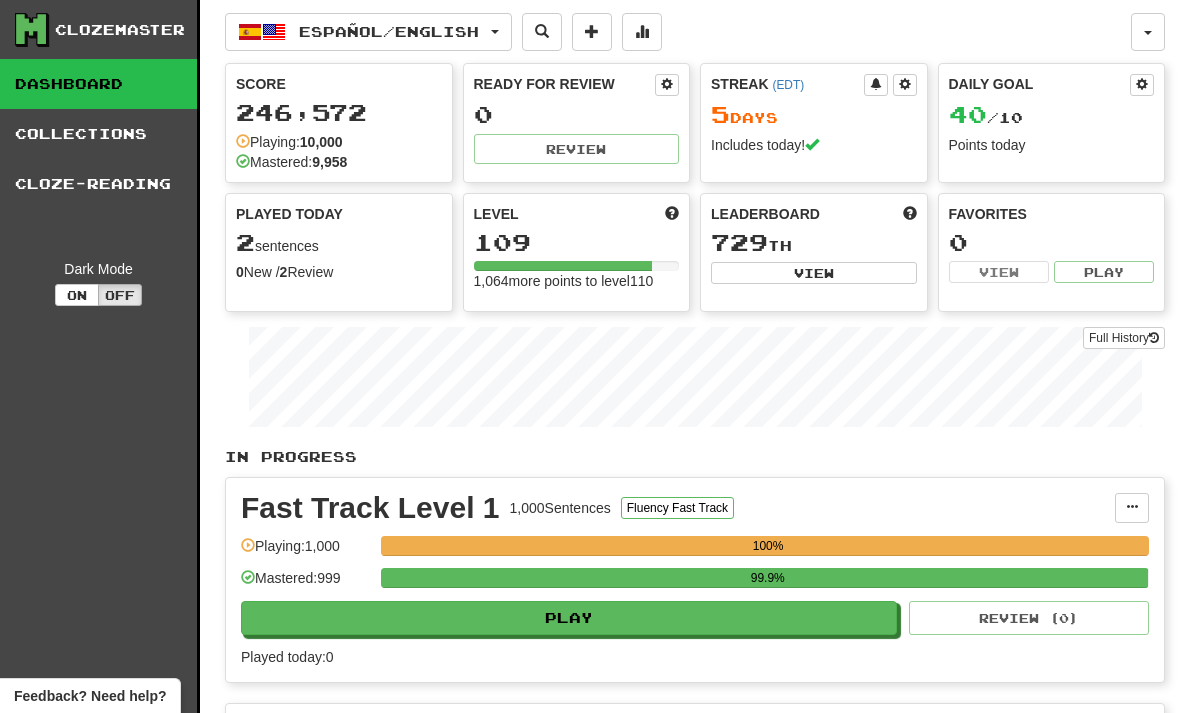 scroll, scrollTop: 0, scrollLeft: 0, axis: both 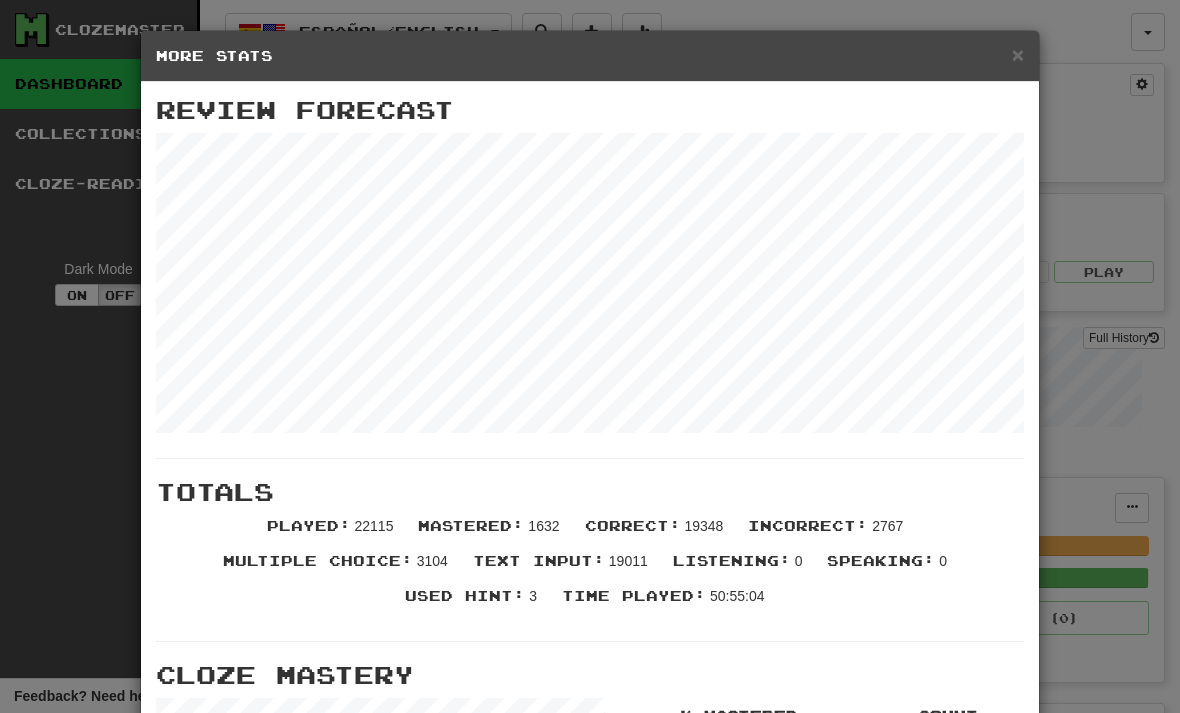click on "×" at bounding box center [1018, 54] 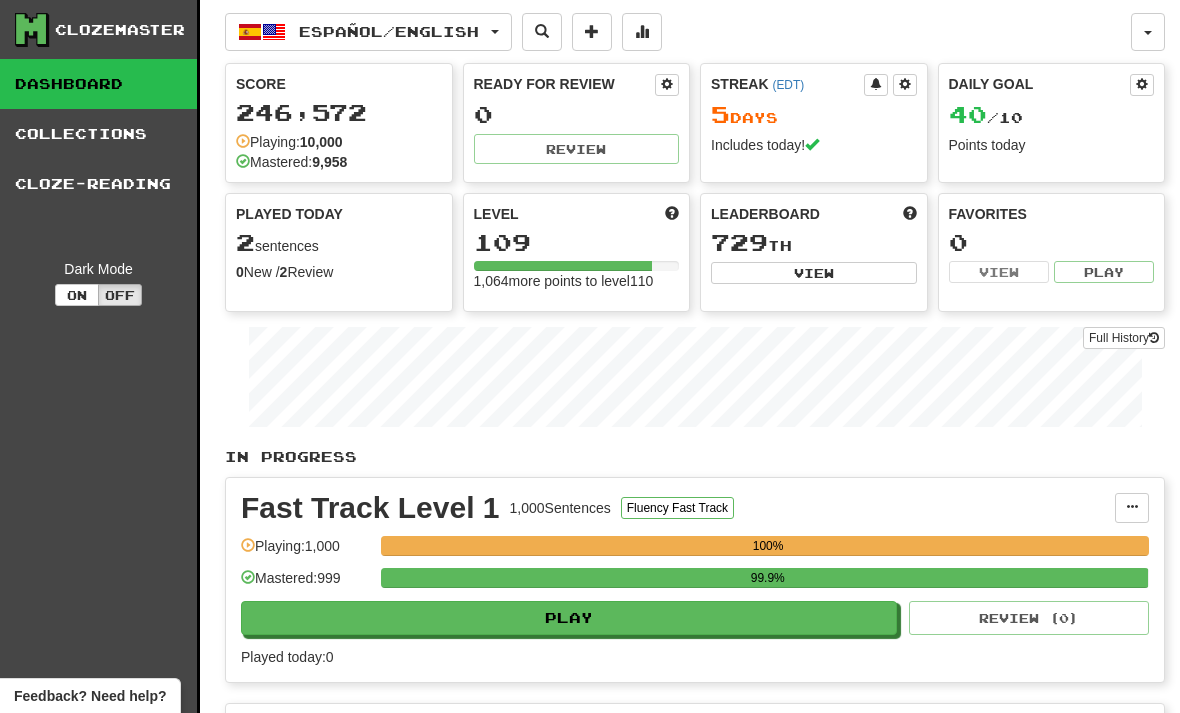 click 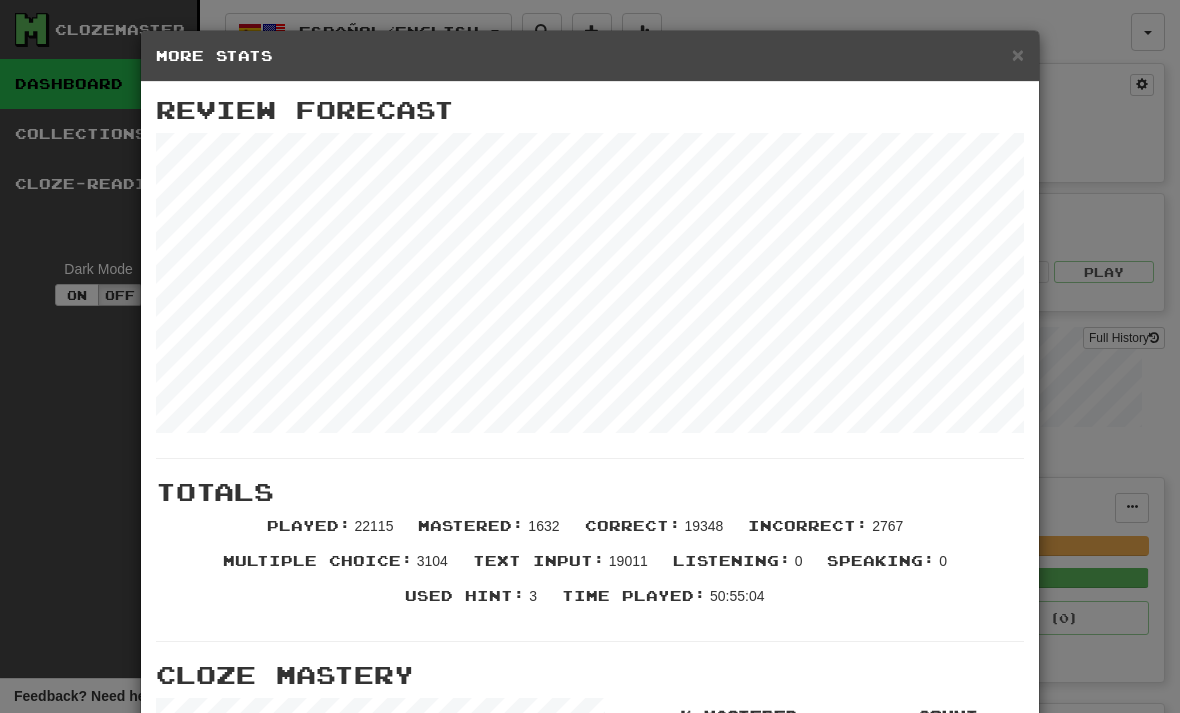click on "×" at bounding box center (1018, 54) 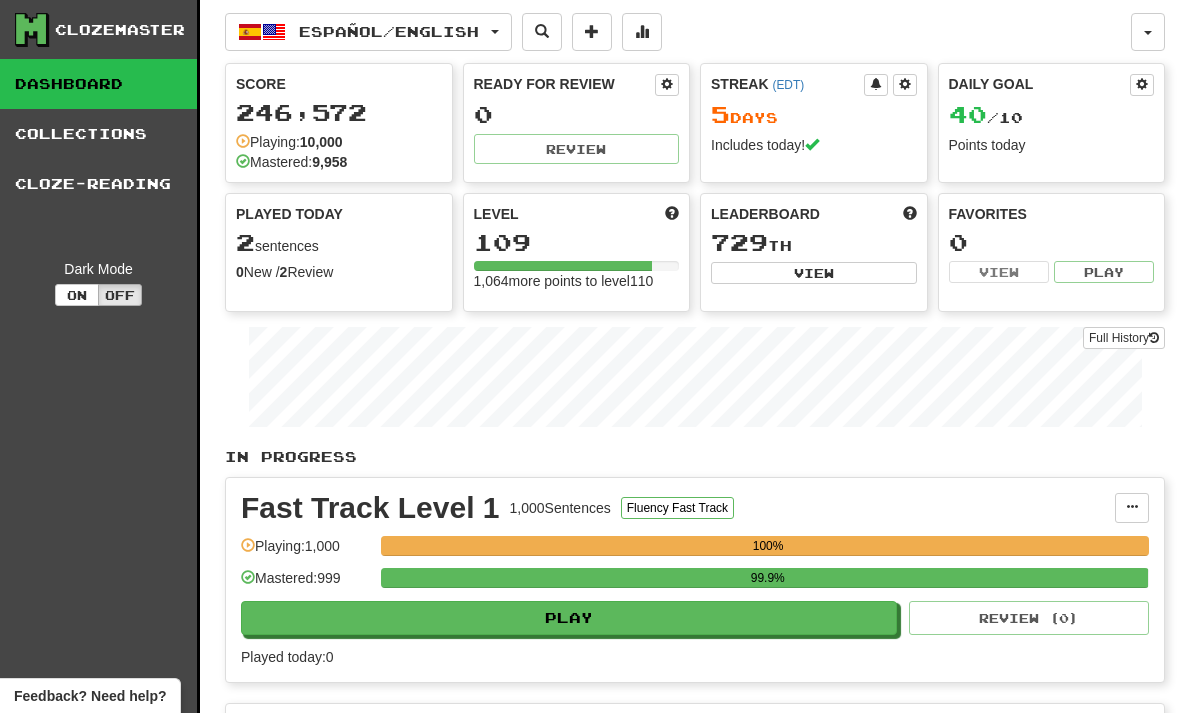 click on "Español  /  English" 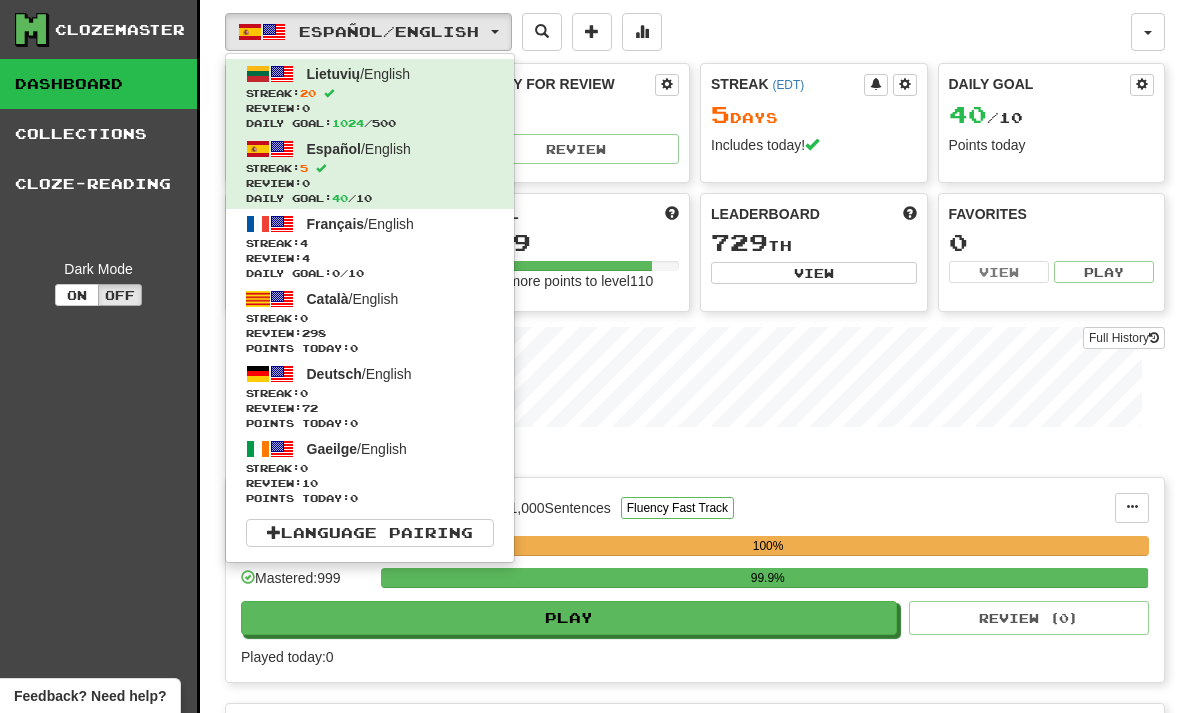 click on "Streak:  4" 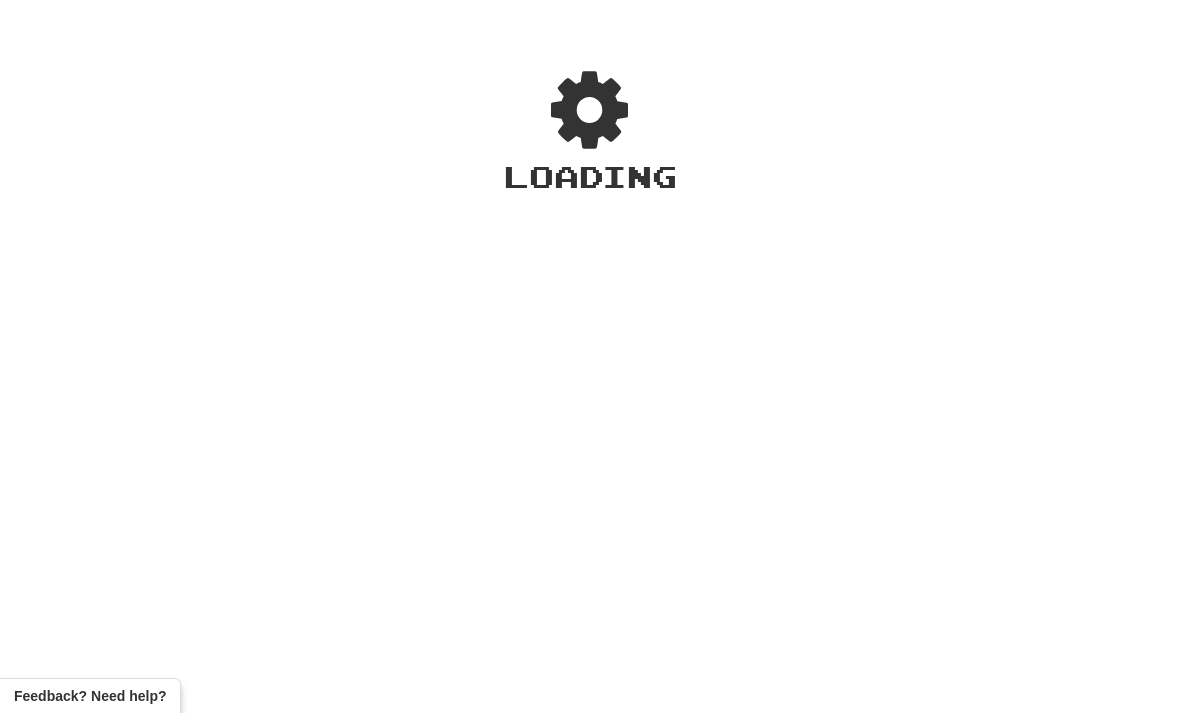 scroll, scrollTop: 0, scrollLeft: 0, axis: both 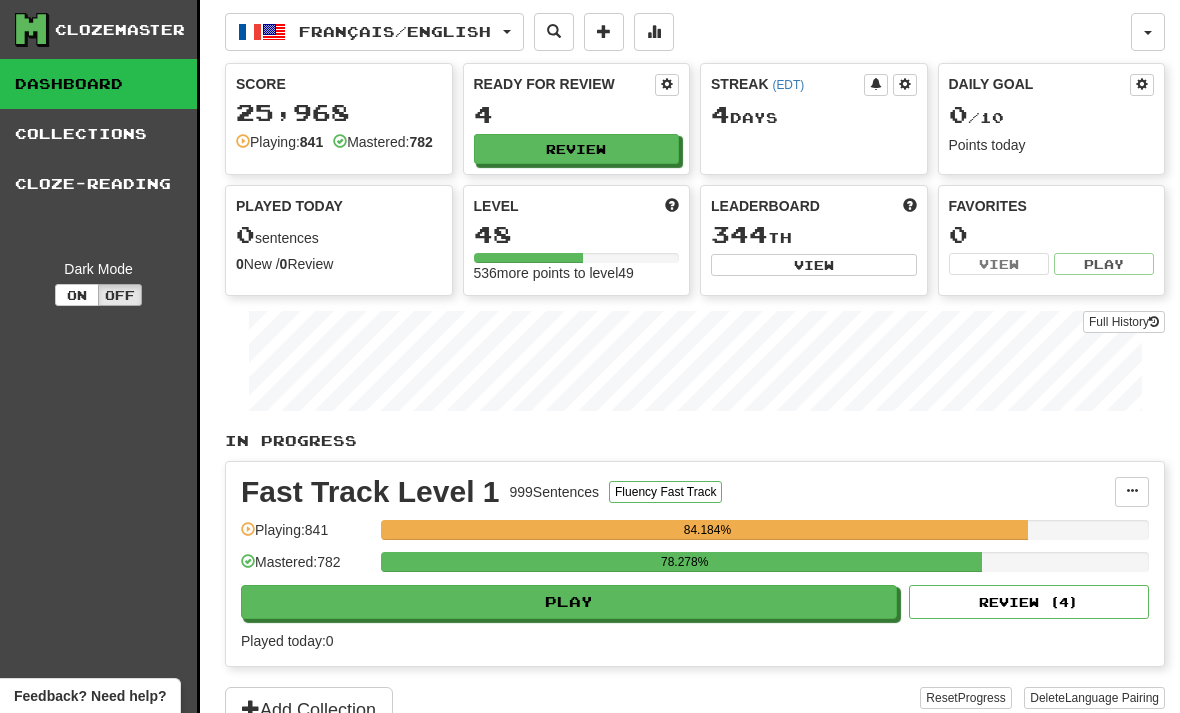 click on "Review" 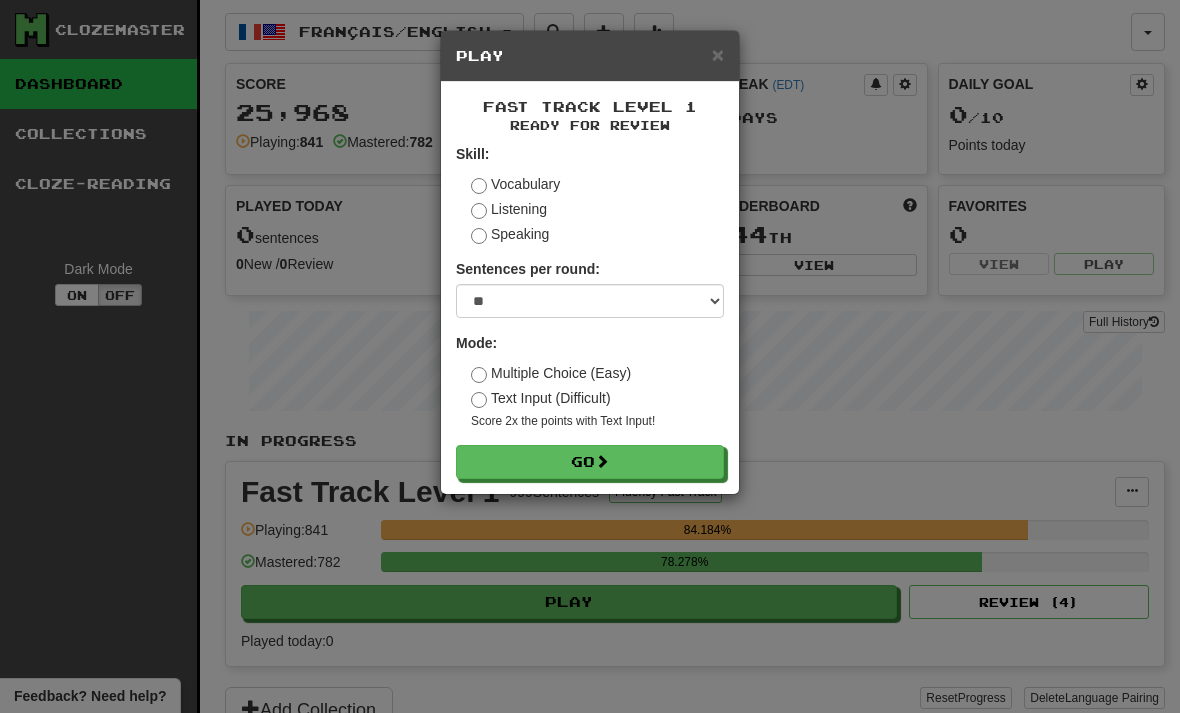 click on "Go" at bounding box center [590, 462] 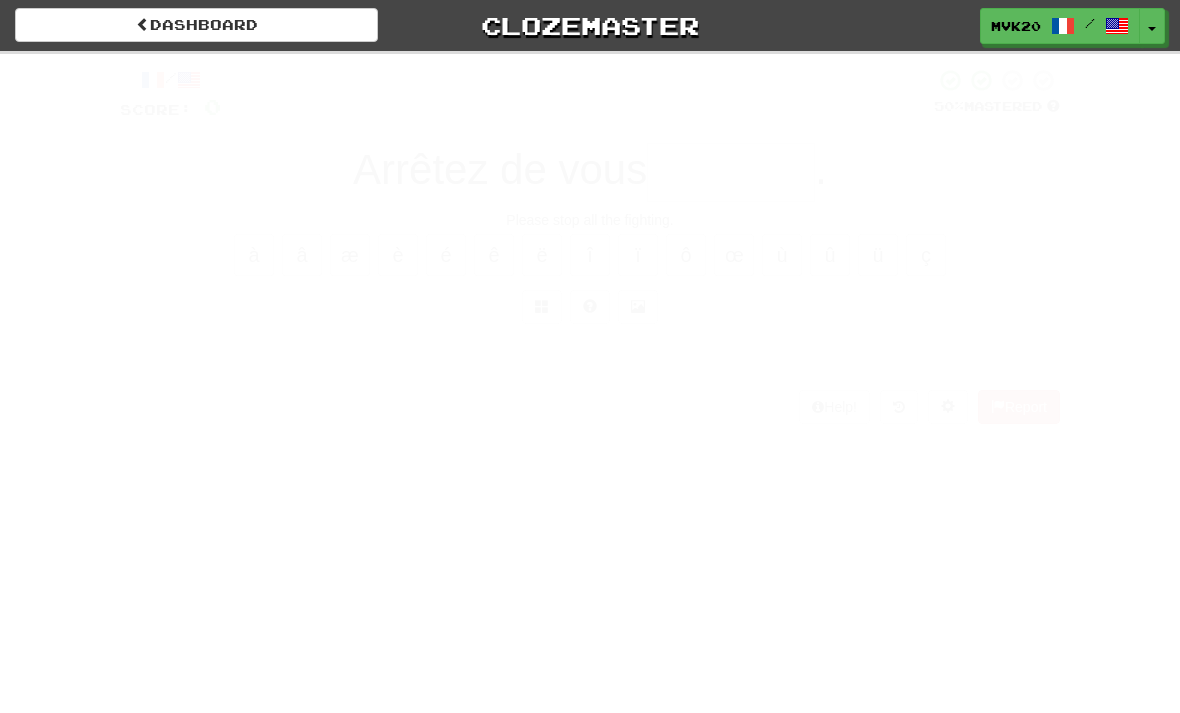 scroll, scrollTop: 0, scrollLeft: 0, axis: both 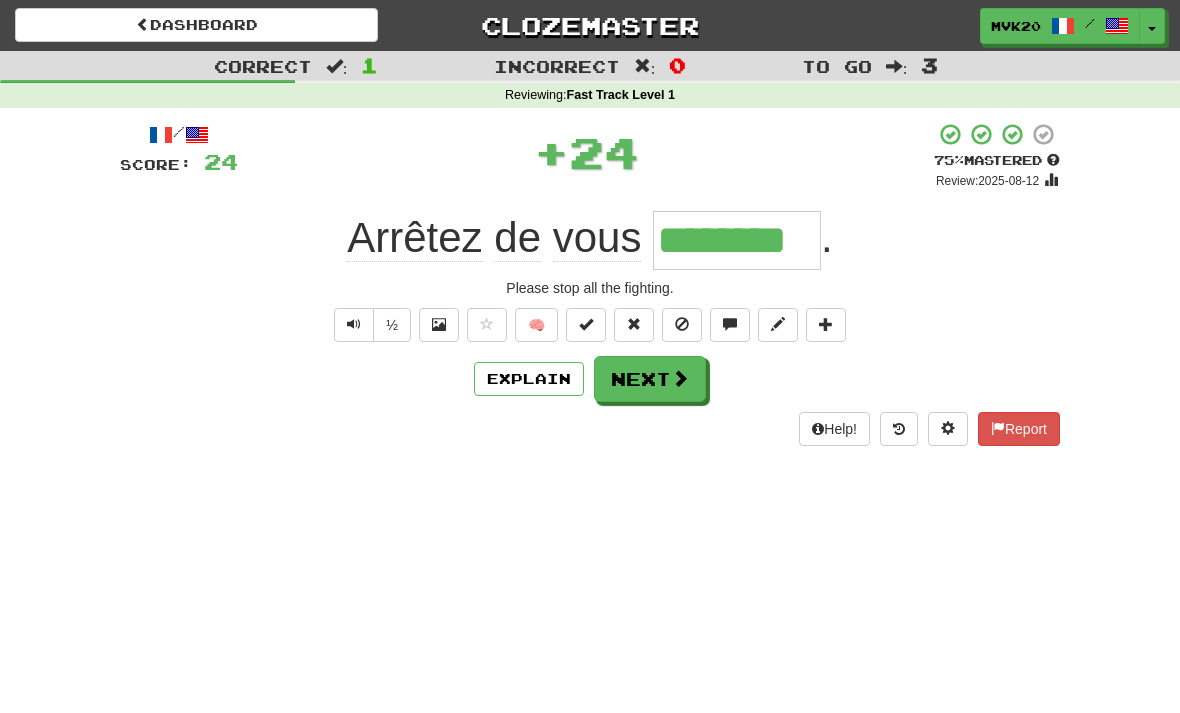 type on "********" 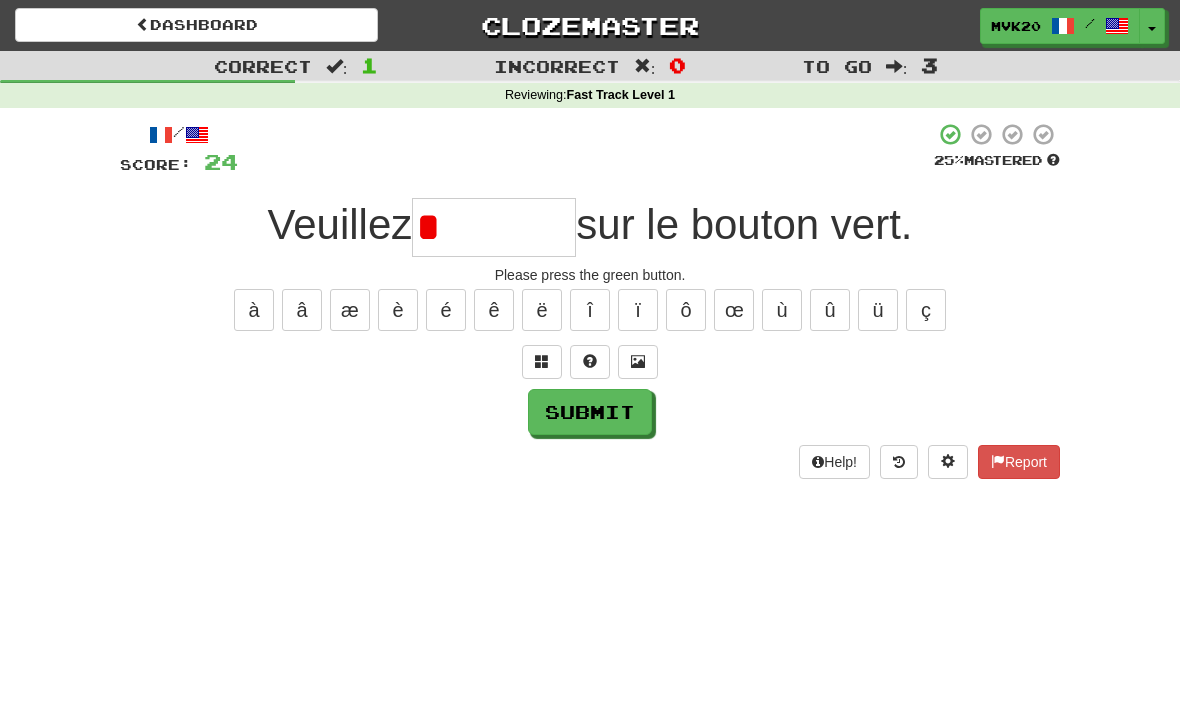 type on "*******" 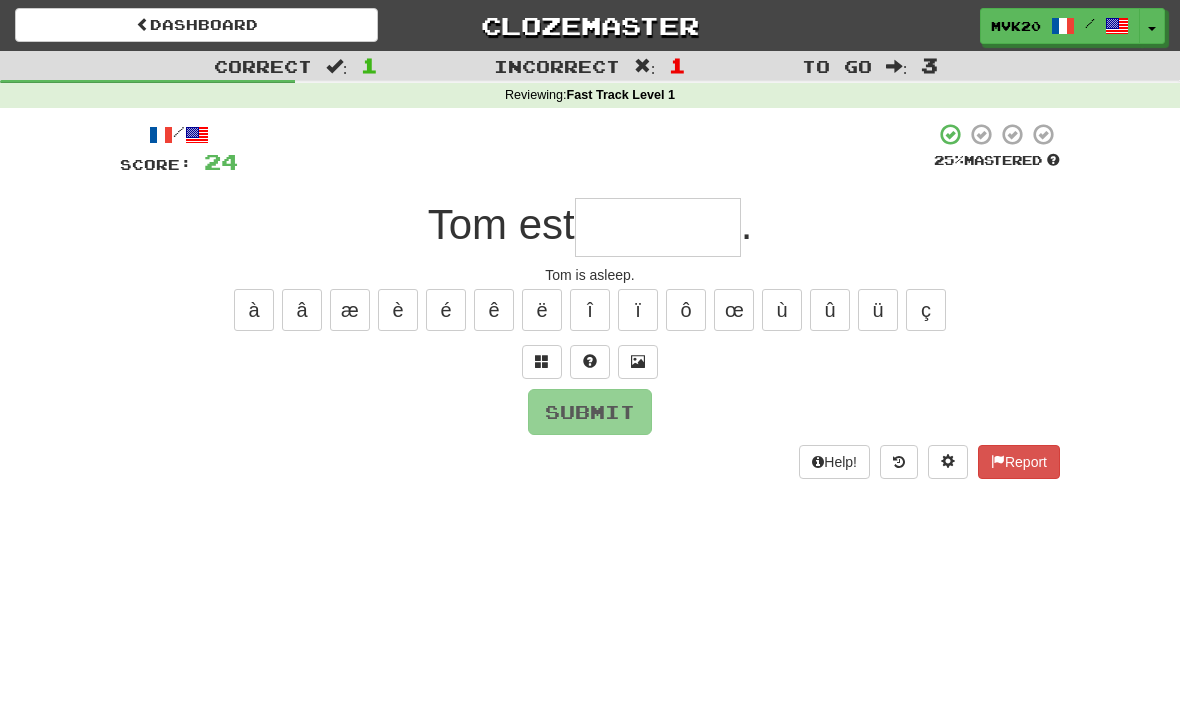 type on "*" 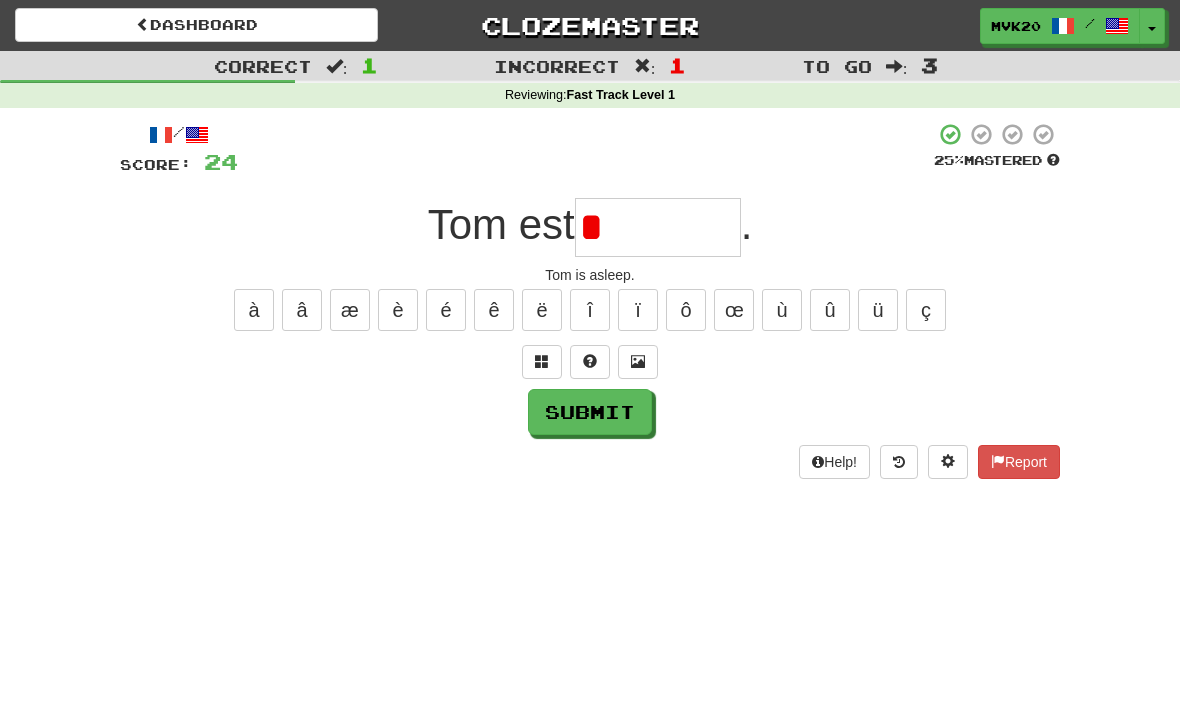 type on "*******" 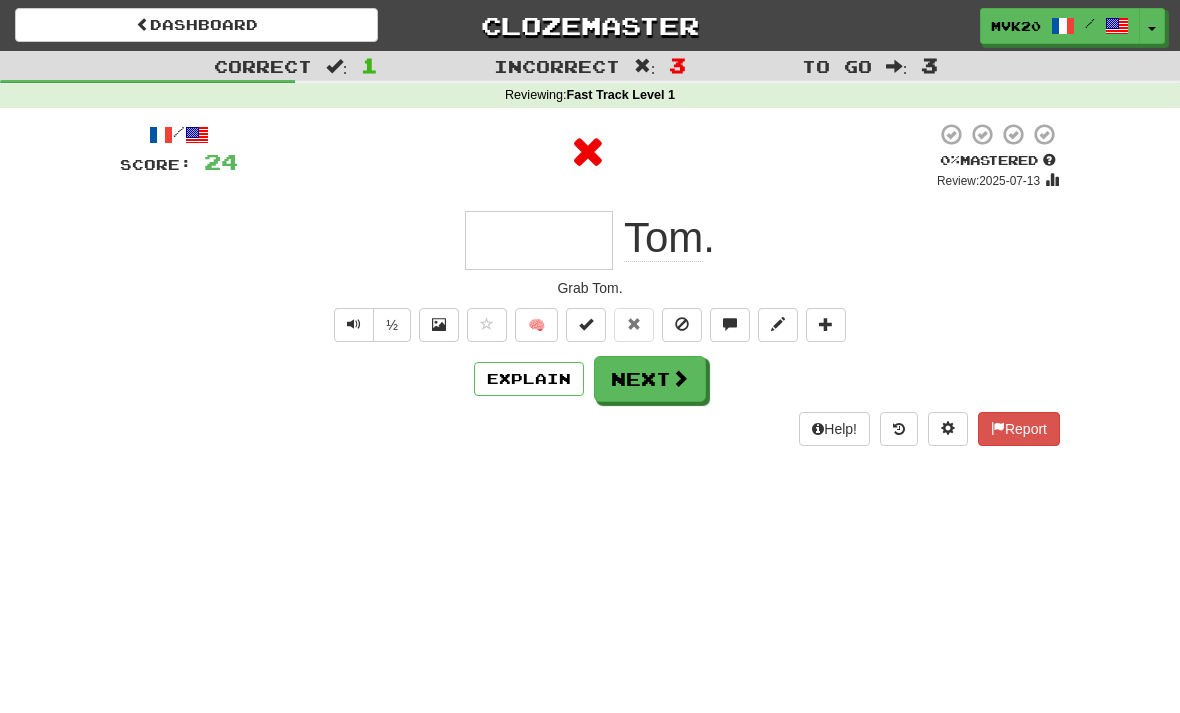 type on "*******" 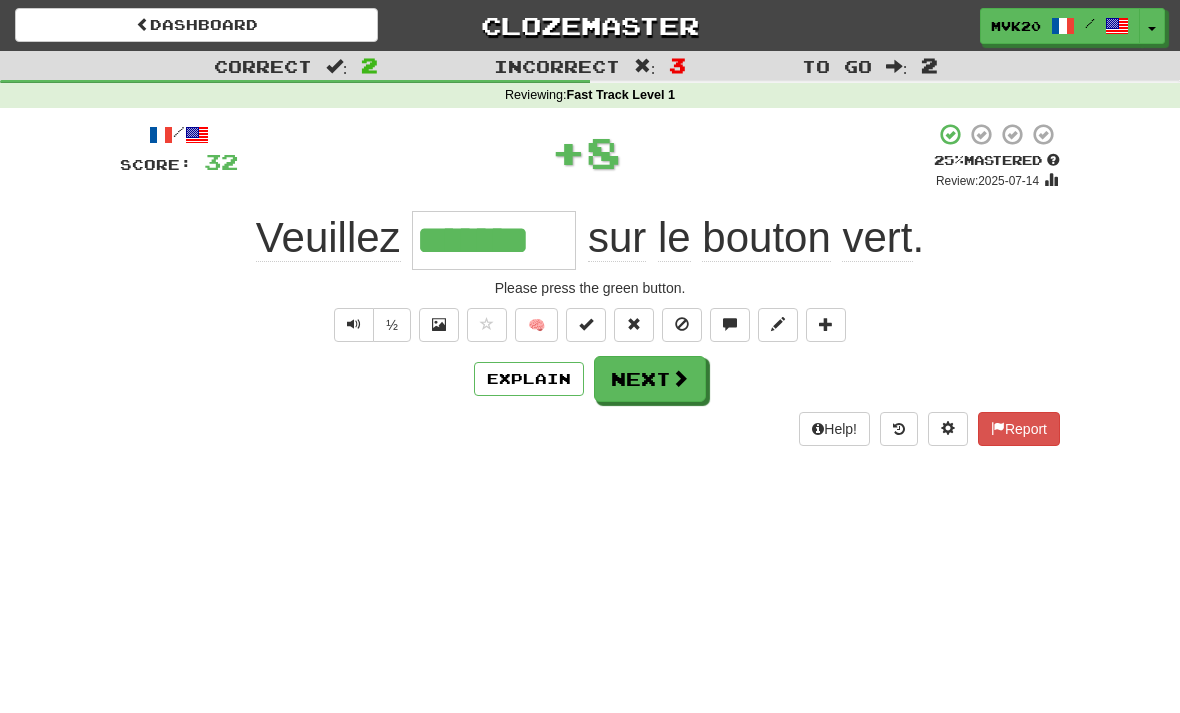 type on "*******" 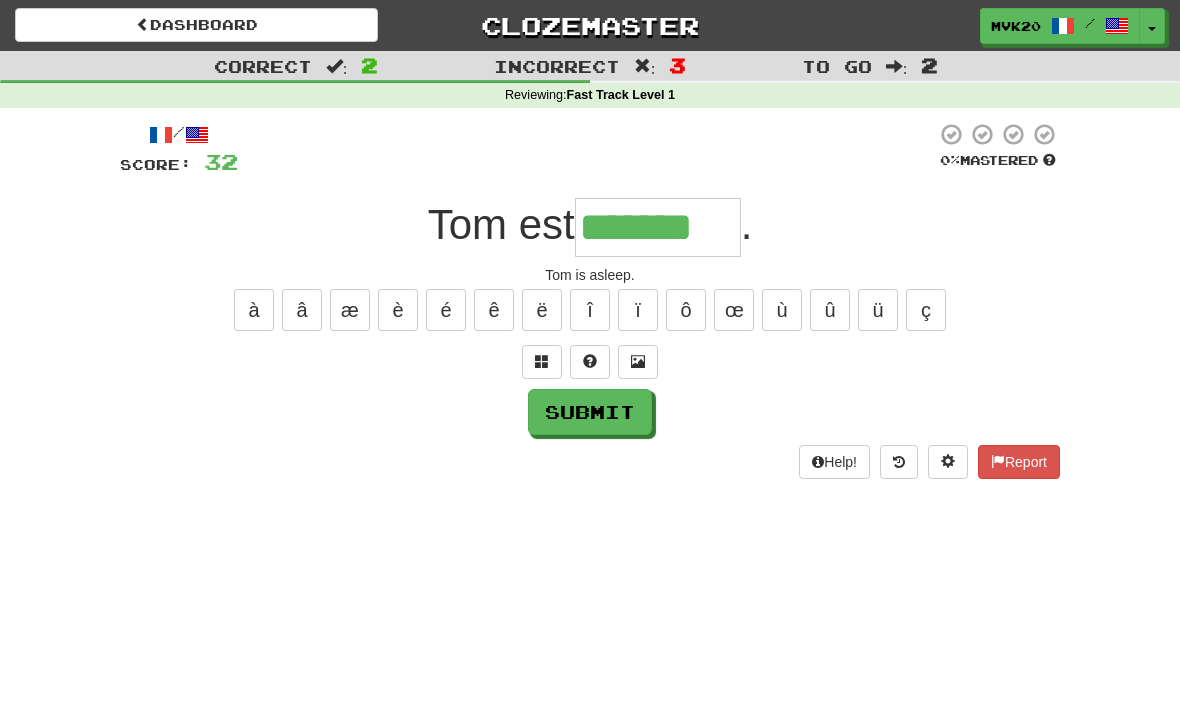 type on "*******" 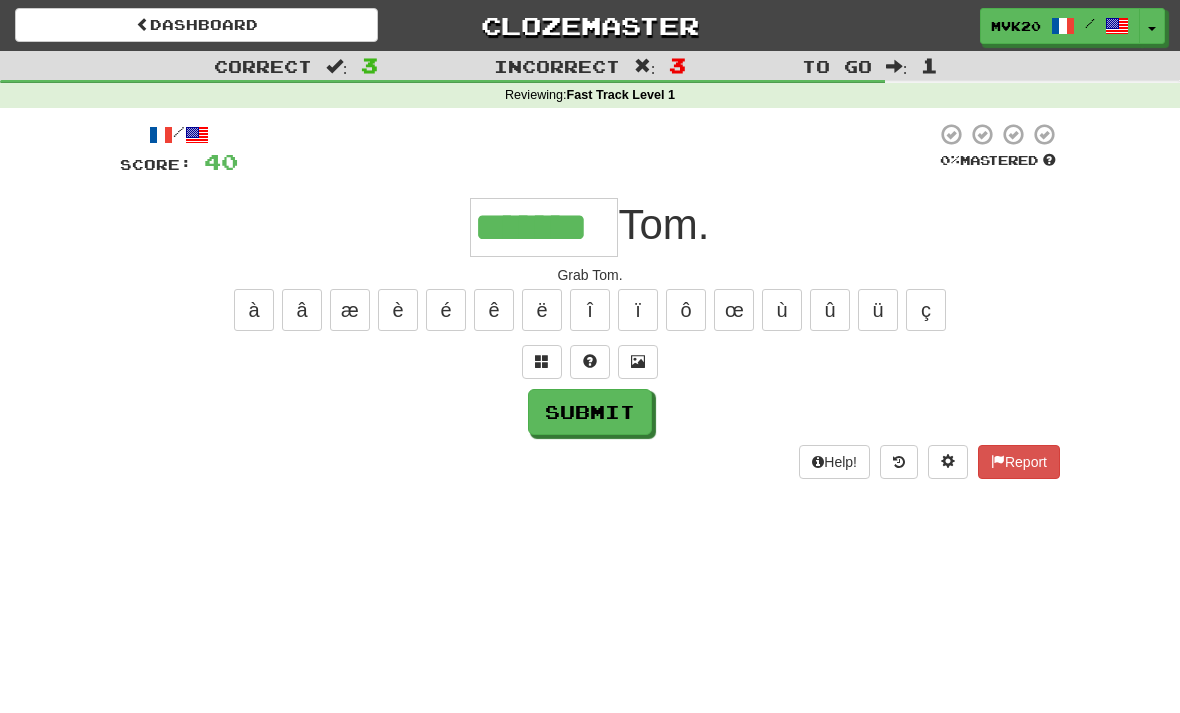 type on "*******" 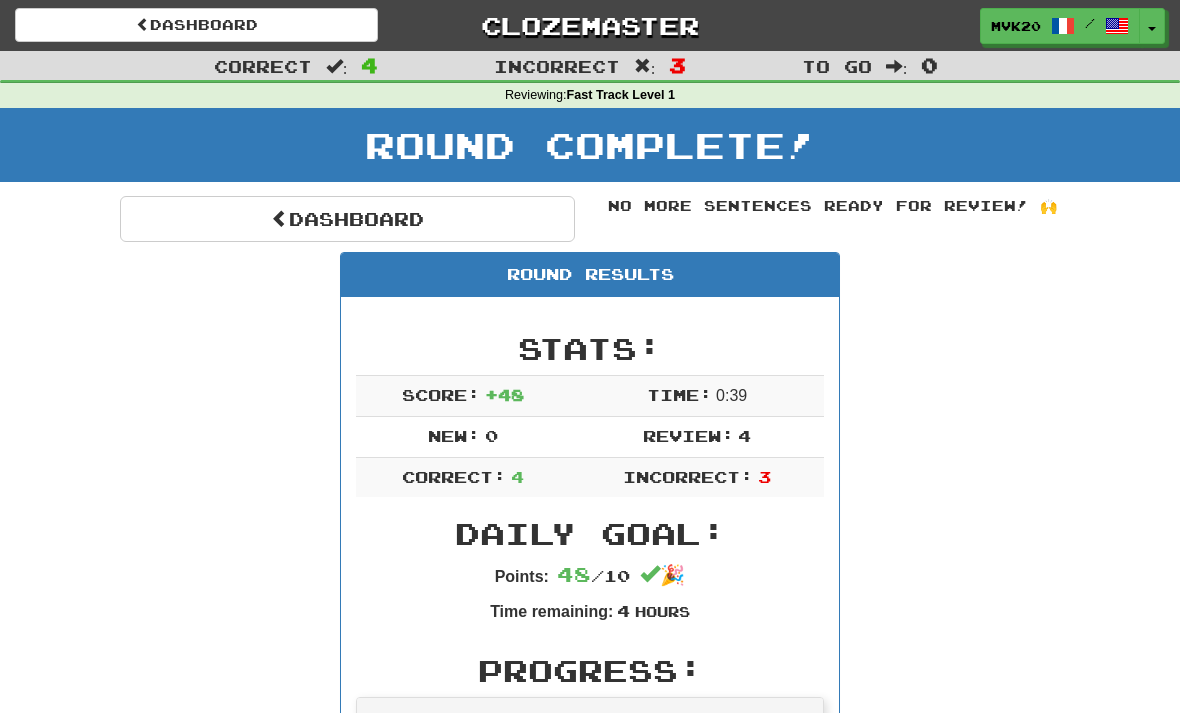 click on "Dashboard" at bounding box center (347, 219) 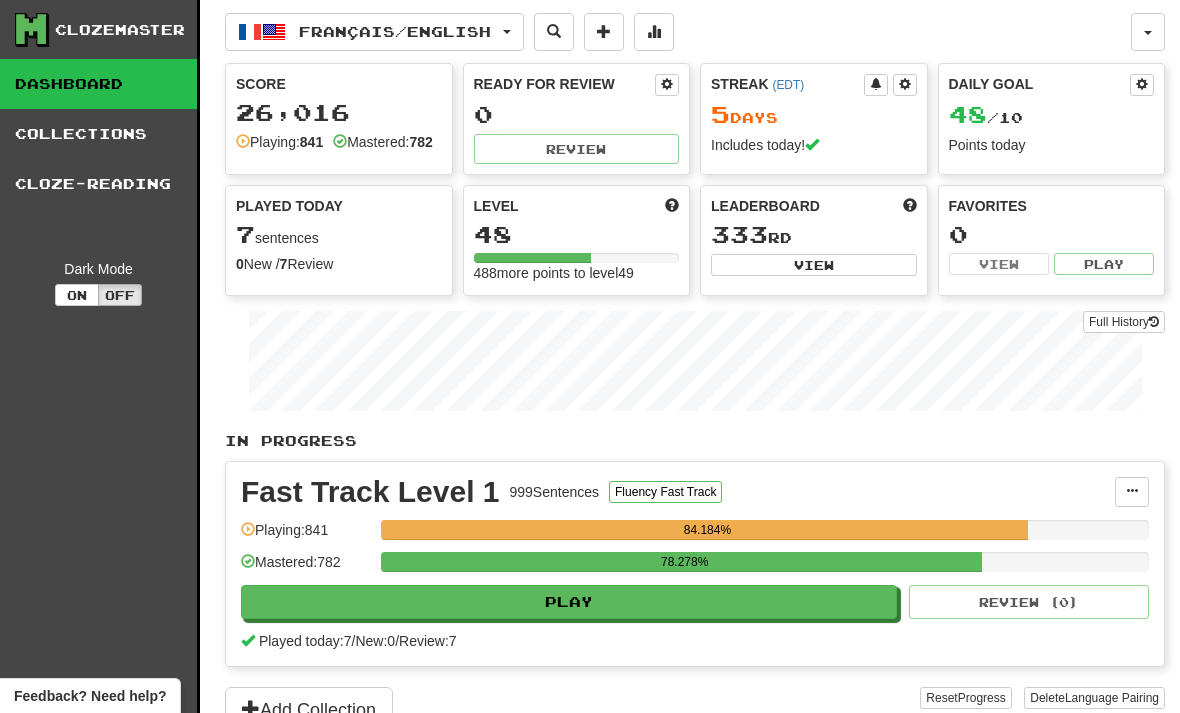 scroll, scrollTop: 0, scrollLeft: 0, axis: both 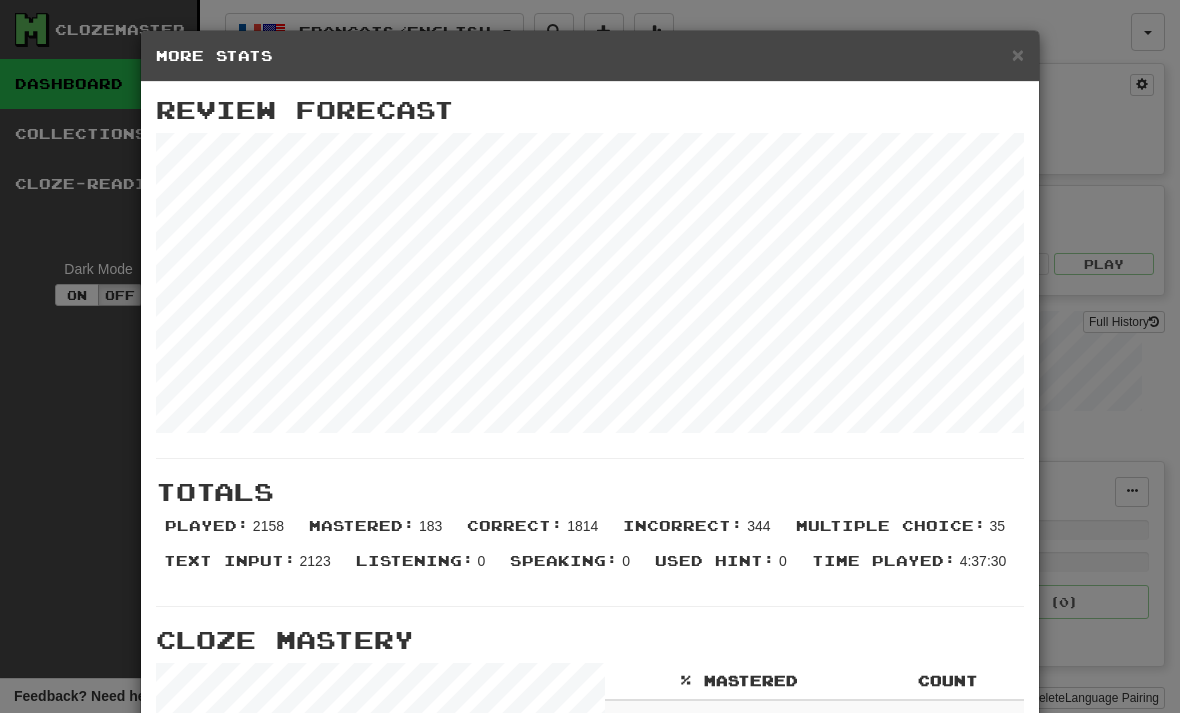 click on "×" at bounding box center [1018, 54] 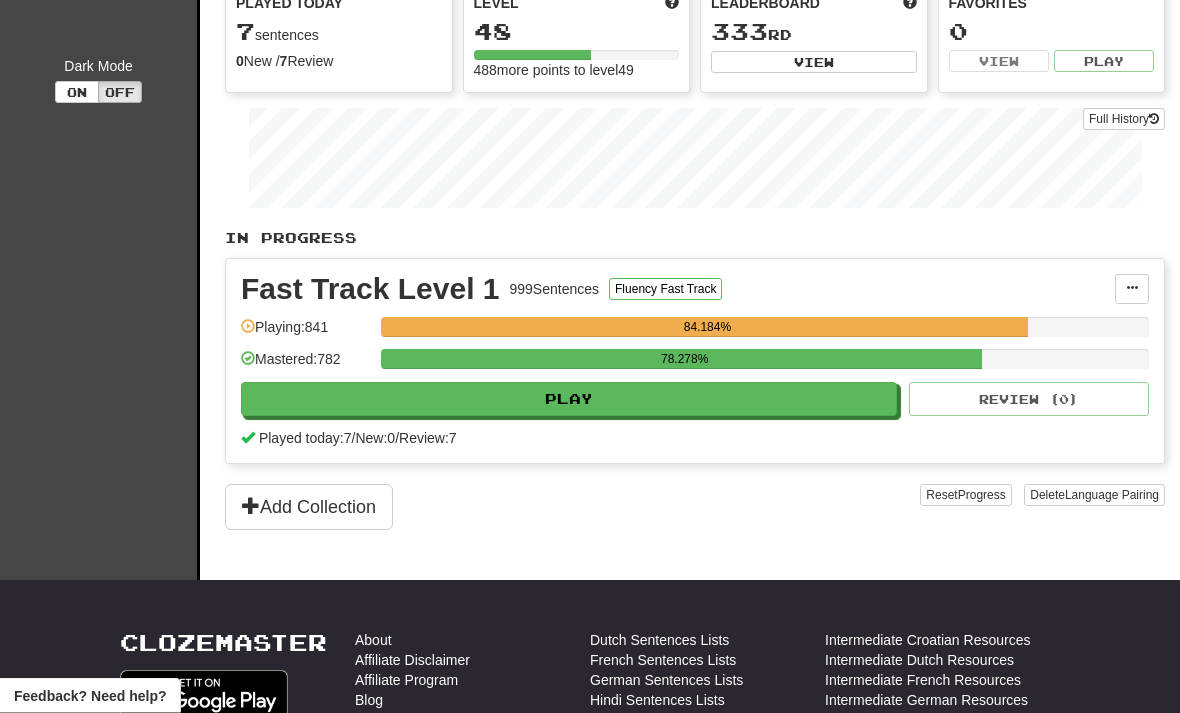 scroll, scrollTop: 208, scrollLeft: 0, axis: vertical 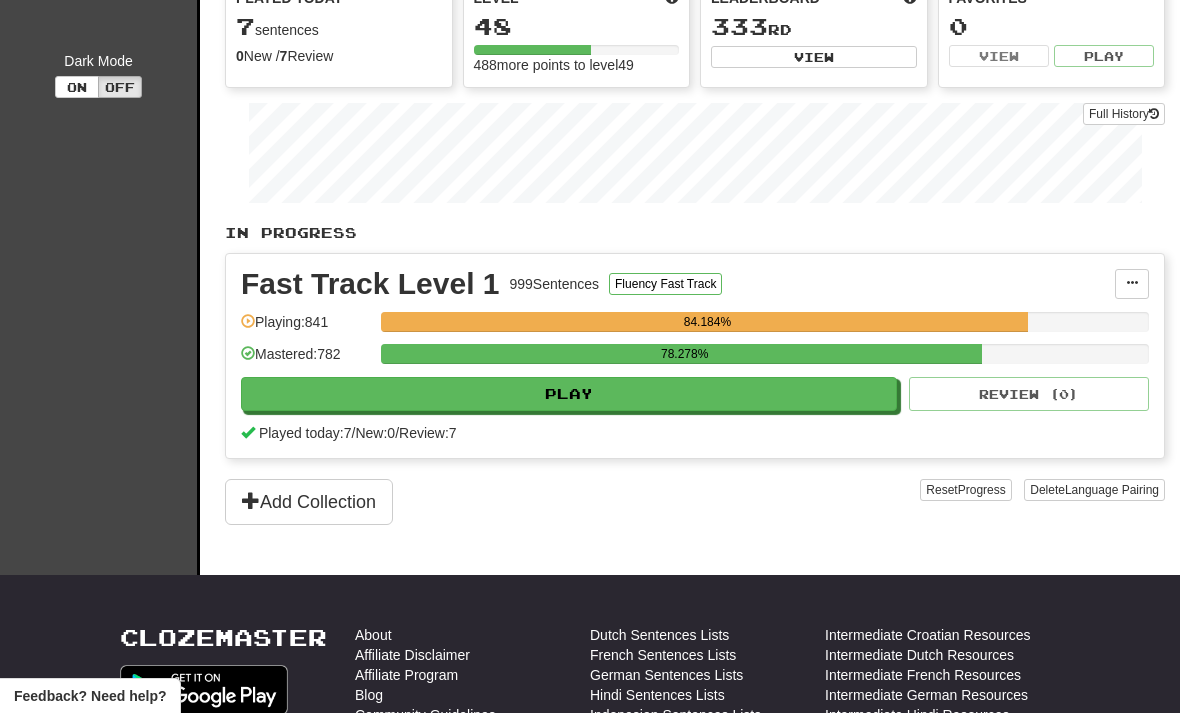 click on "Play" 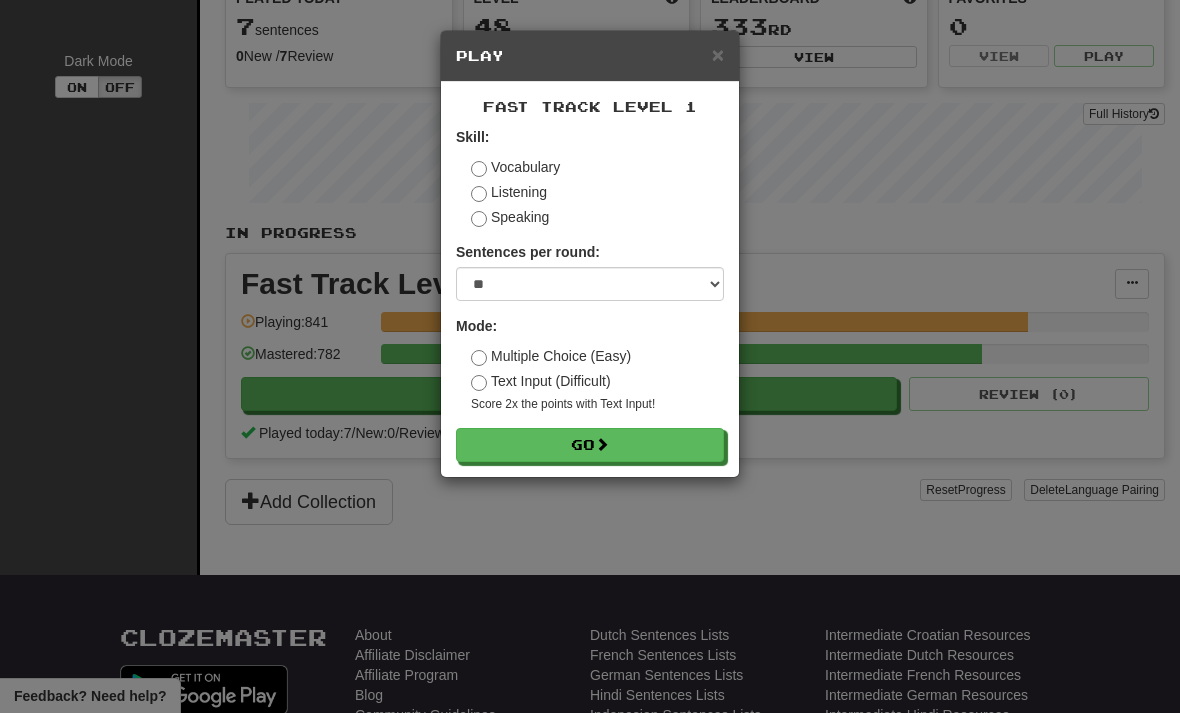 click on "Go" at bounding box center (590, 445) 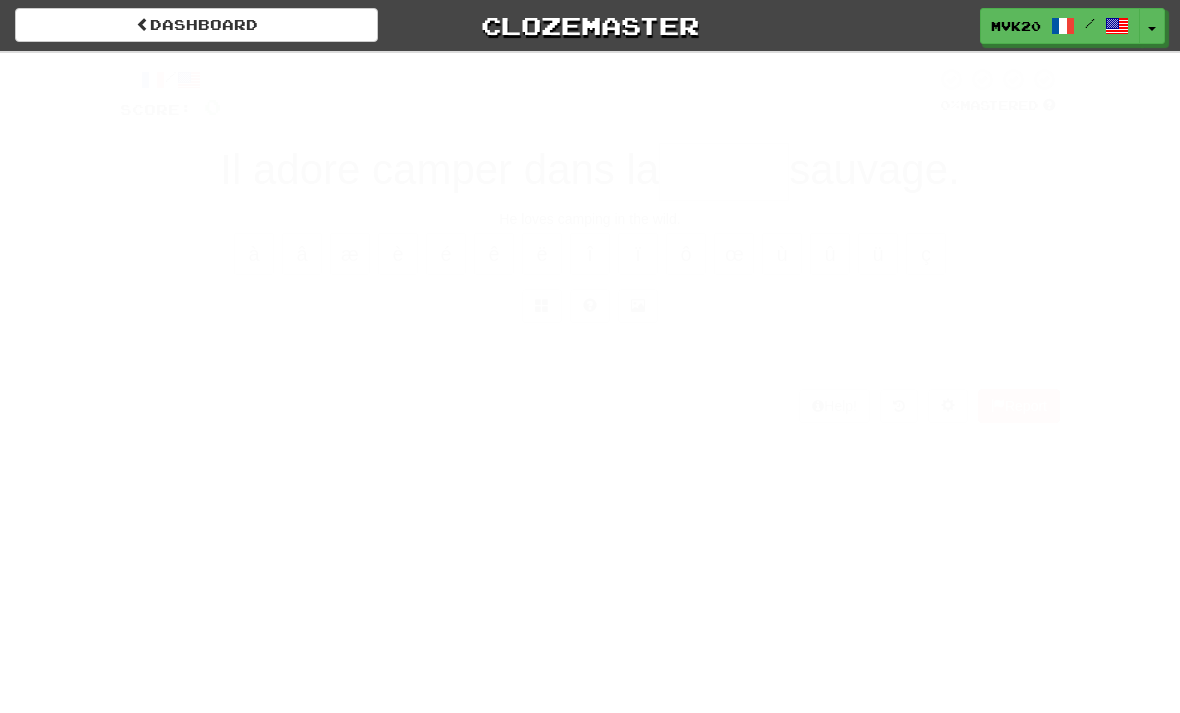 scroll, scrollTop: 0, scrollLeft: 0, axis: both 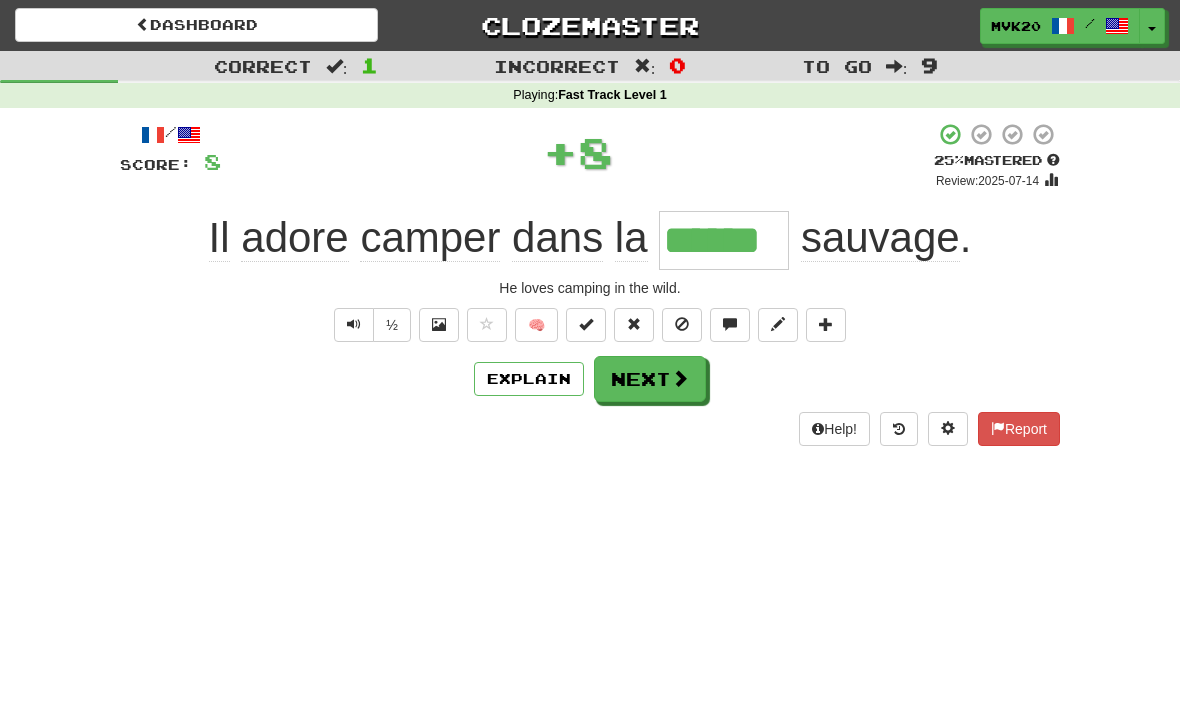type on "******" 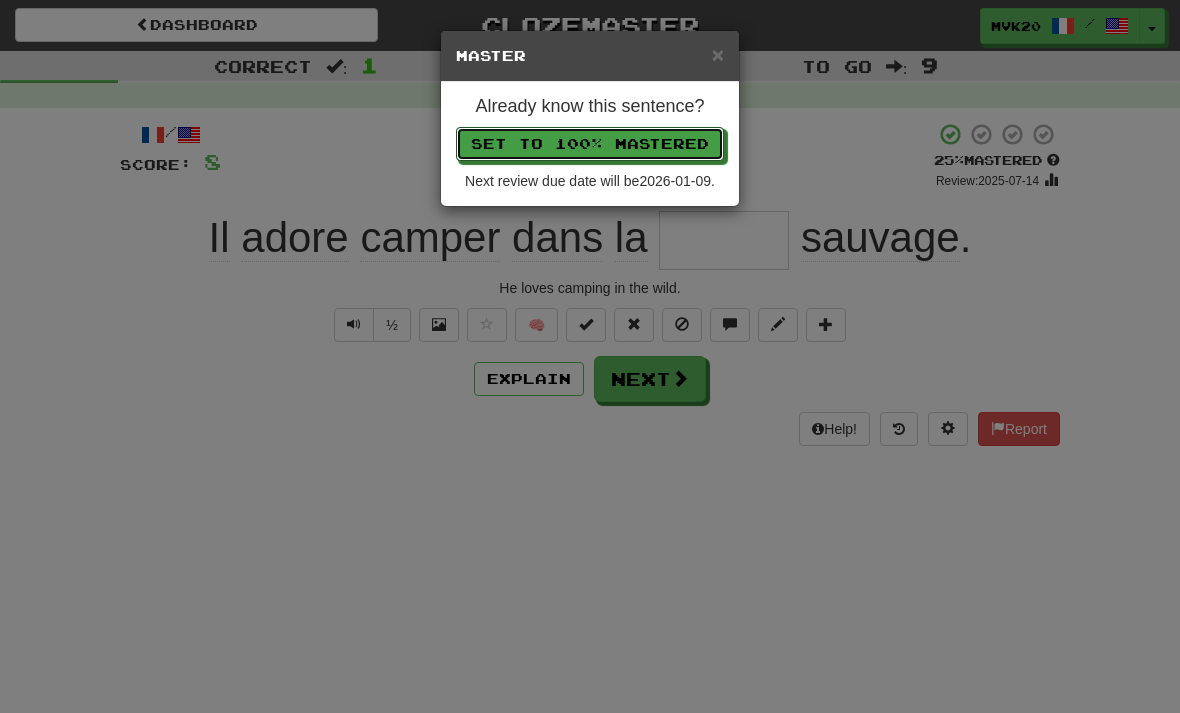 type 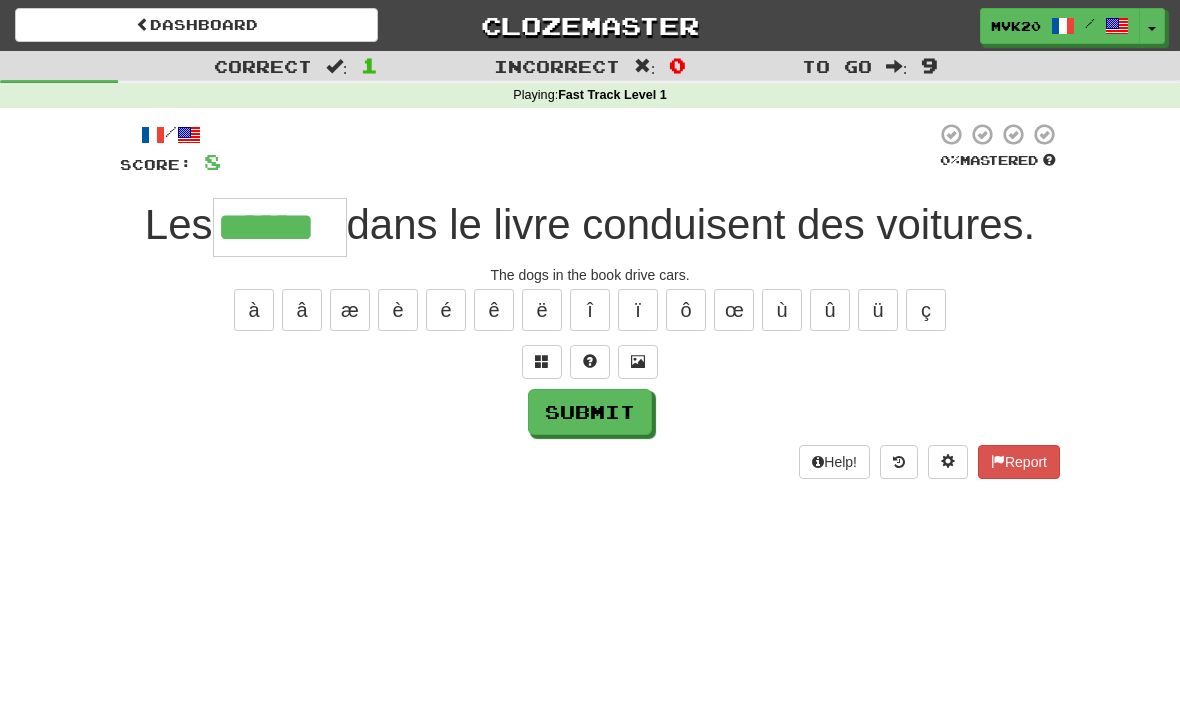 type on "******" 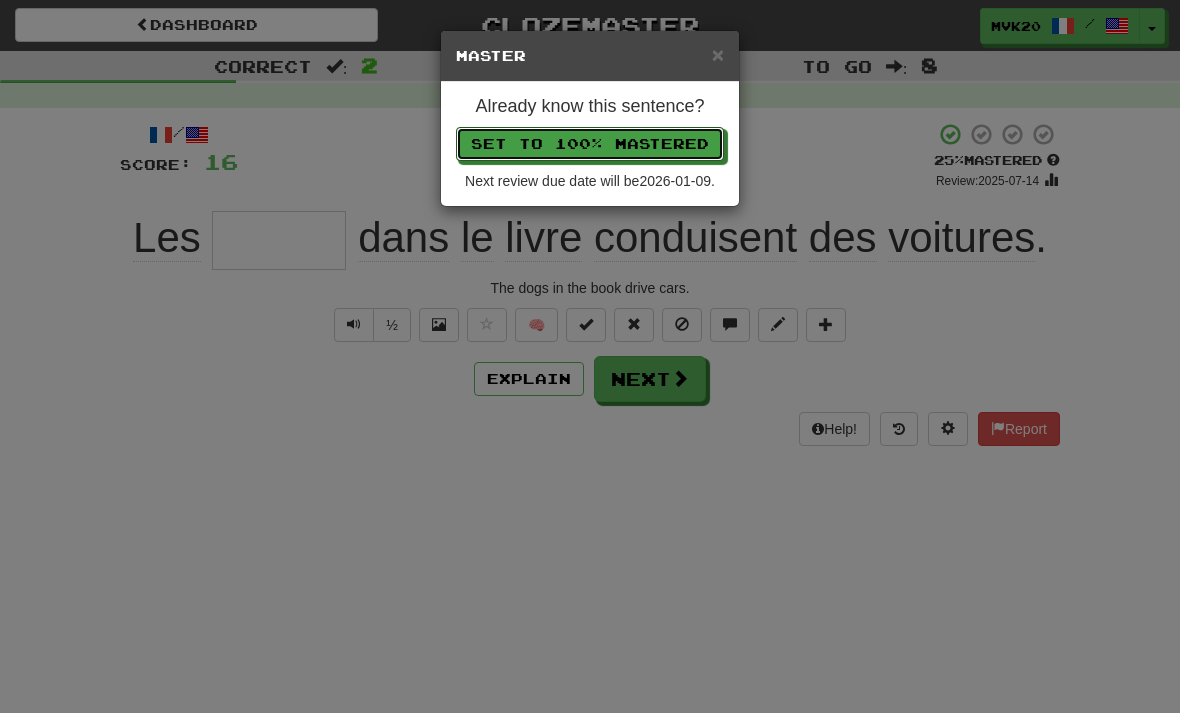 click on "Set to 100% Mastered" at bounding box center [590, 144] 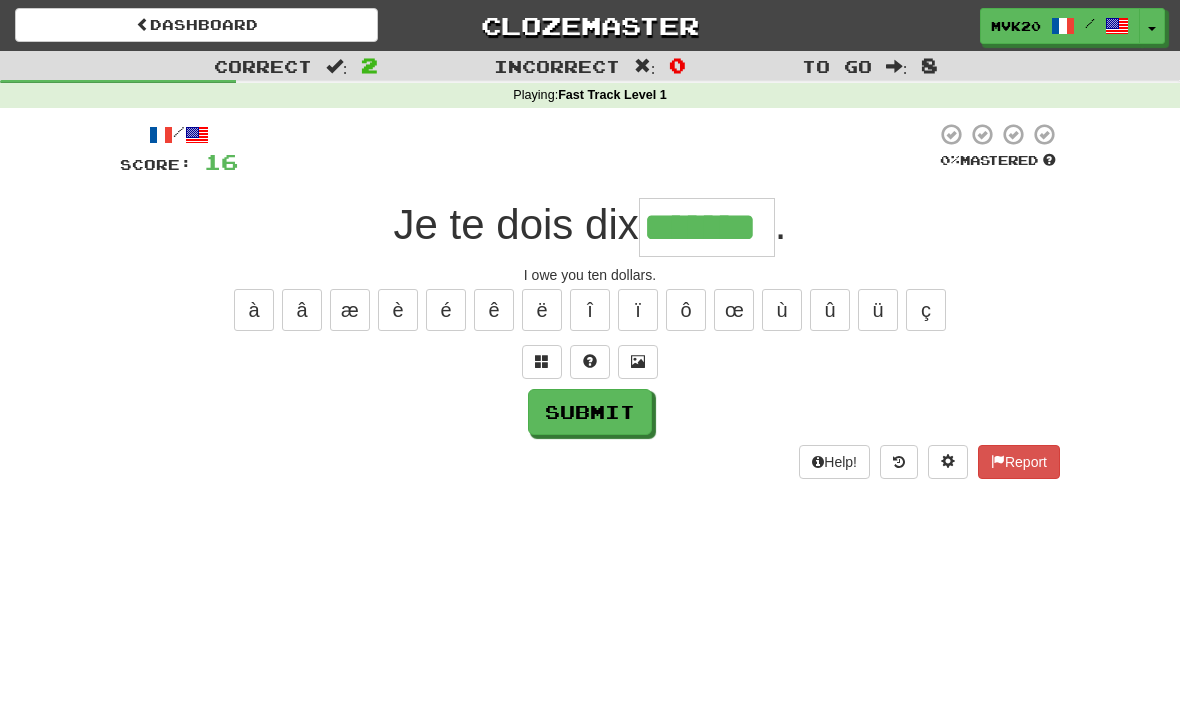 type on "*******" 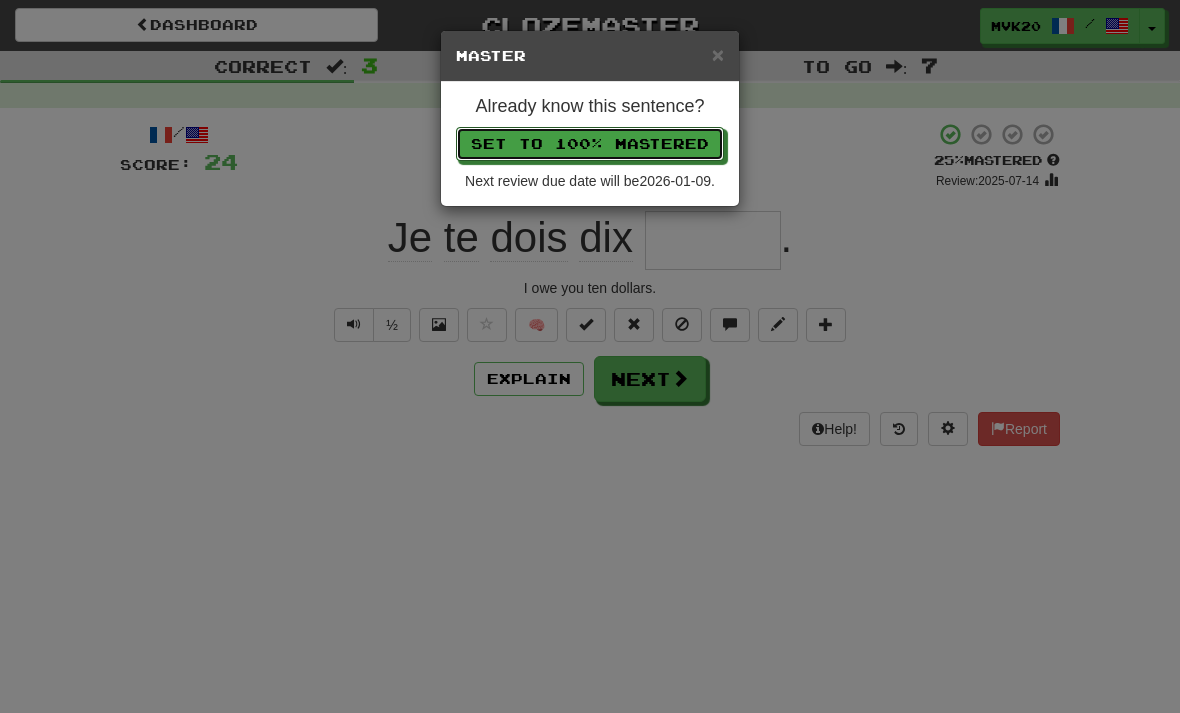 click on "Set to 100% Mastered" at bounding box center (590, 144) 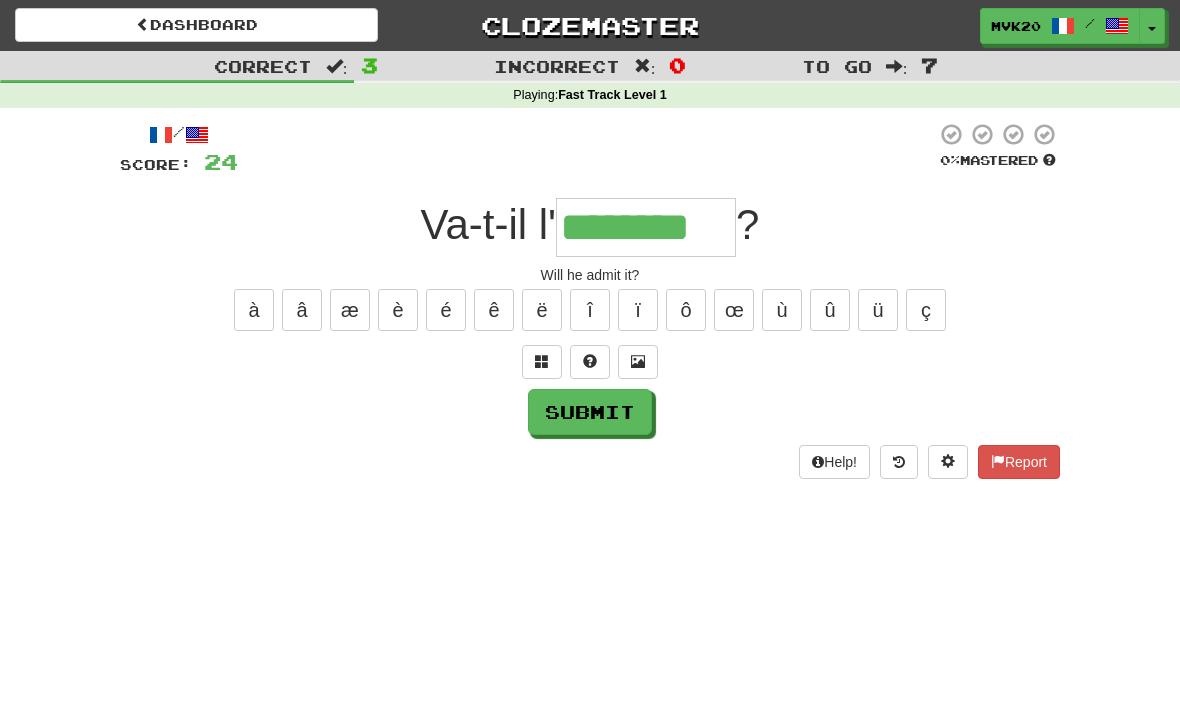 type on "********" 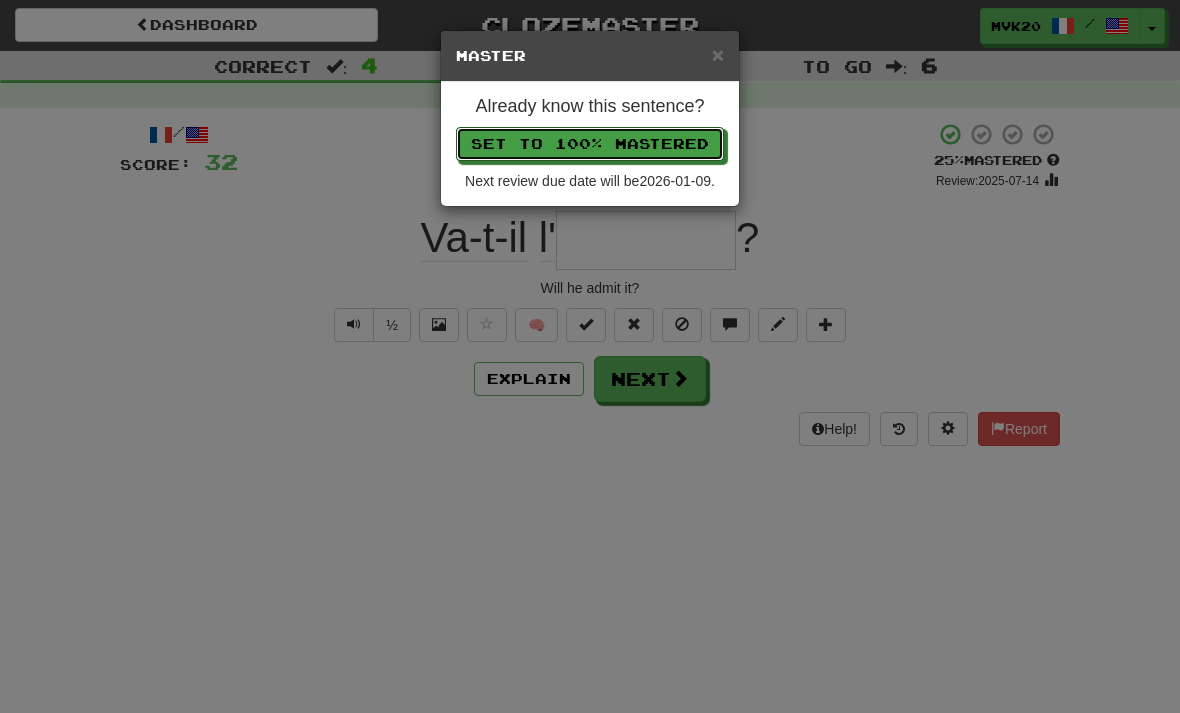 click on "Set to 100% Mastered" at bounding box center [590, 144] 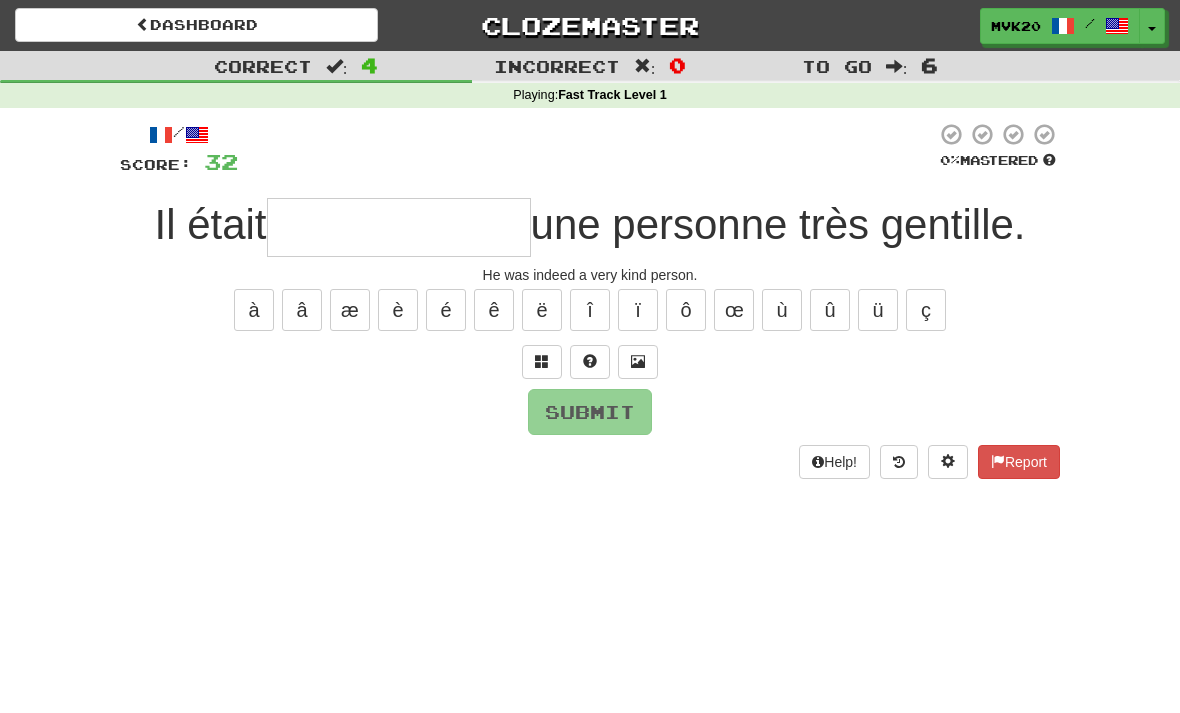 type on "*" 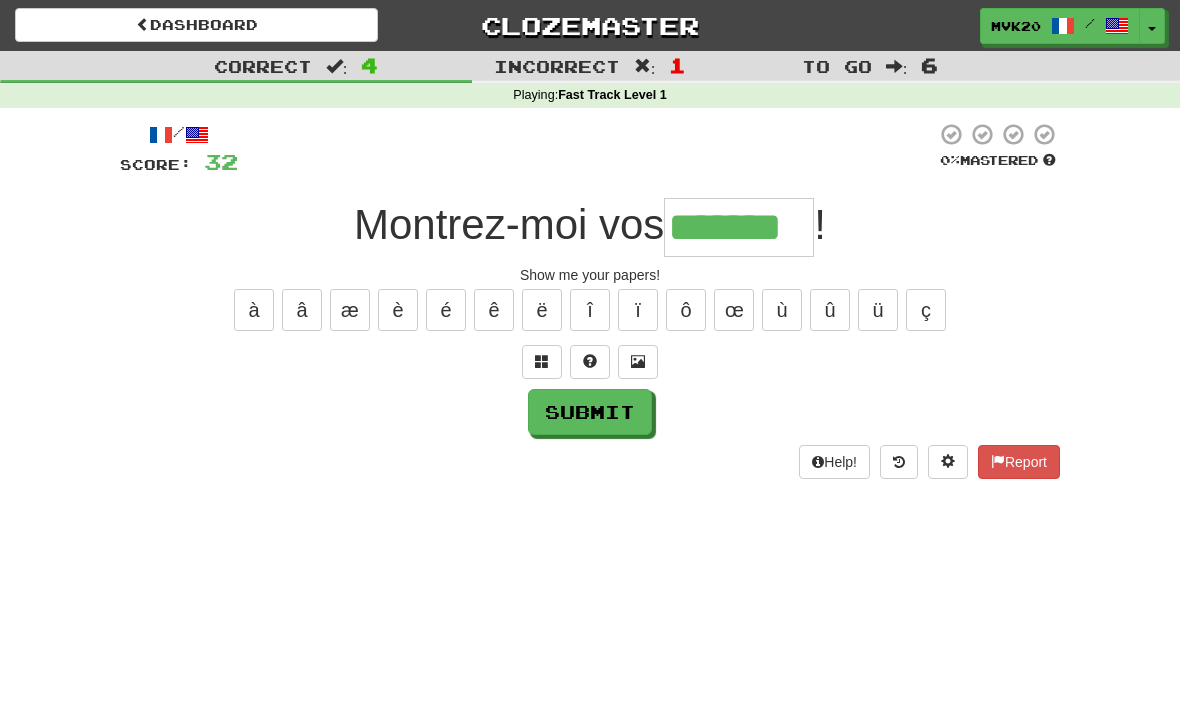 type on "*******" 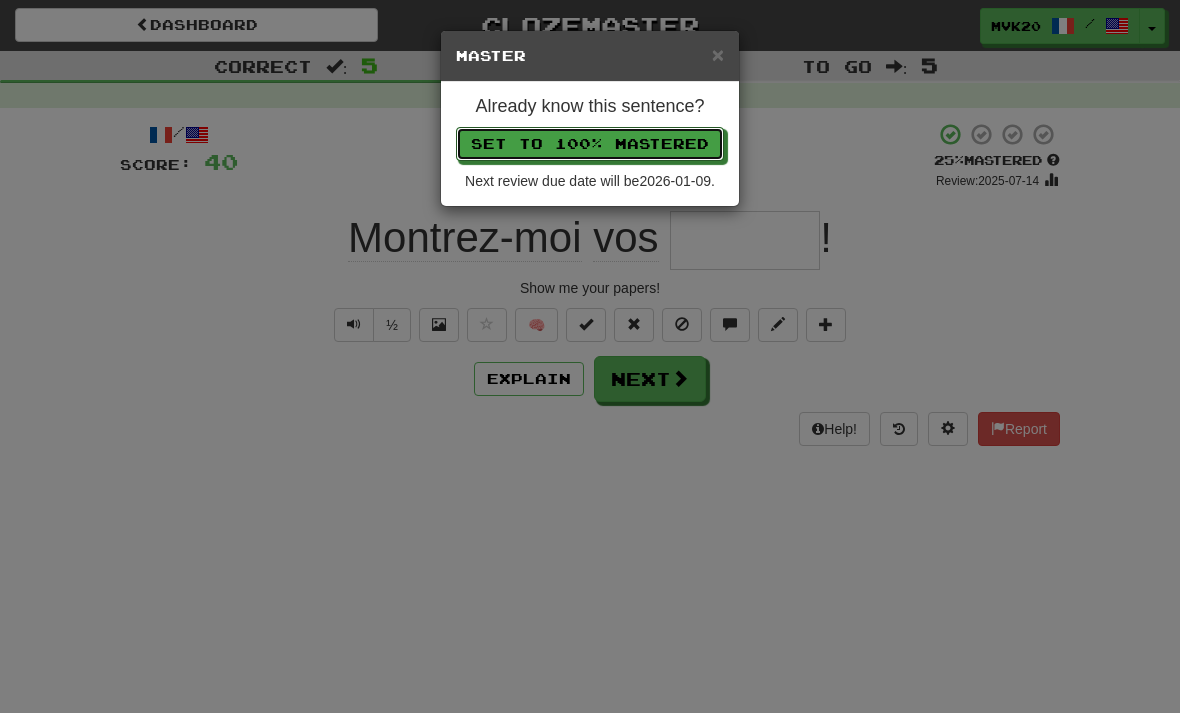 click on "Set to 100% Mastered" at bounding box center (590, 144) 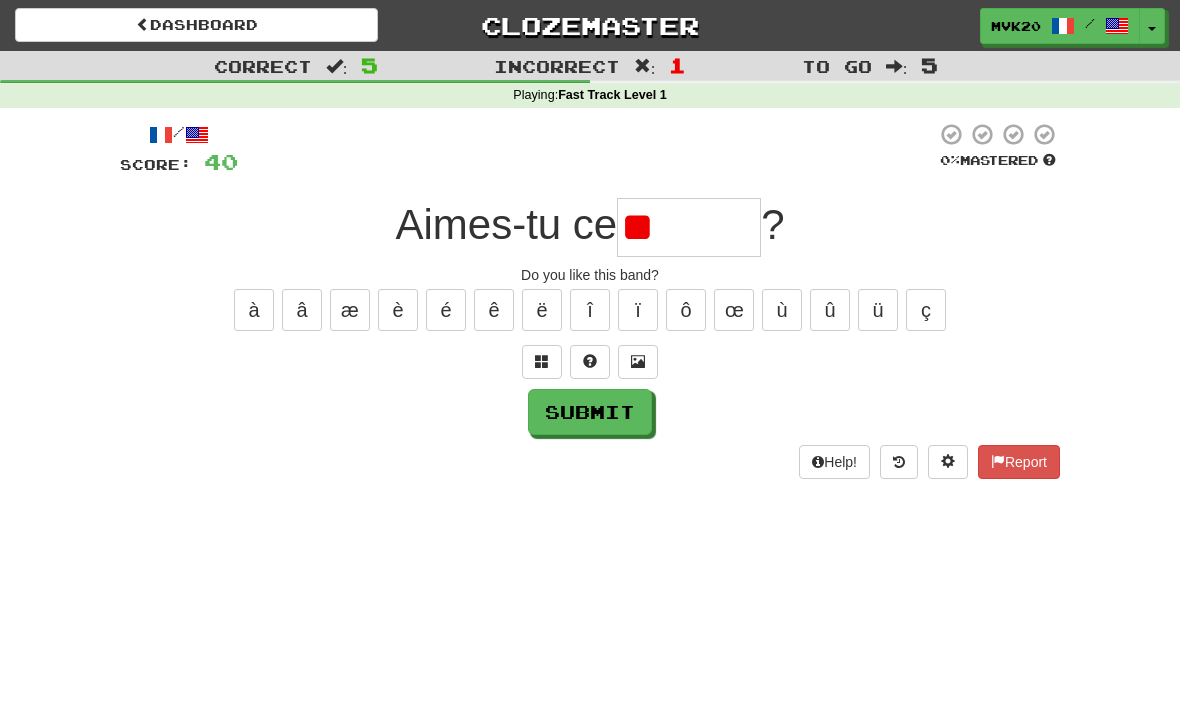 type on "*" 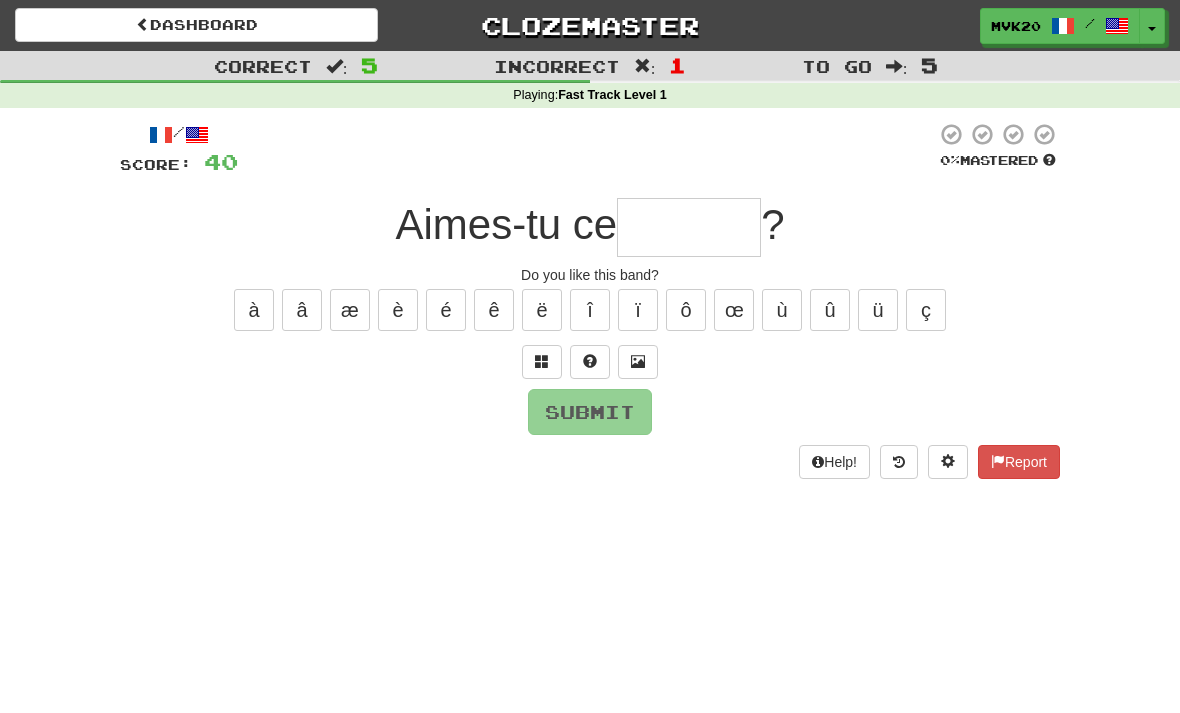 type on "*" 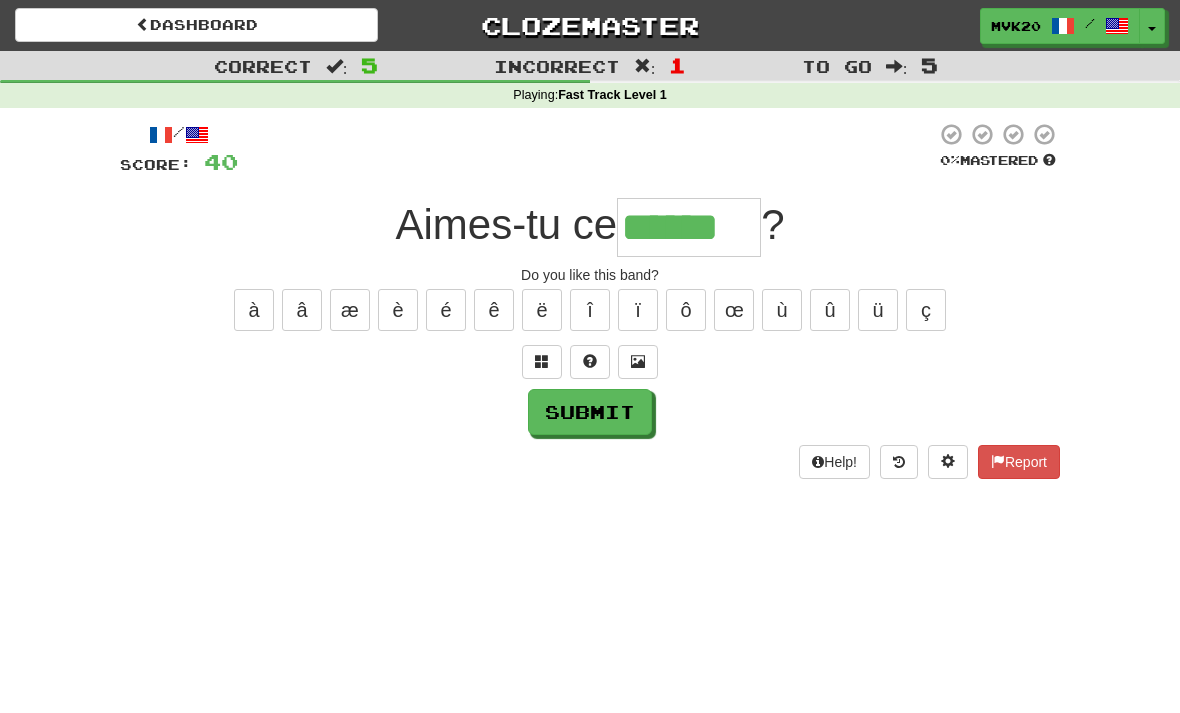 type on "******" 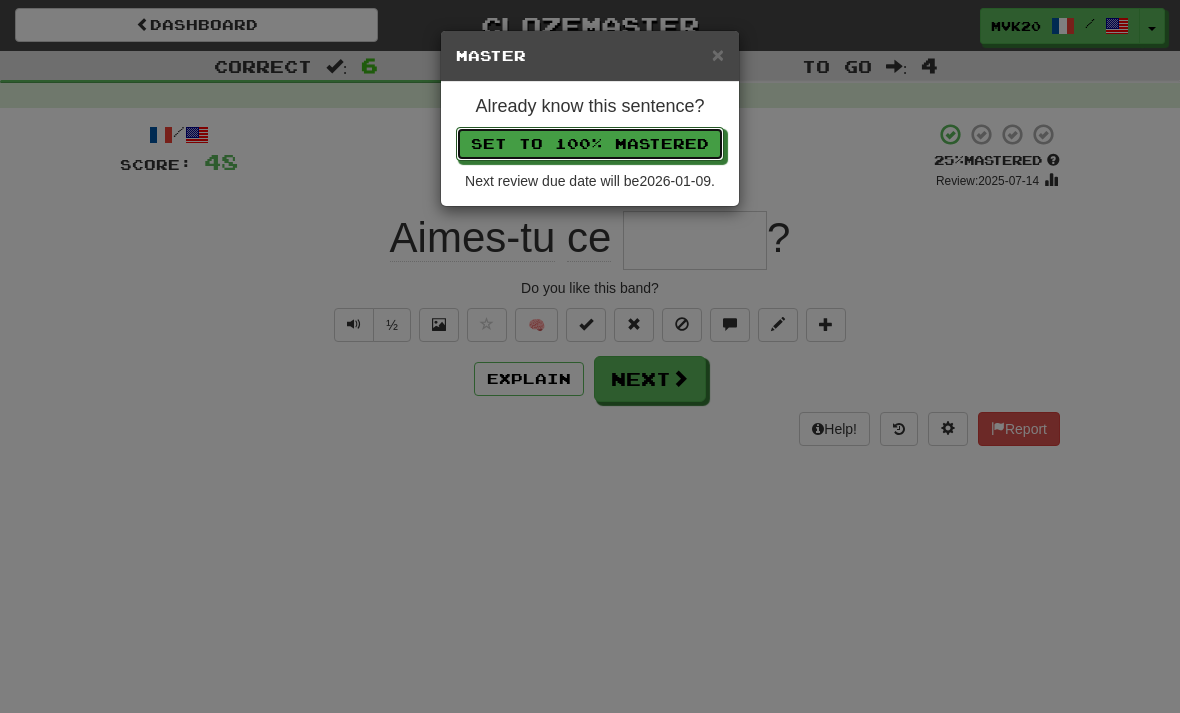 click on "Set to 100% Mastered" at bounding box center [590, 144] 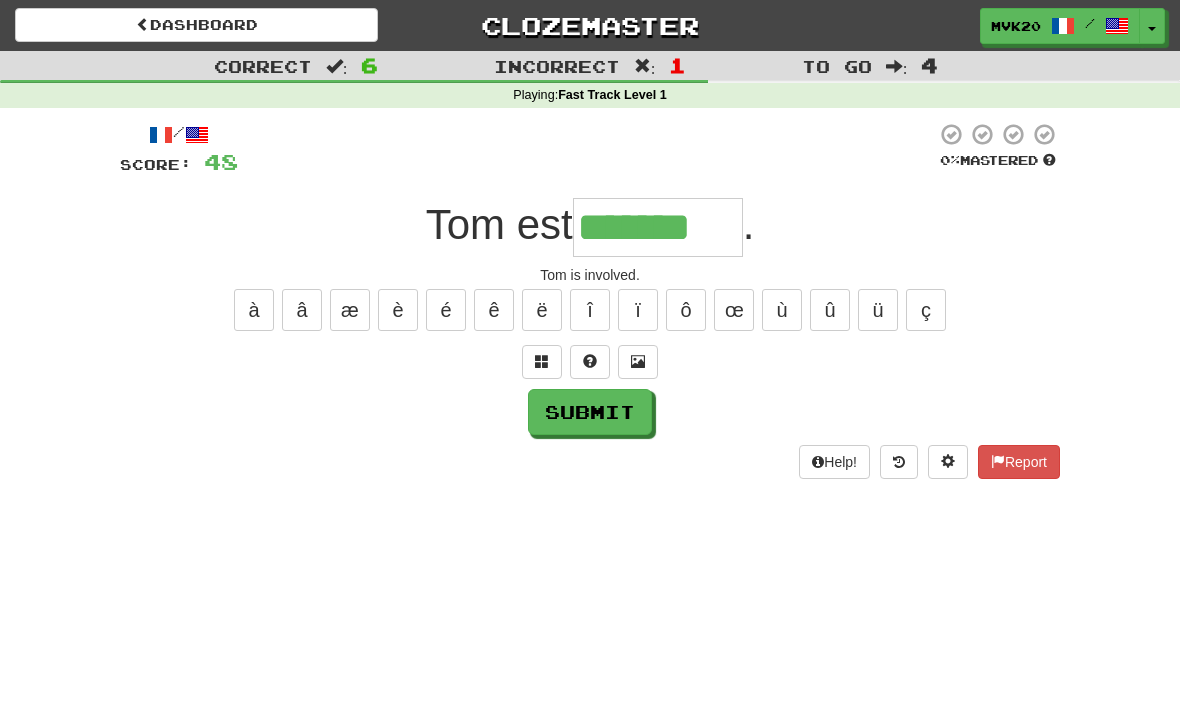 click on "é" at bounding box center (446, 310) 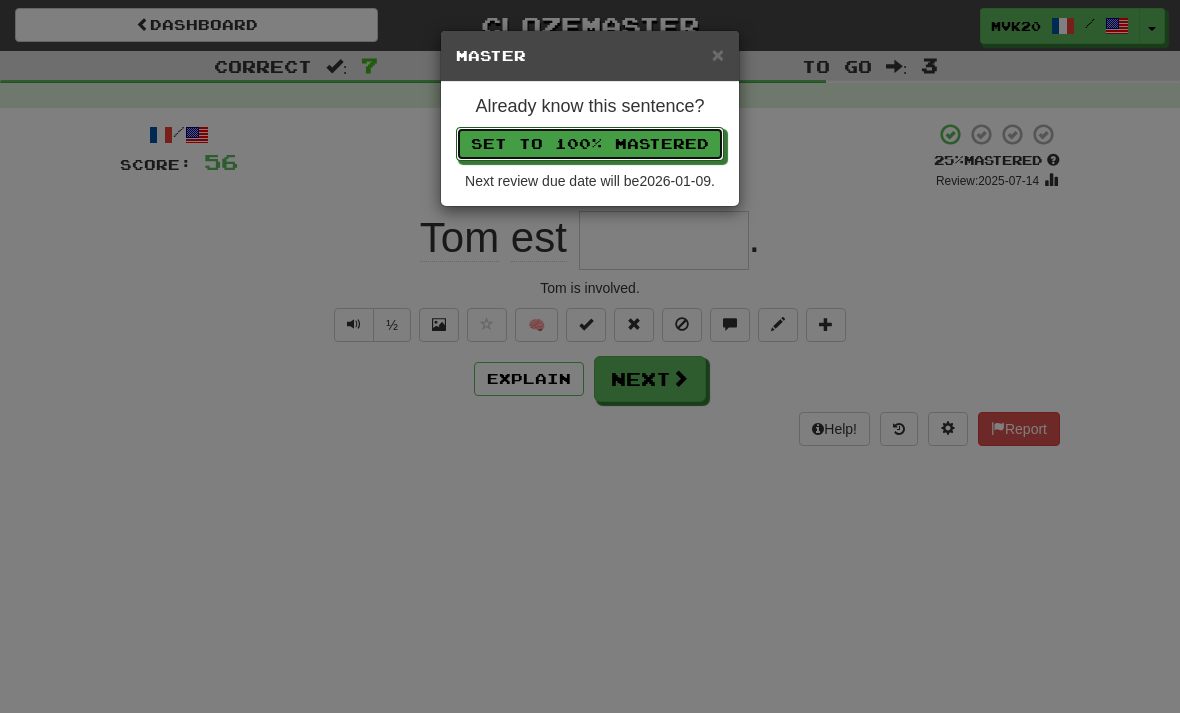 click on "Set to 100% Mastered" at bounding box center [590, 144] 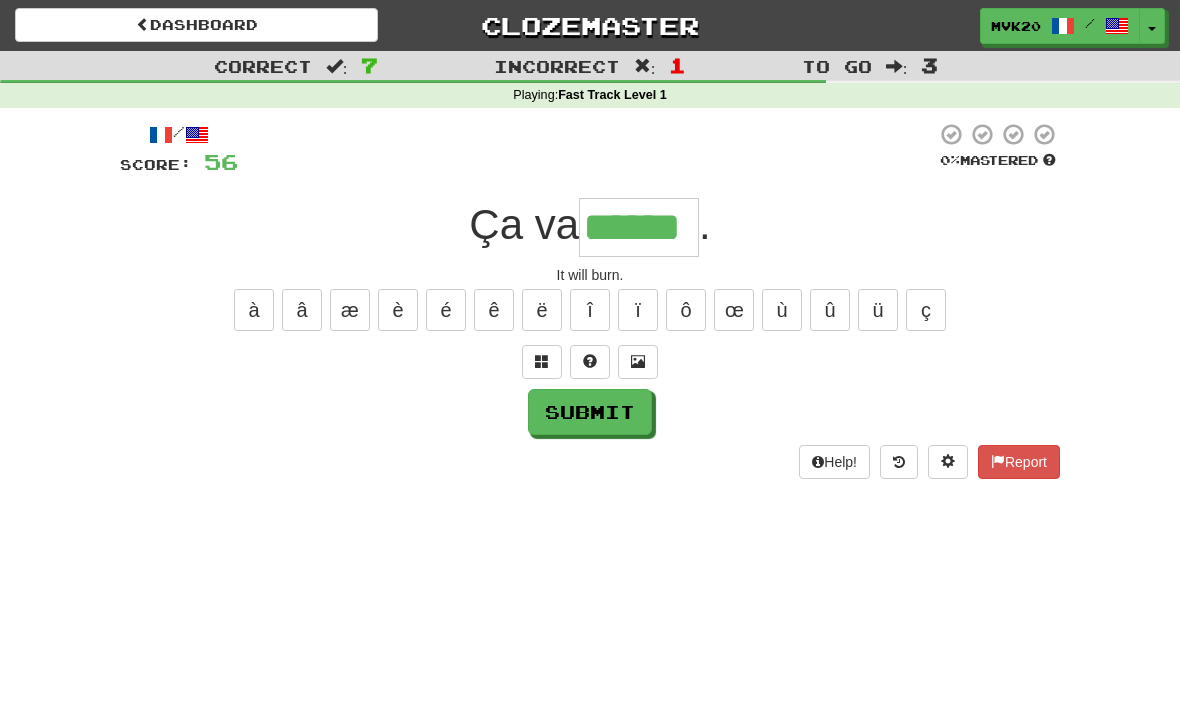 type on "******" 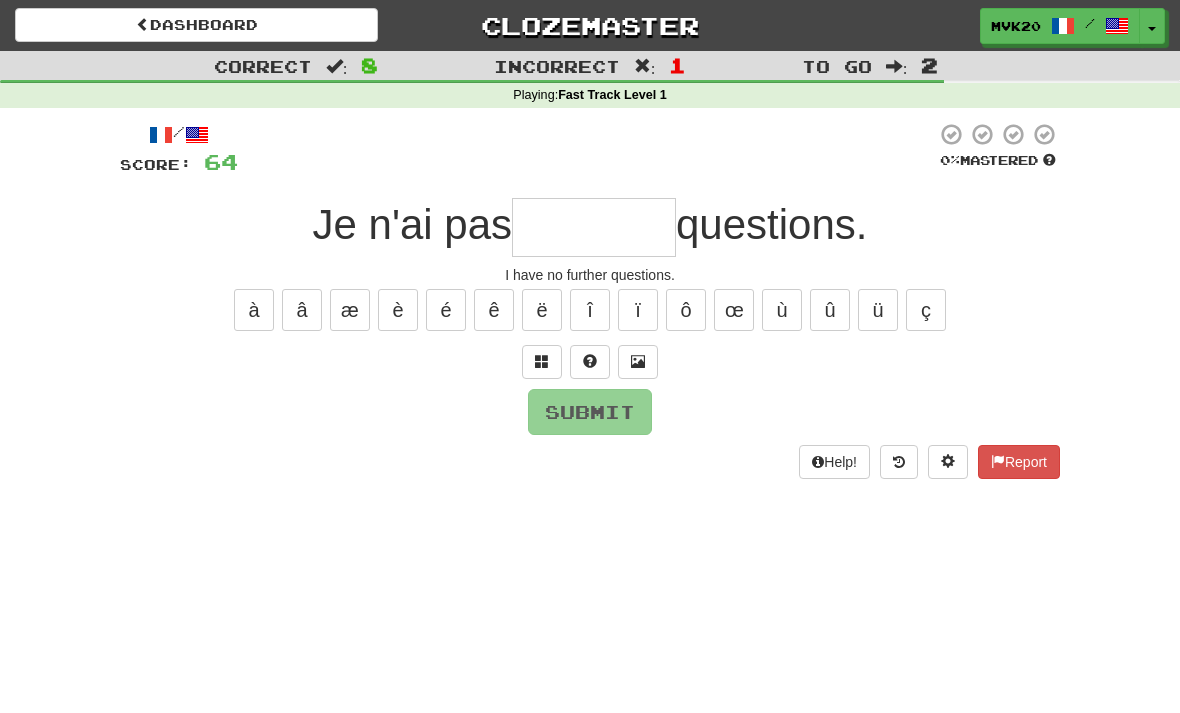 type on "*" 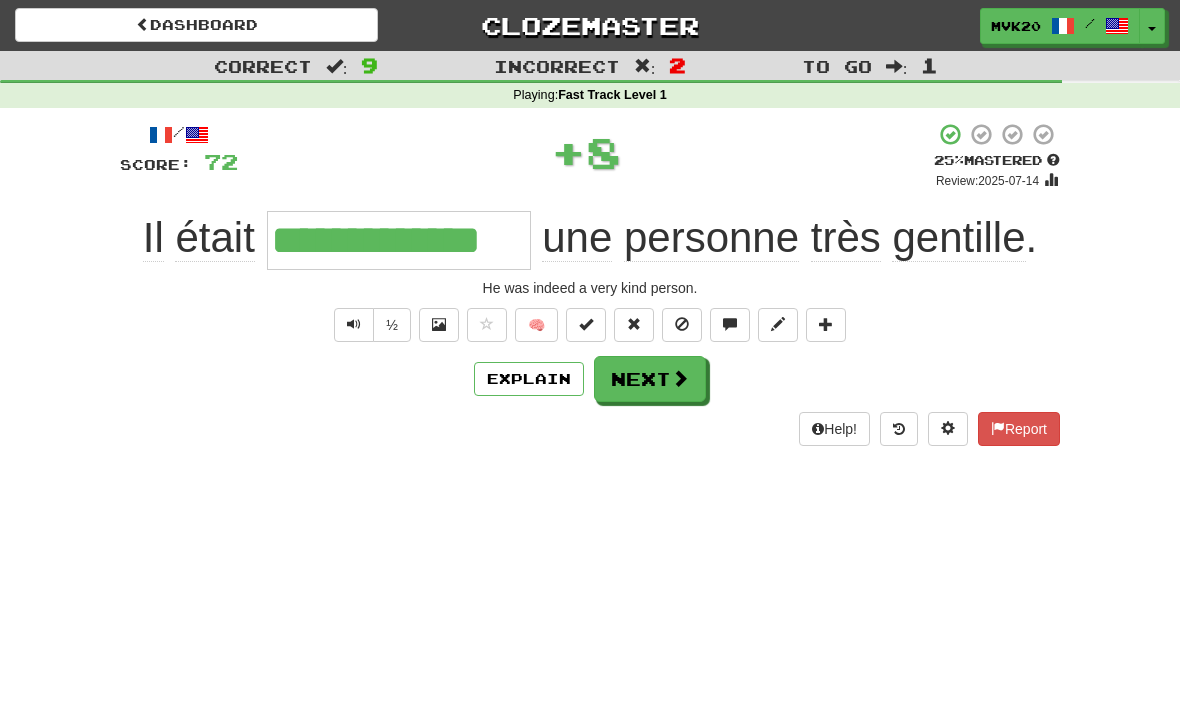type on "**********" 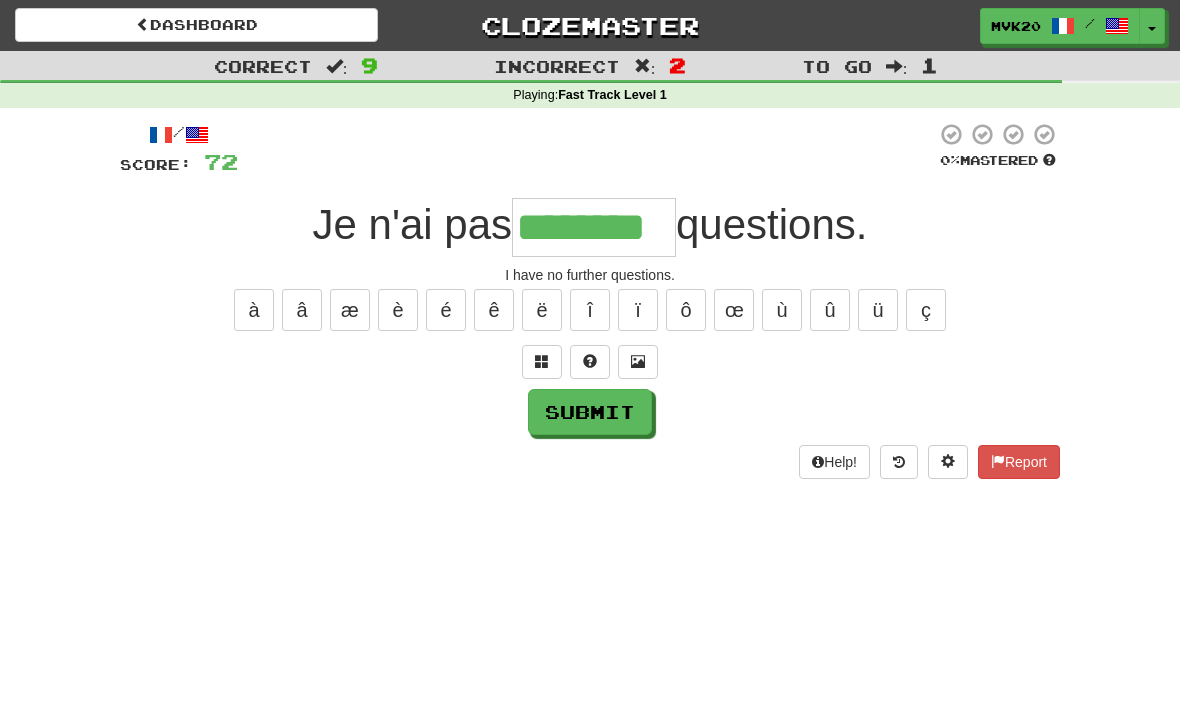 type on "********" 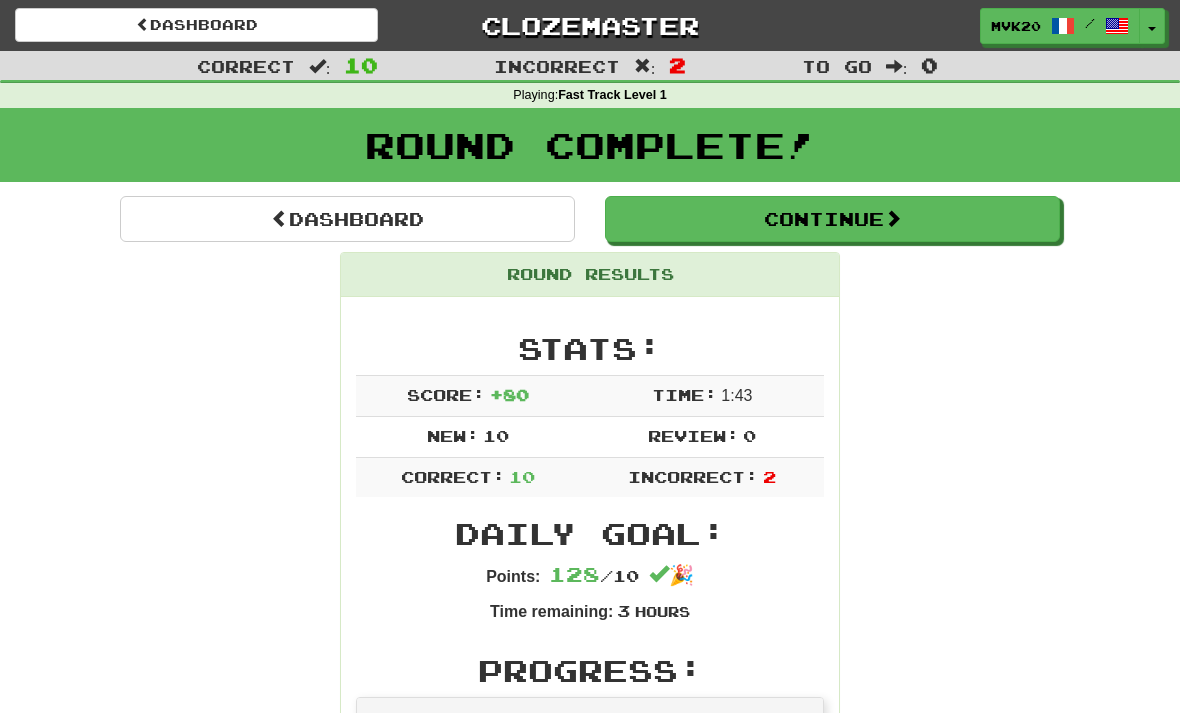 click on "Dashboard" at bounding box center [347, 219] 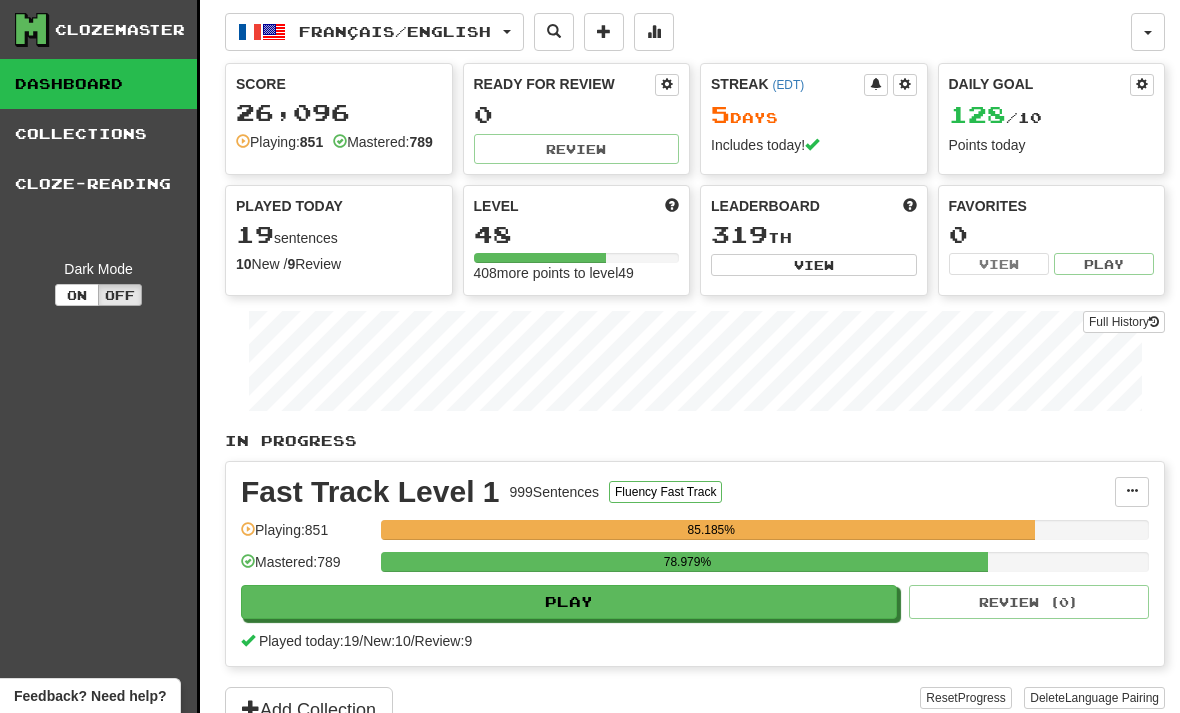scroll, scrollTop: 0, scrollLeft: 0, axis: both 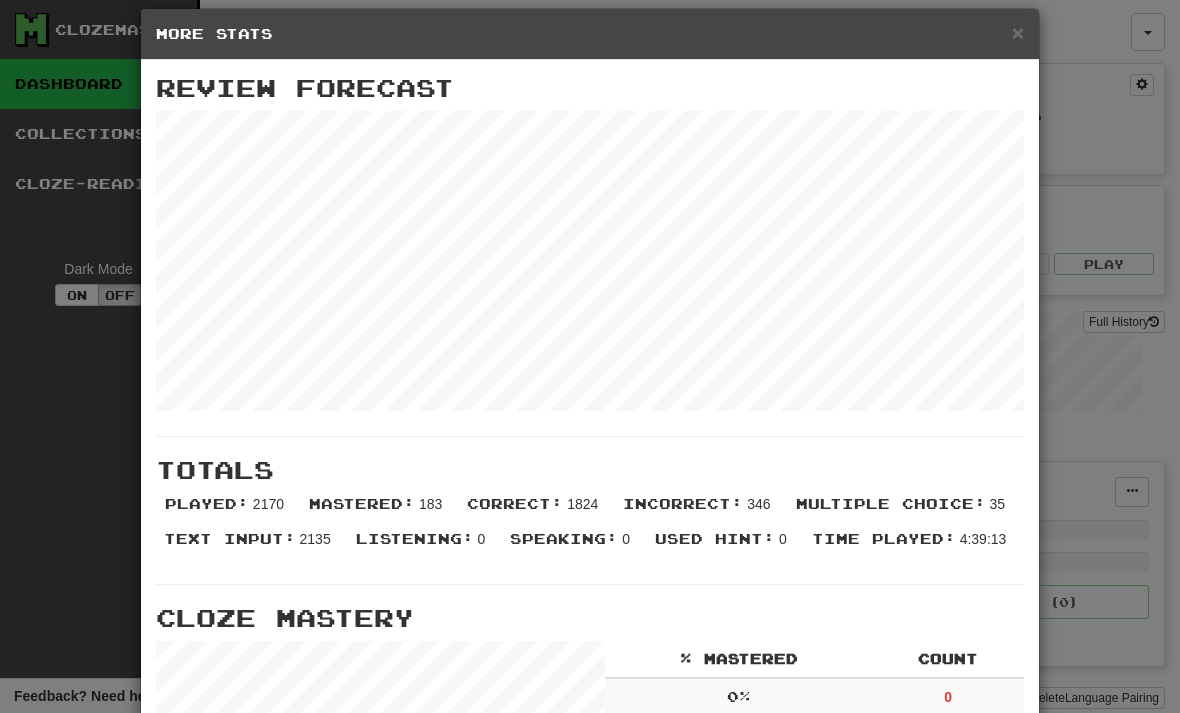 click on "×" at bounding box center [1018, 32] 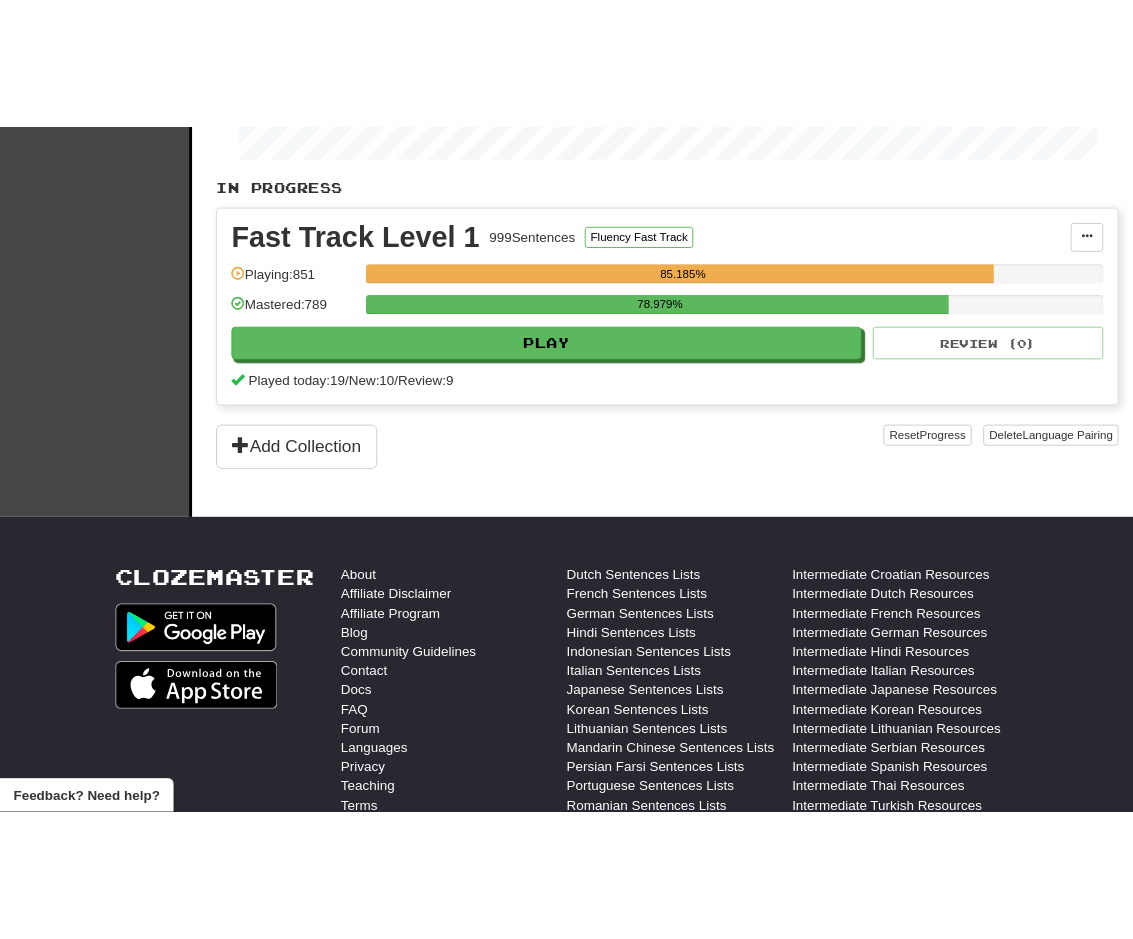 scroll, scrollTop: 0, scrollLeft: 0, axis: both 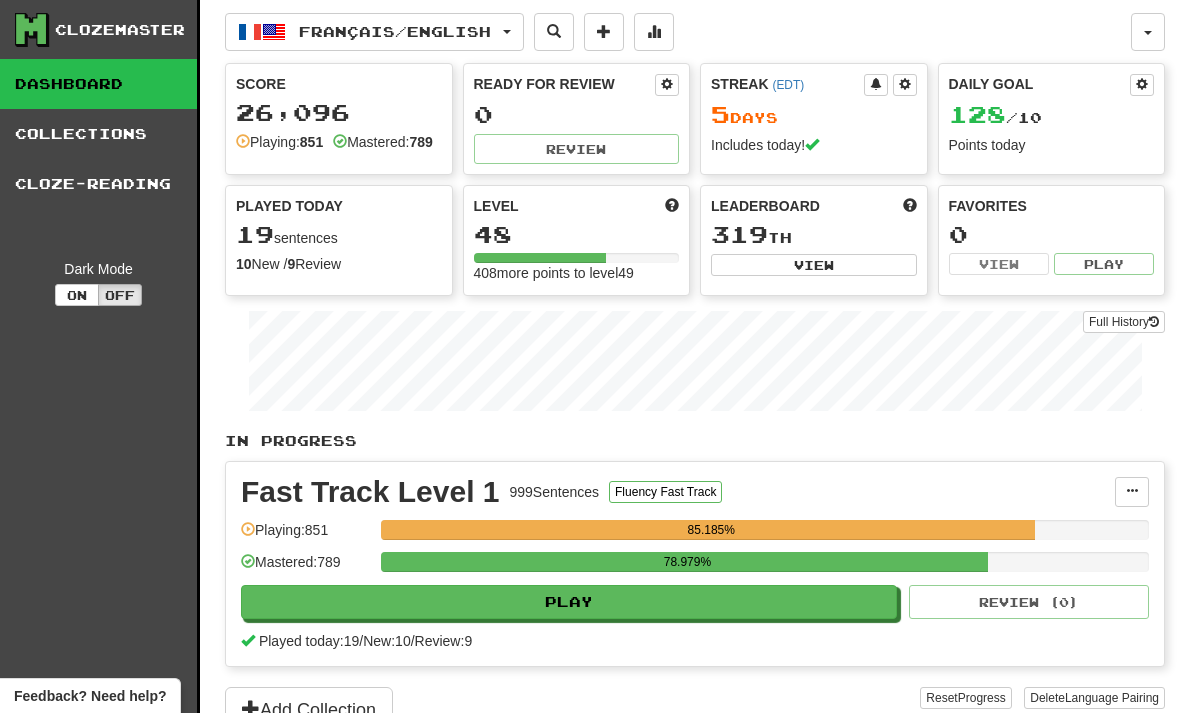 click on "Français  /  English" at bounding box center [374, 32] 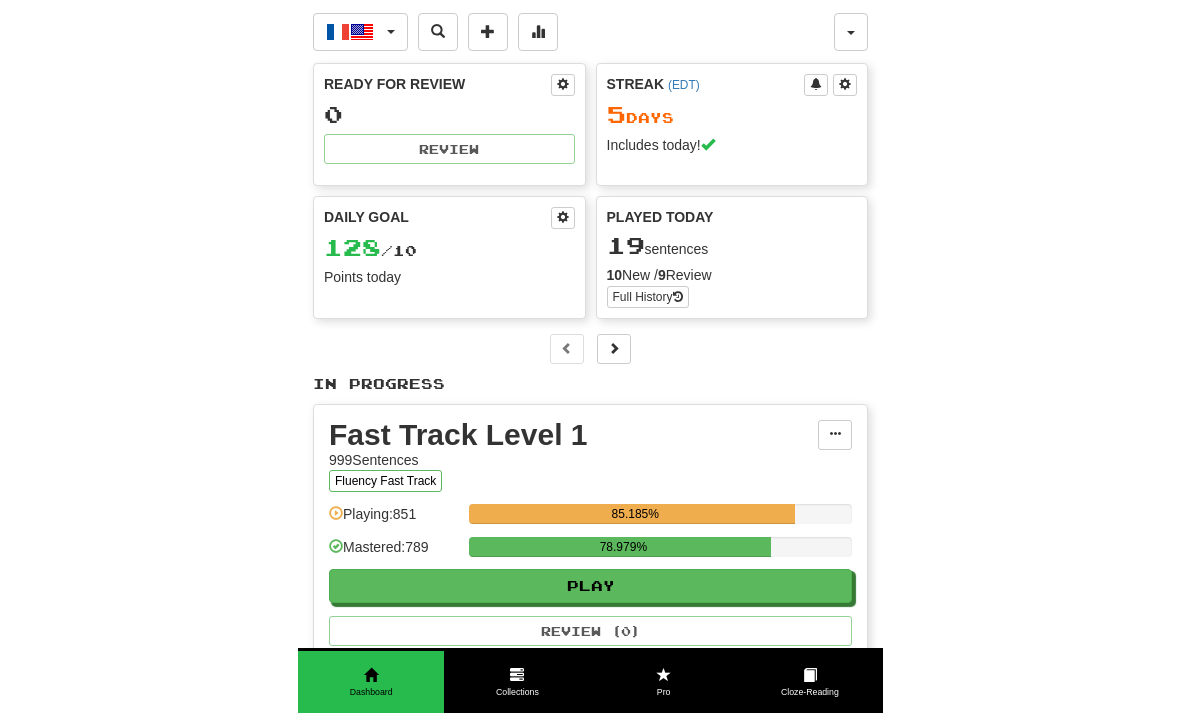 scroll, scrollTop: 14, scrollLeft: 0, axis: vertical 